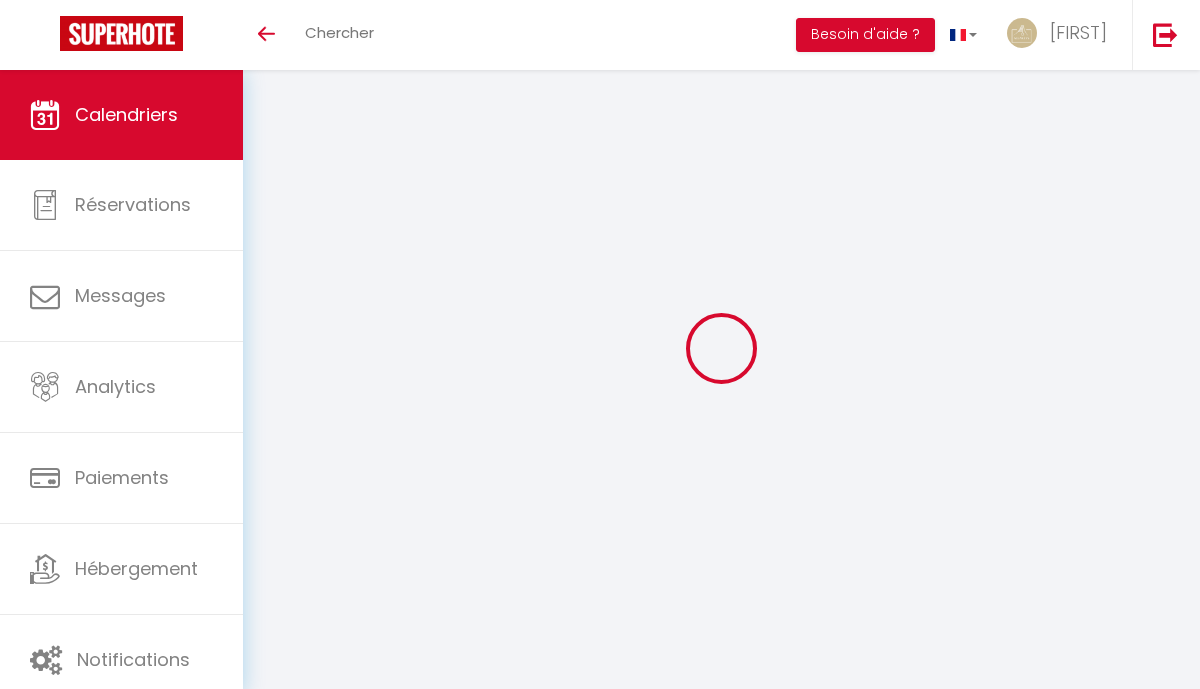 scroll, scrollTop: 0, scrollLeft: 0, axis: both 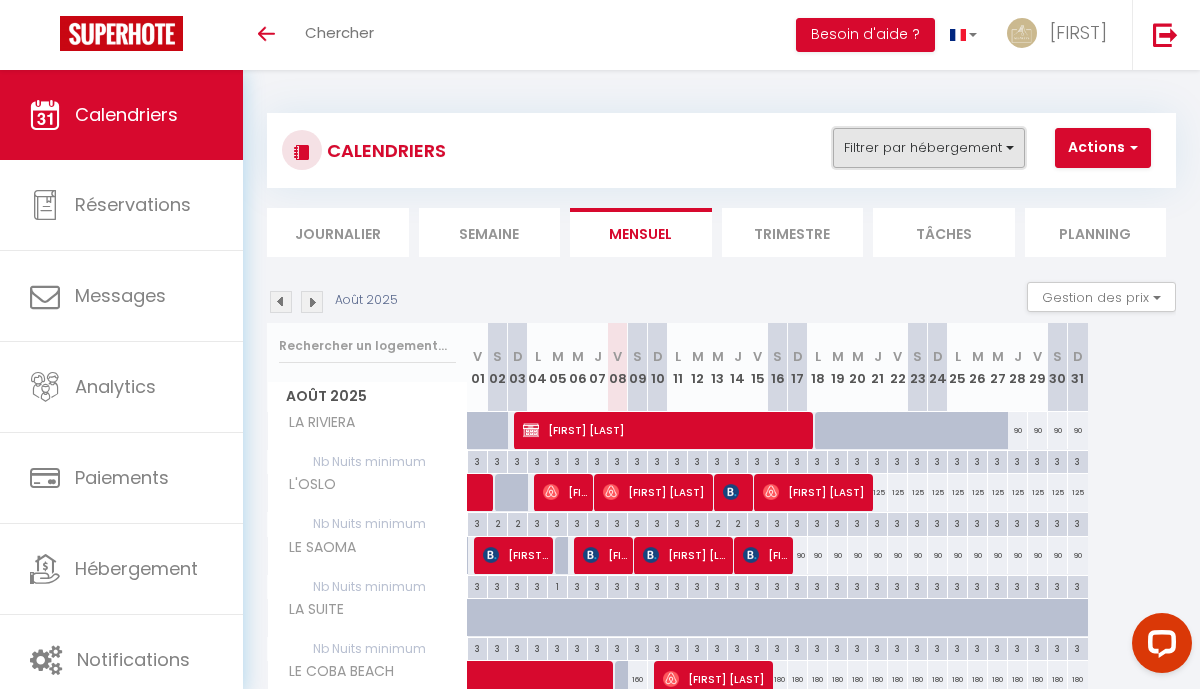 click on "Filtrer par hébergement" at bounding box center [929, 148] 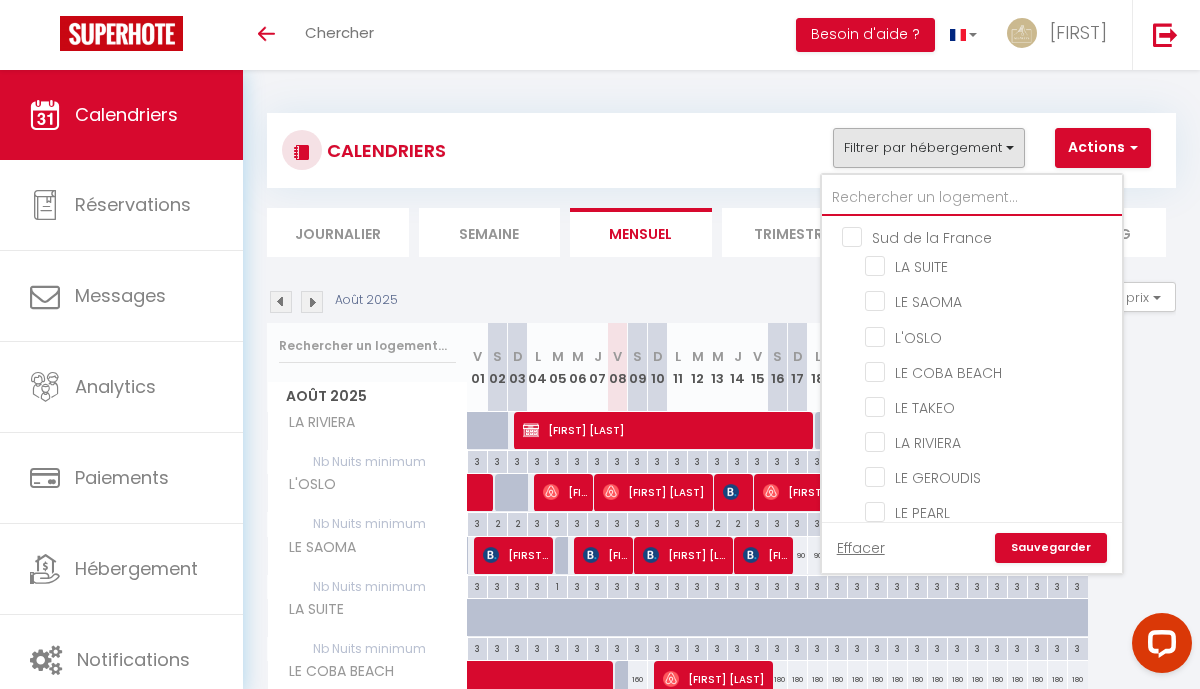 click at bounding box center [972, 198] 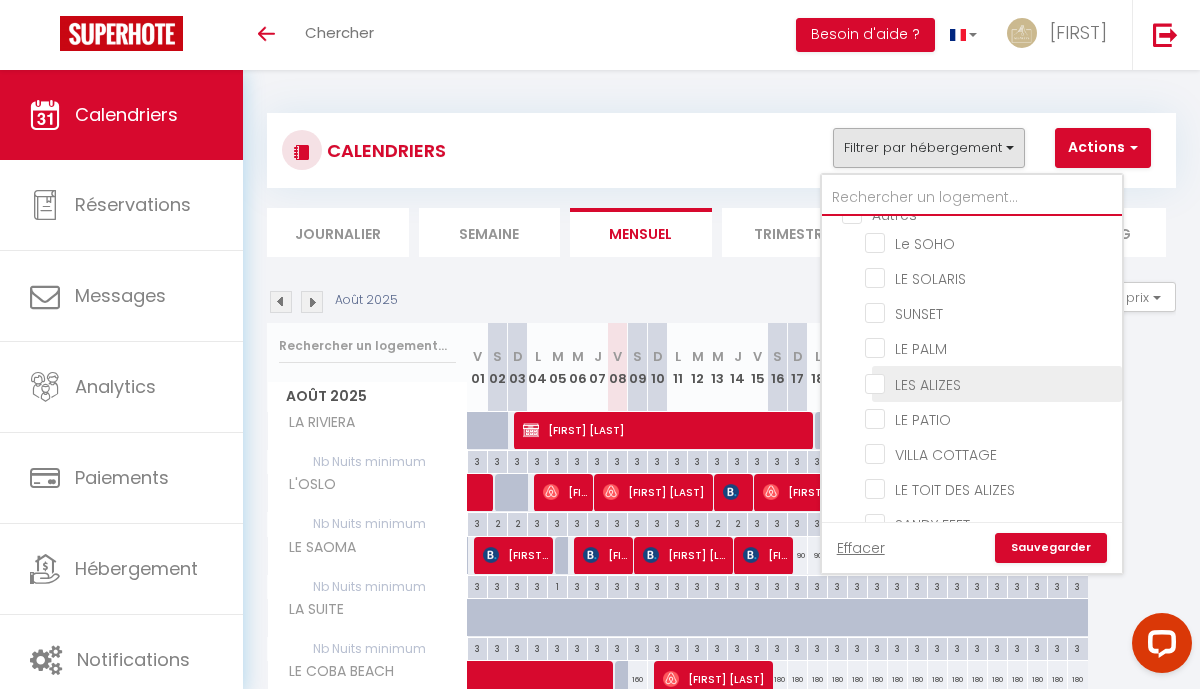 scroll, scrollTop: 785, scrollLeft: 0, axis: vertical 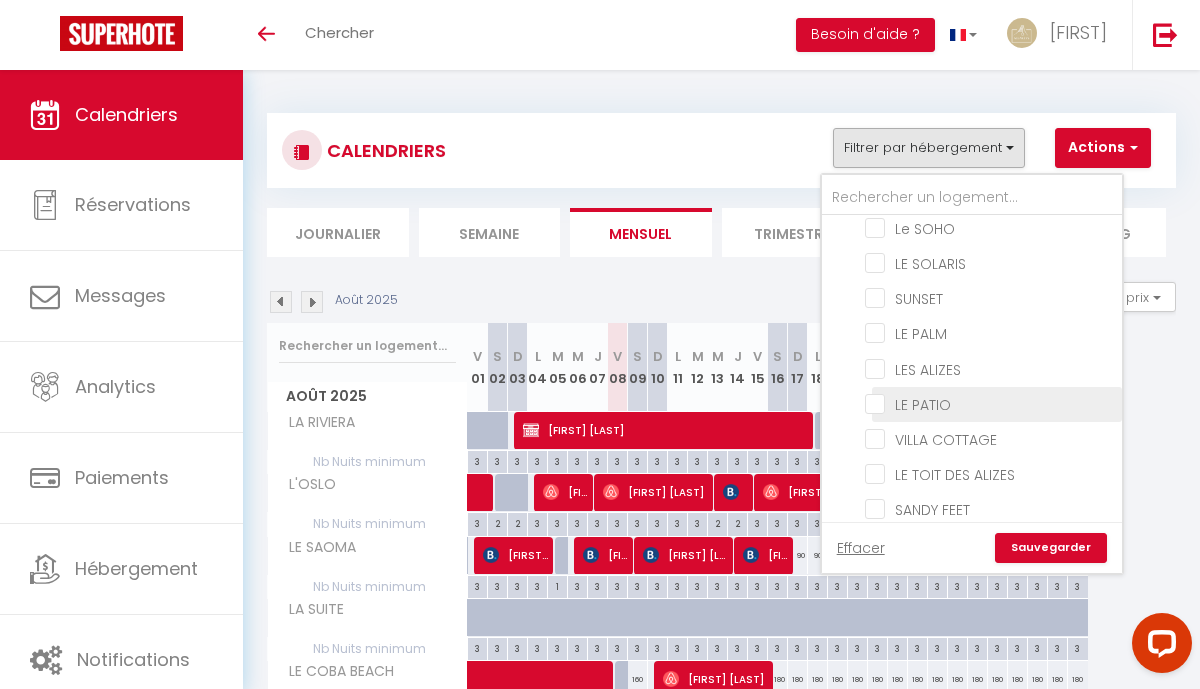click on "LE PATIO" at bounding box center (990, 403) 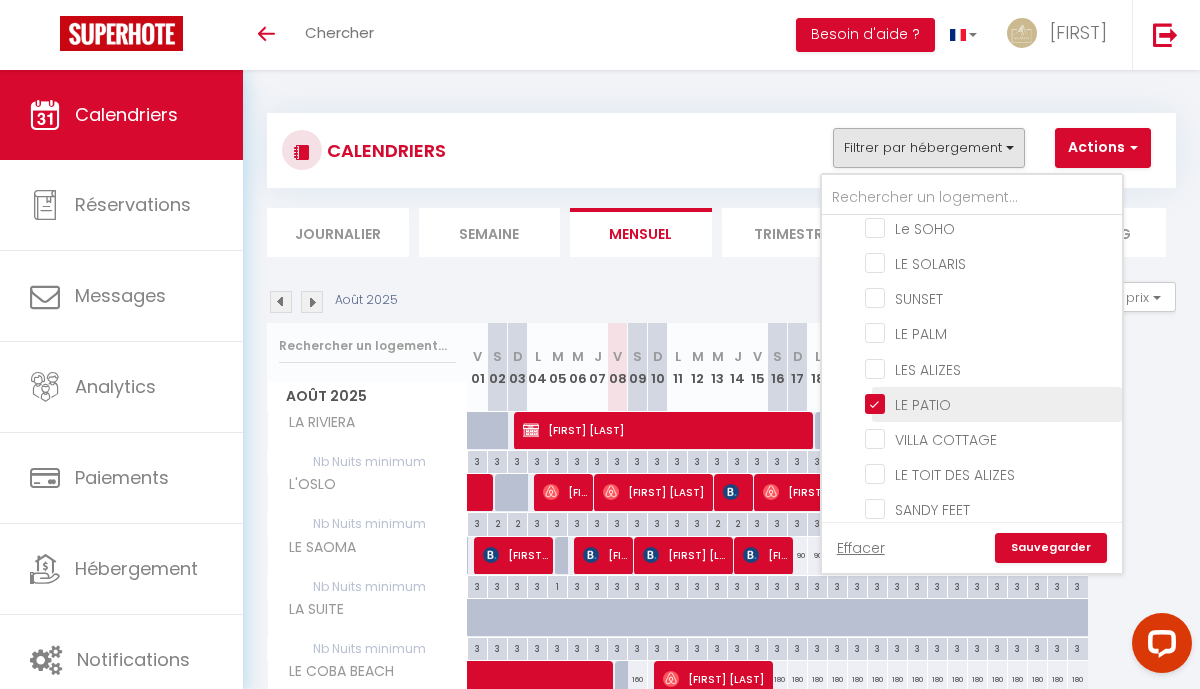 checkbox on "false" 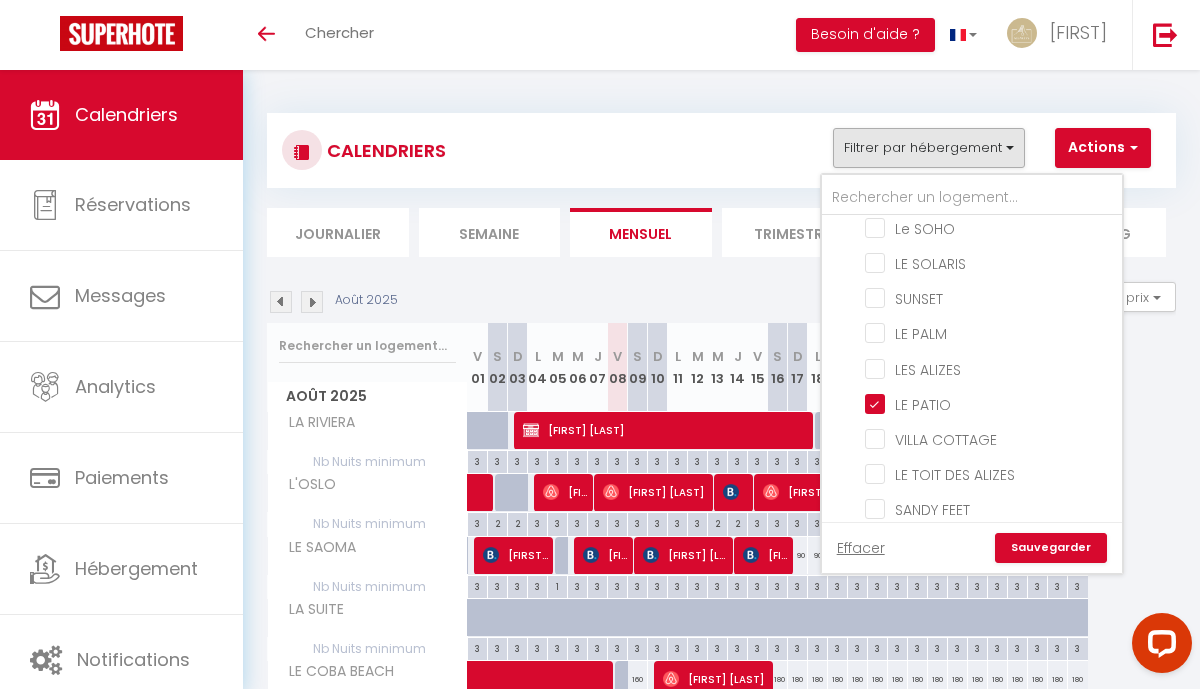 click on "Sauvegarder" at bounding box center [1051, 548] 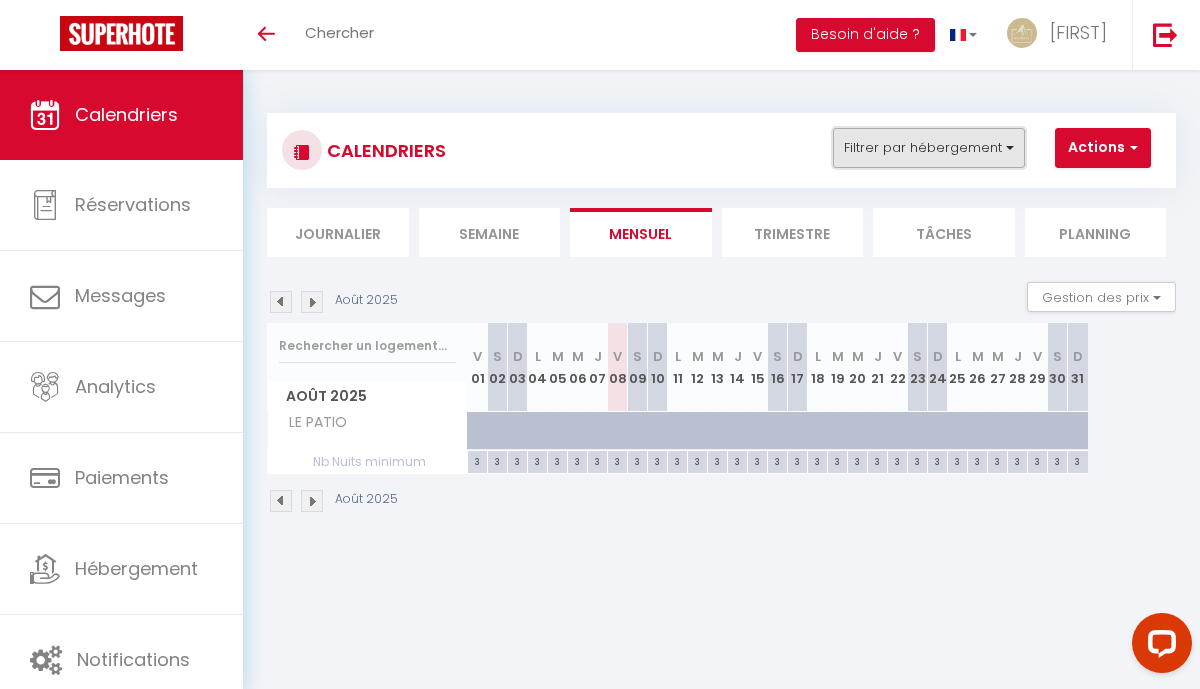 click on "Filtrer par hébergement" at bounding box center [929, 148] 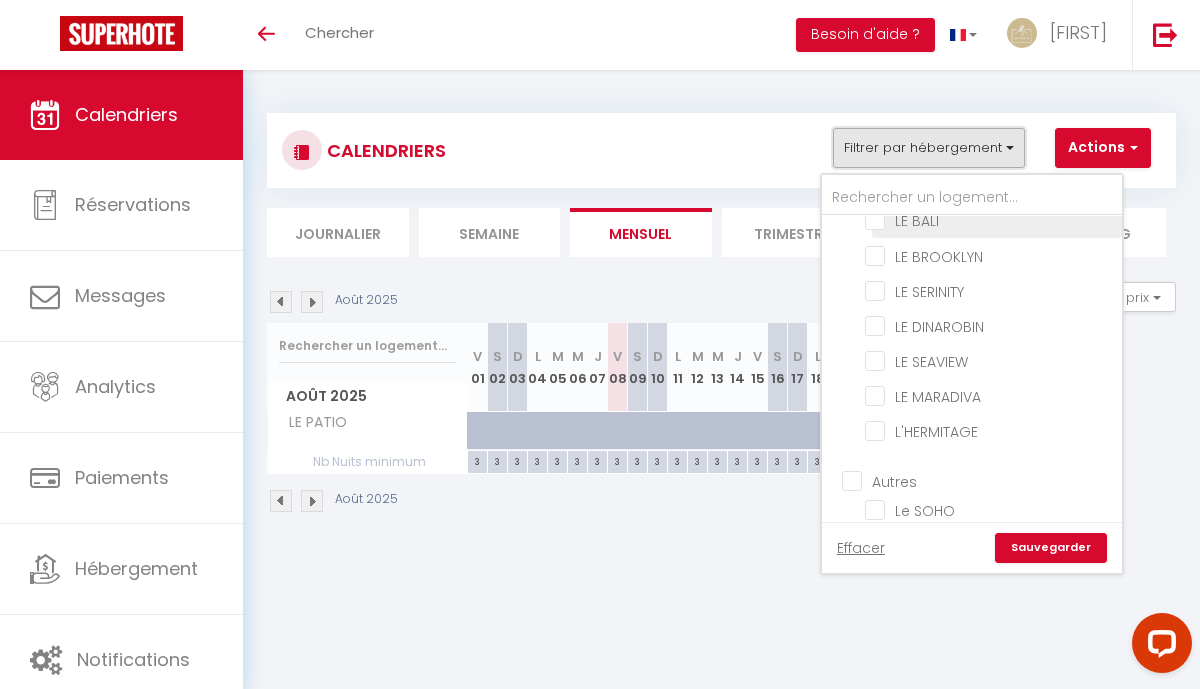 scroll, scrollTop: 583, scrollLeft: 0, axis: vertical 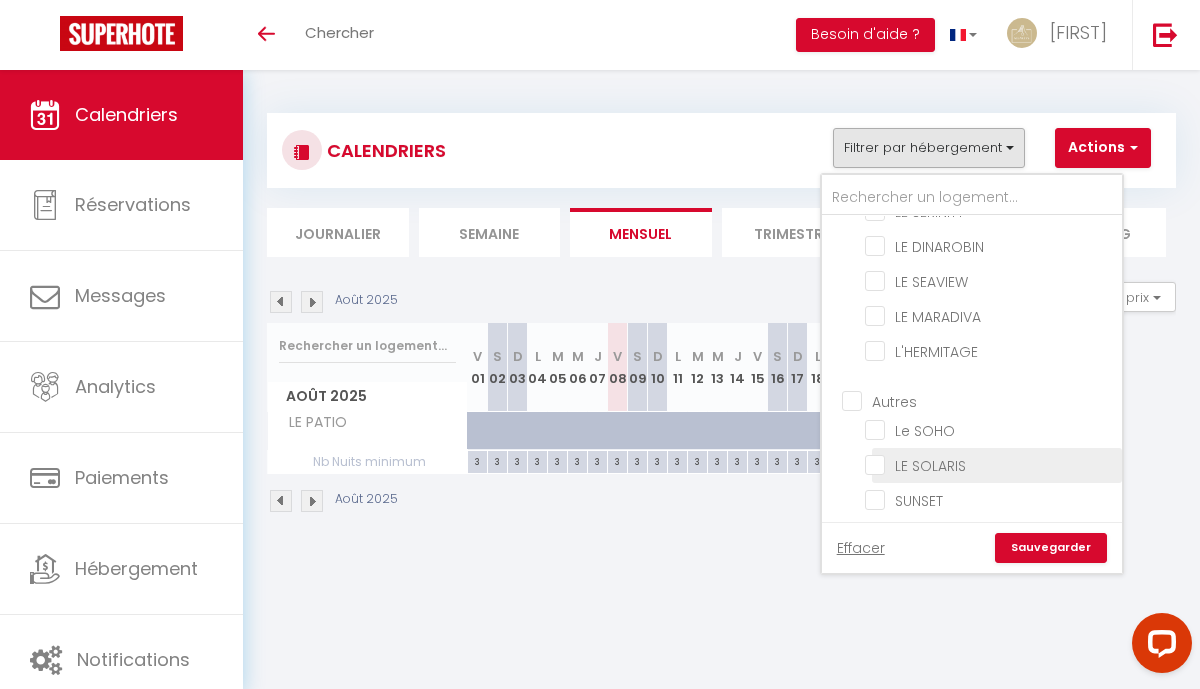 click on "LE SOLARIS" at bounding box center (990, 464) 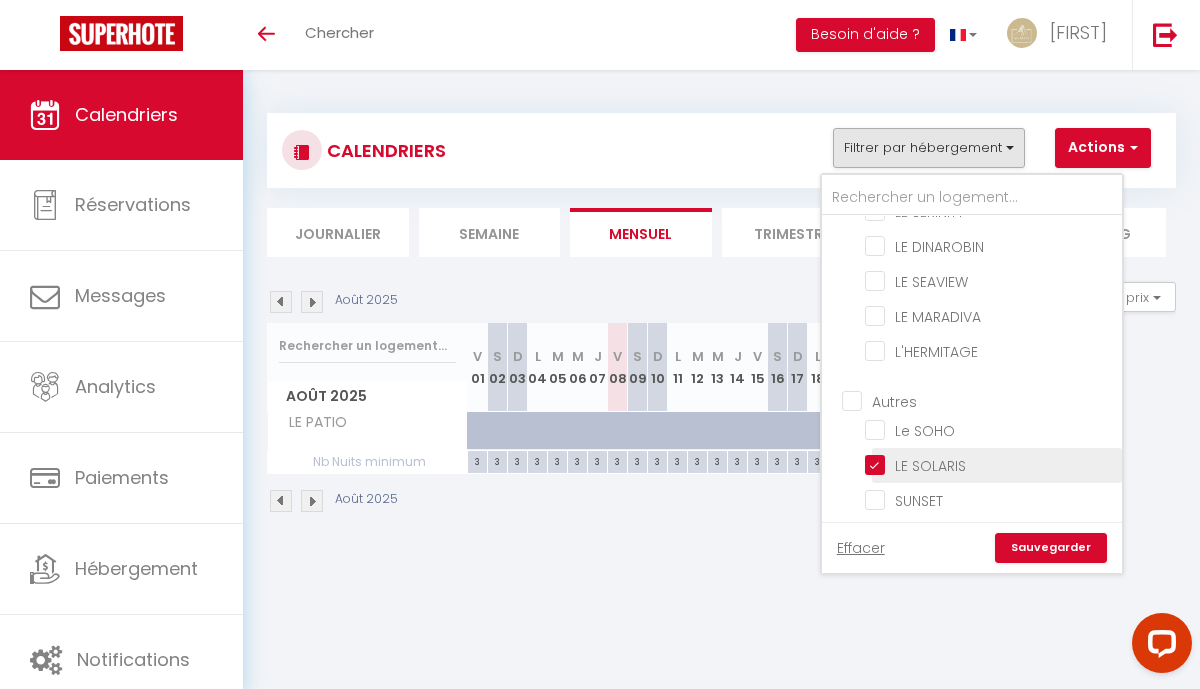 checkbox on "false" 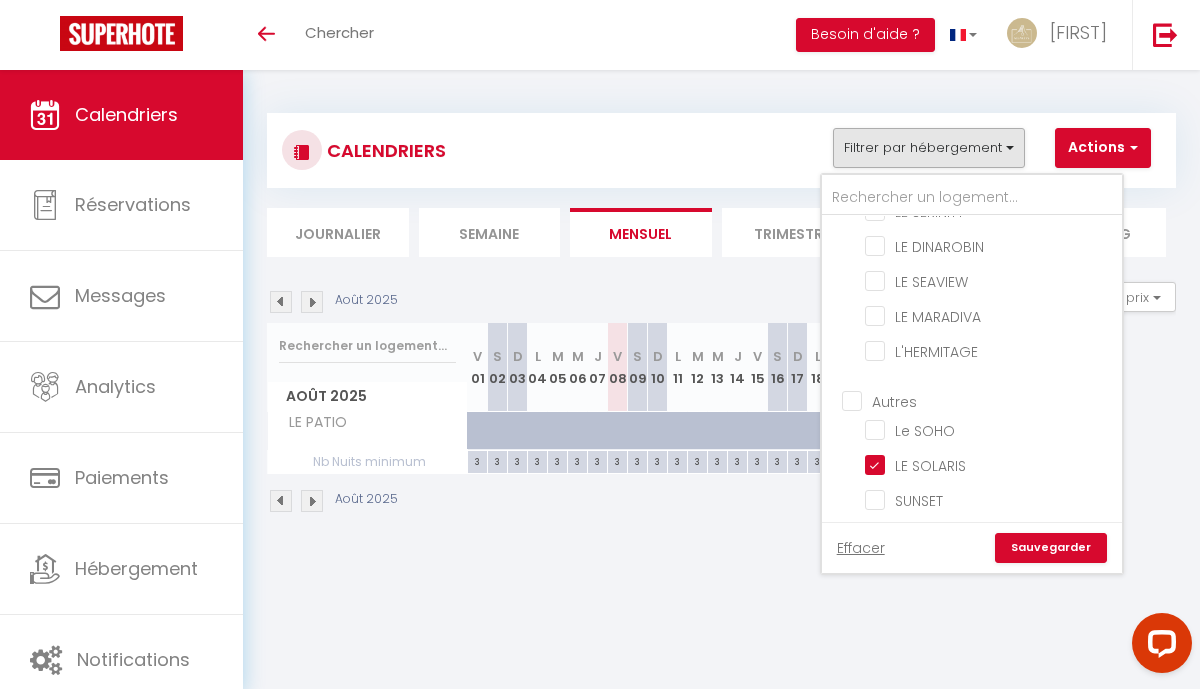 click on "Sauvegarder" at bounding box center (1051, 548) 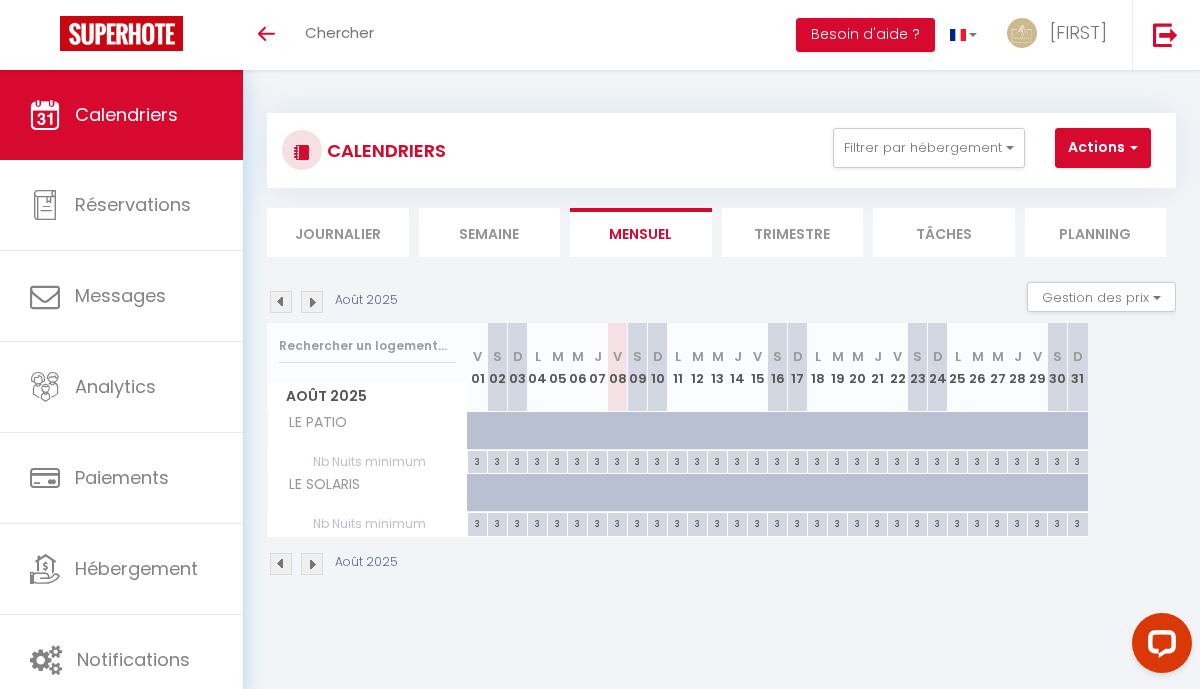 click at bounding box center [312, 302] 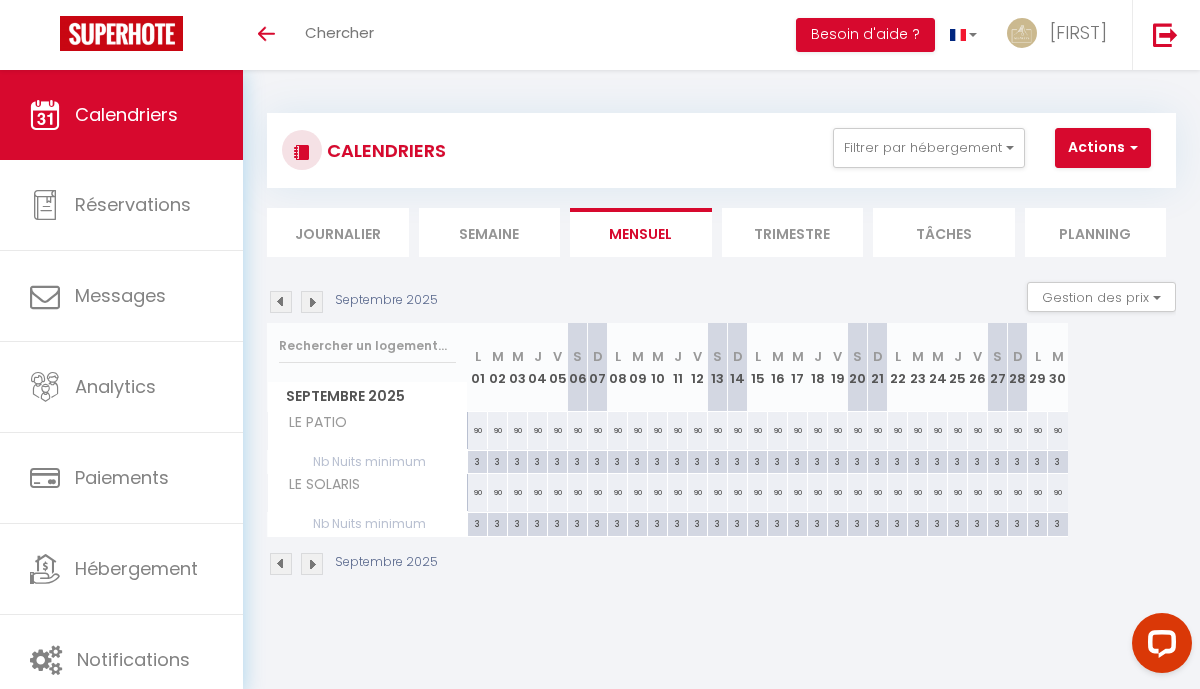 click at bounding box center (312, 302) 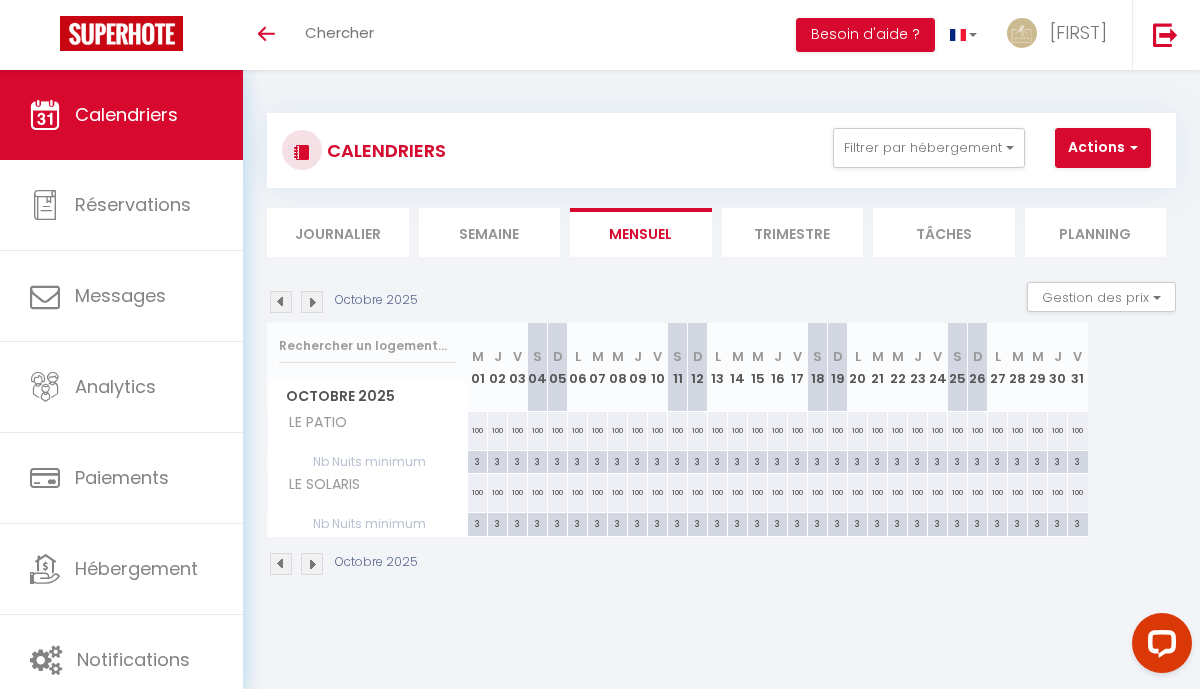 click at bounding box center (312, 302) 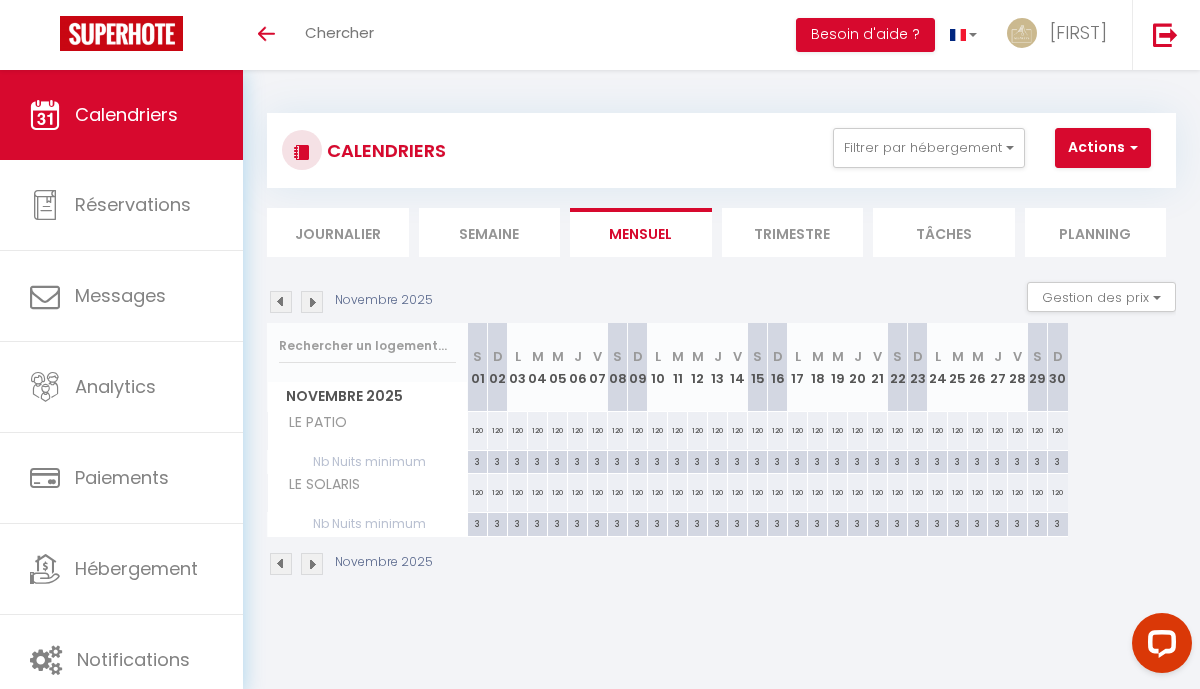 click at bounding box center [312, 302] 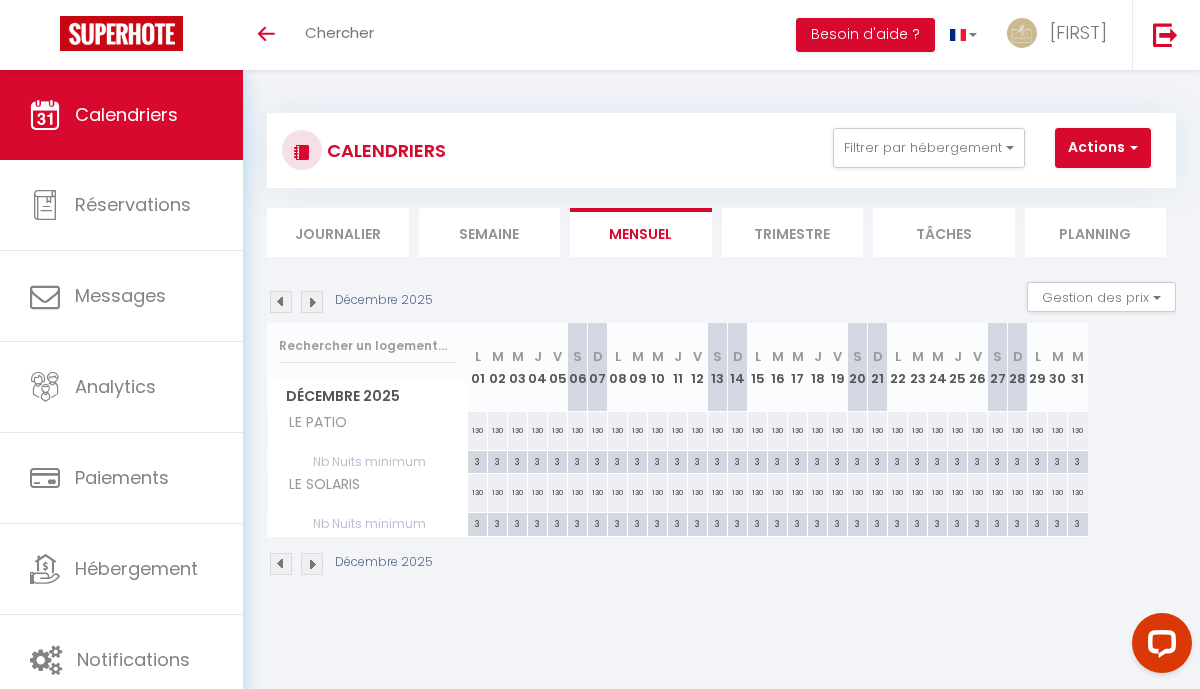click at bounding box center (312, 302) 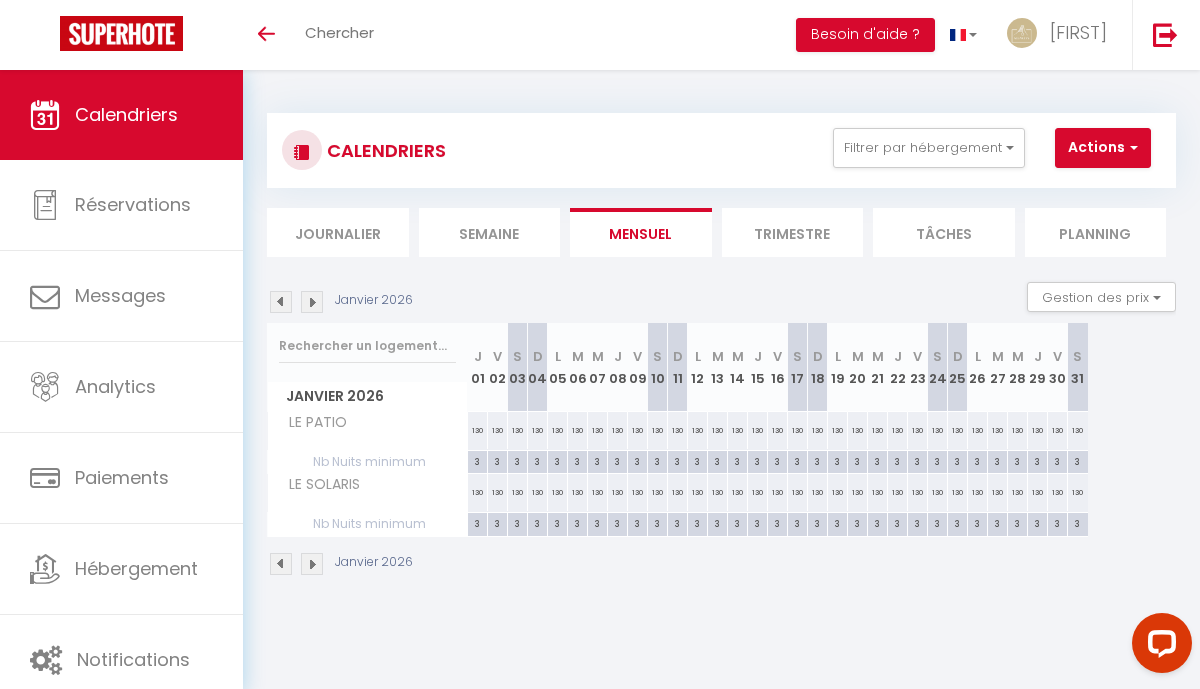 click at bounding box center (312, 302) 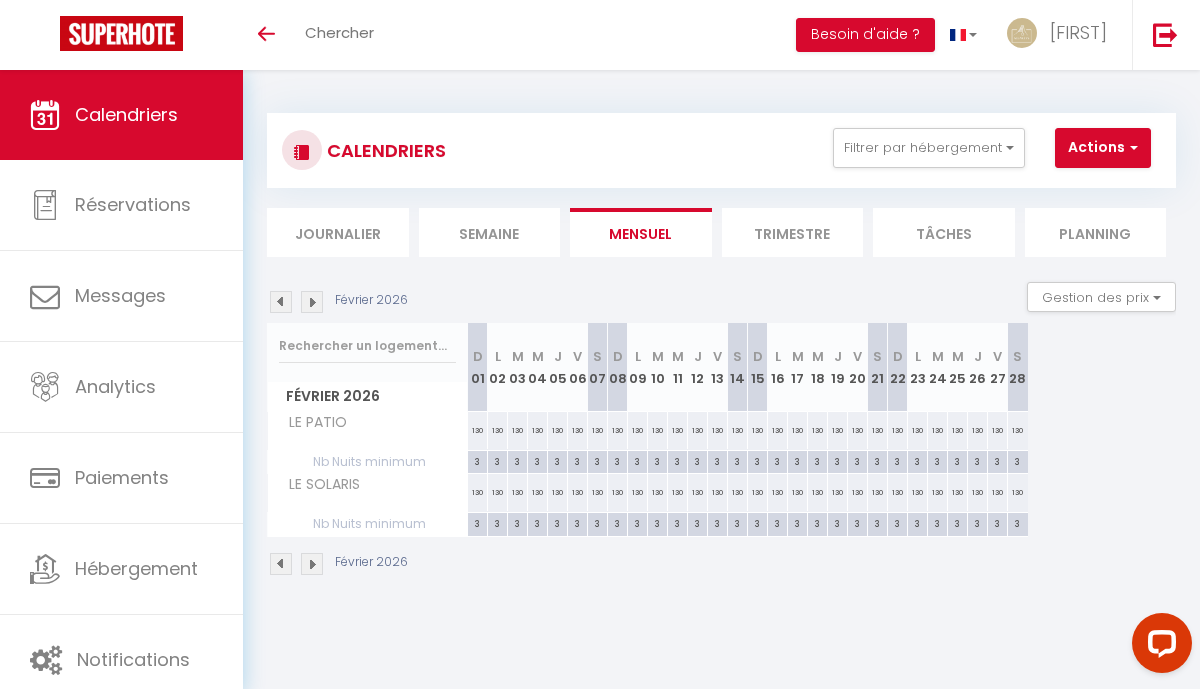 click at bounding box center [312, 302] 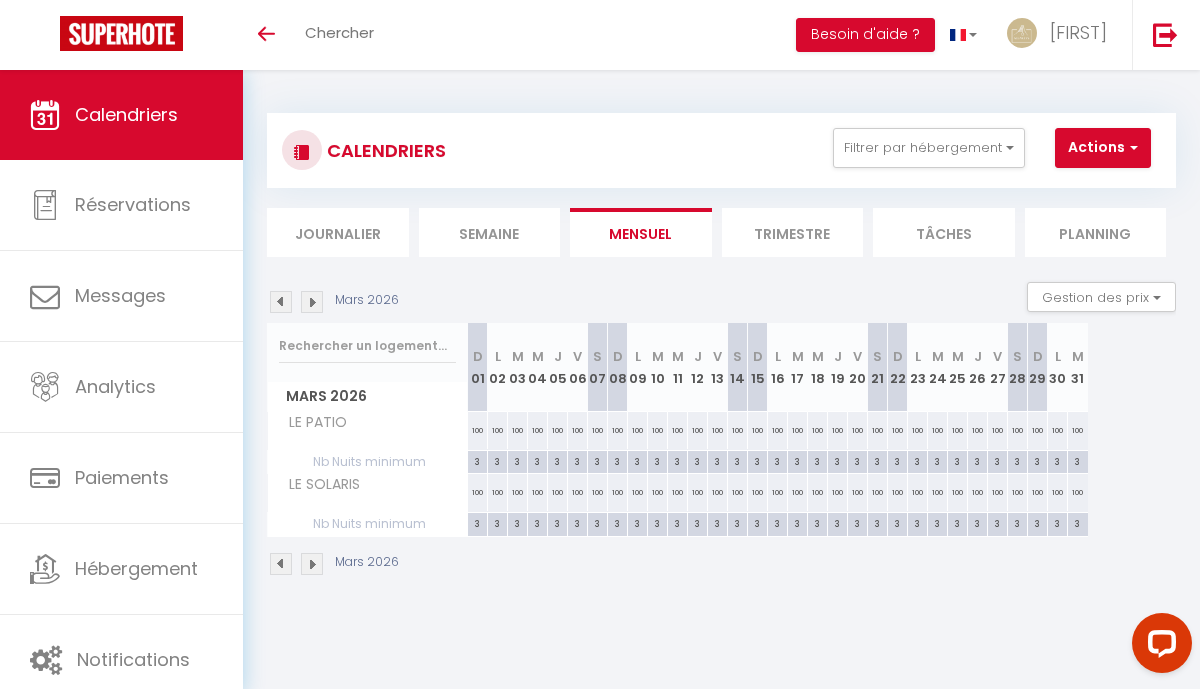 click at bounding box center (312, 302) 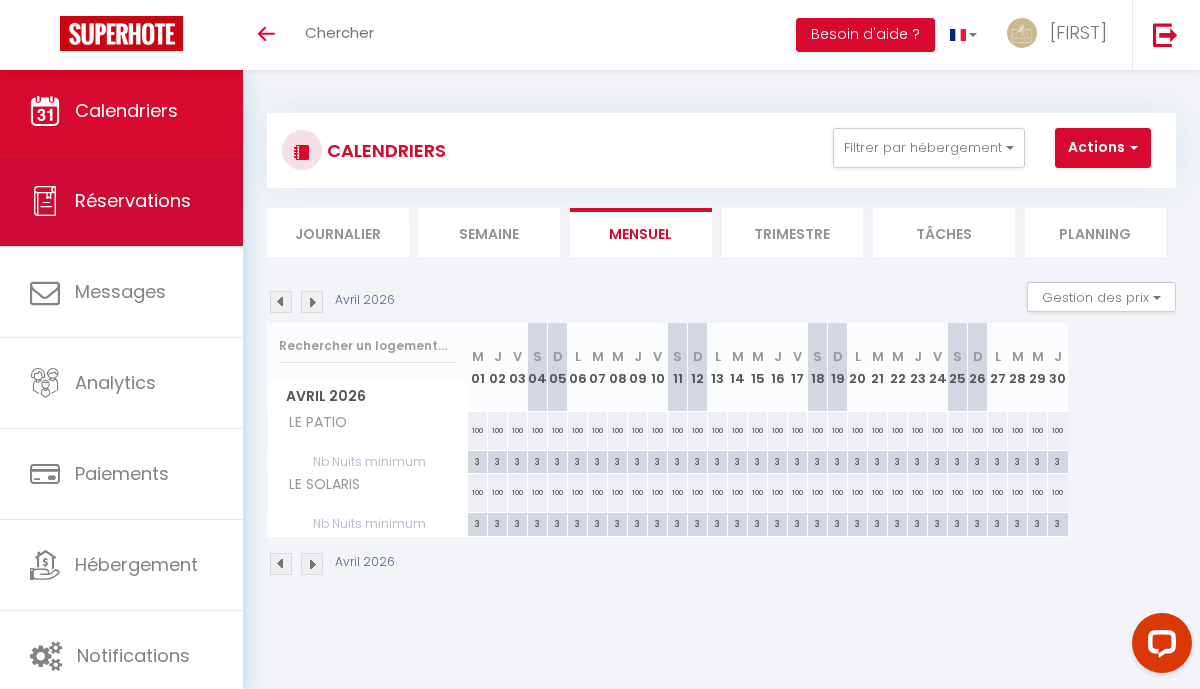 click on "Réservations" at bounding box center (121, 201) 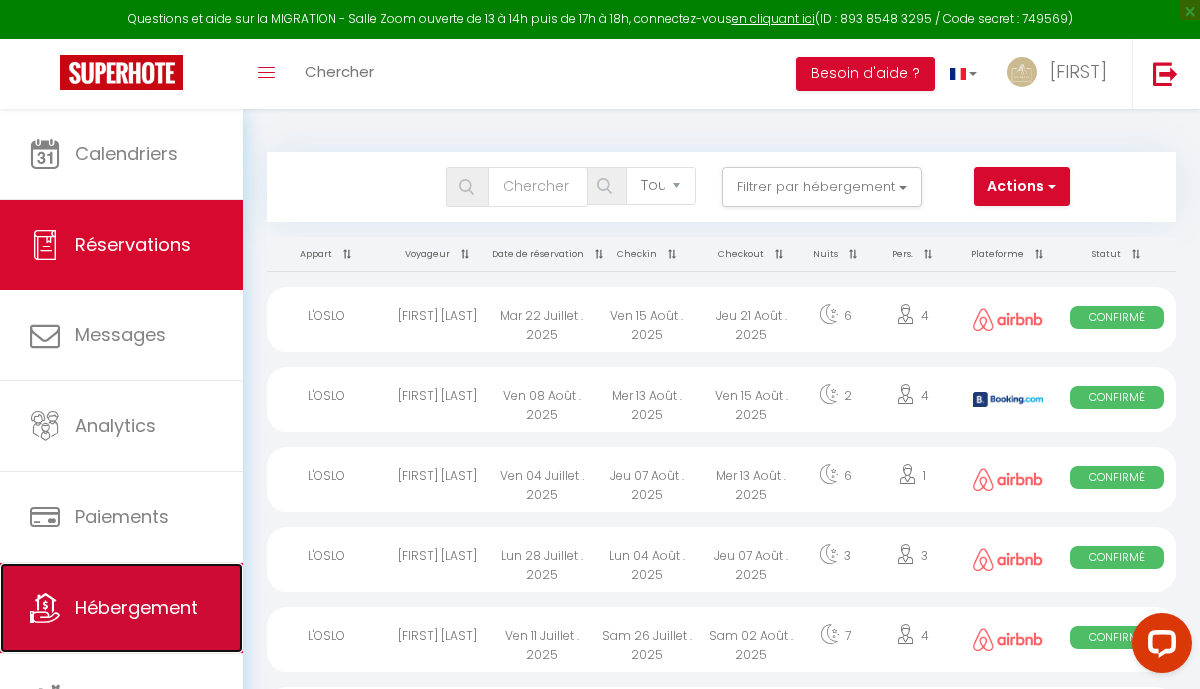 click on "Hébergement" at bounding box center [136, 607] 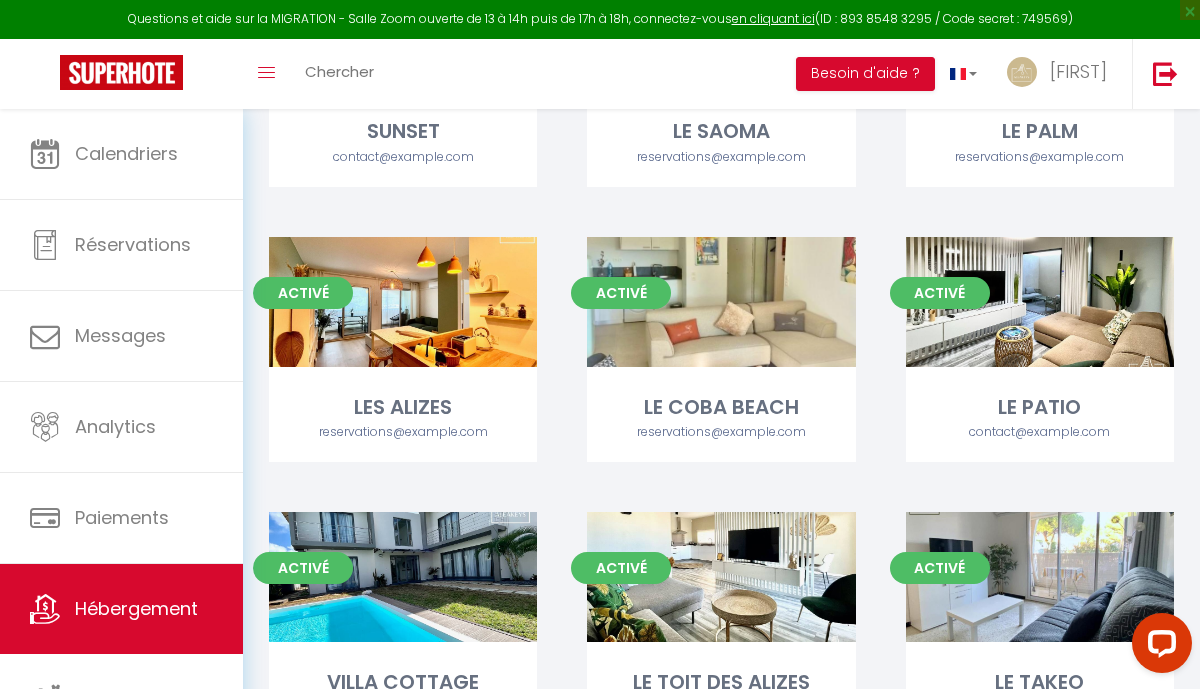 scroll, scrollTop: 1968, scrollLeft: 0, axis: vertical 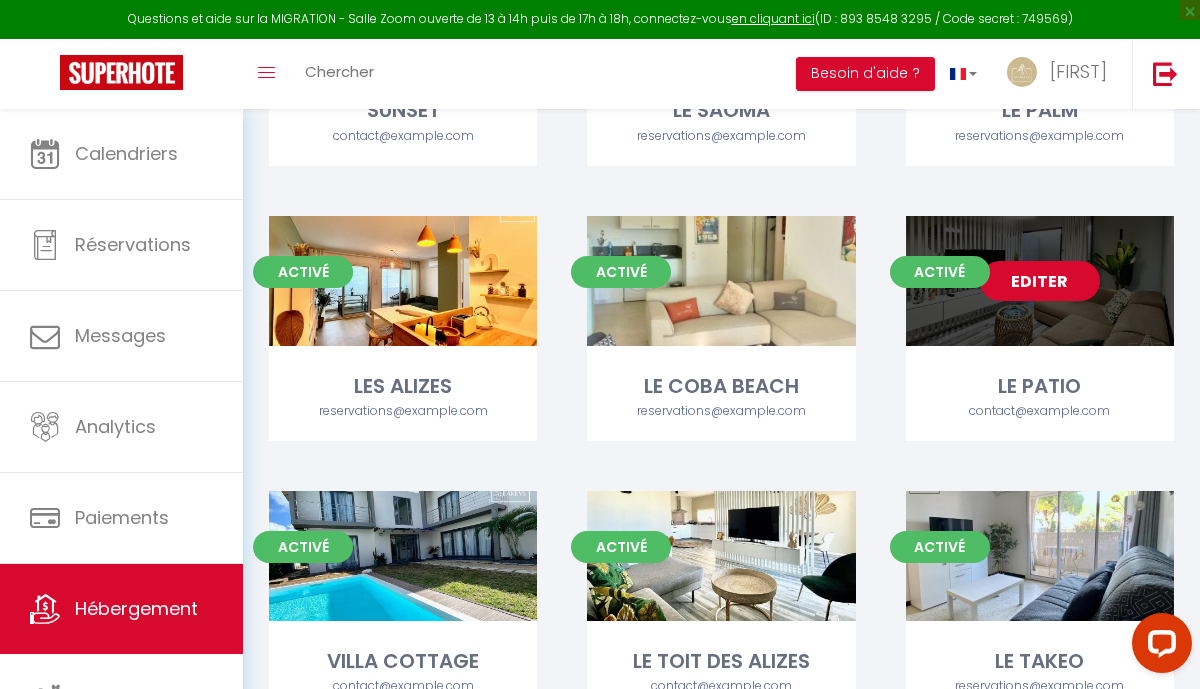 click on "Editer" at bounding box center (1040, 281) 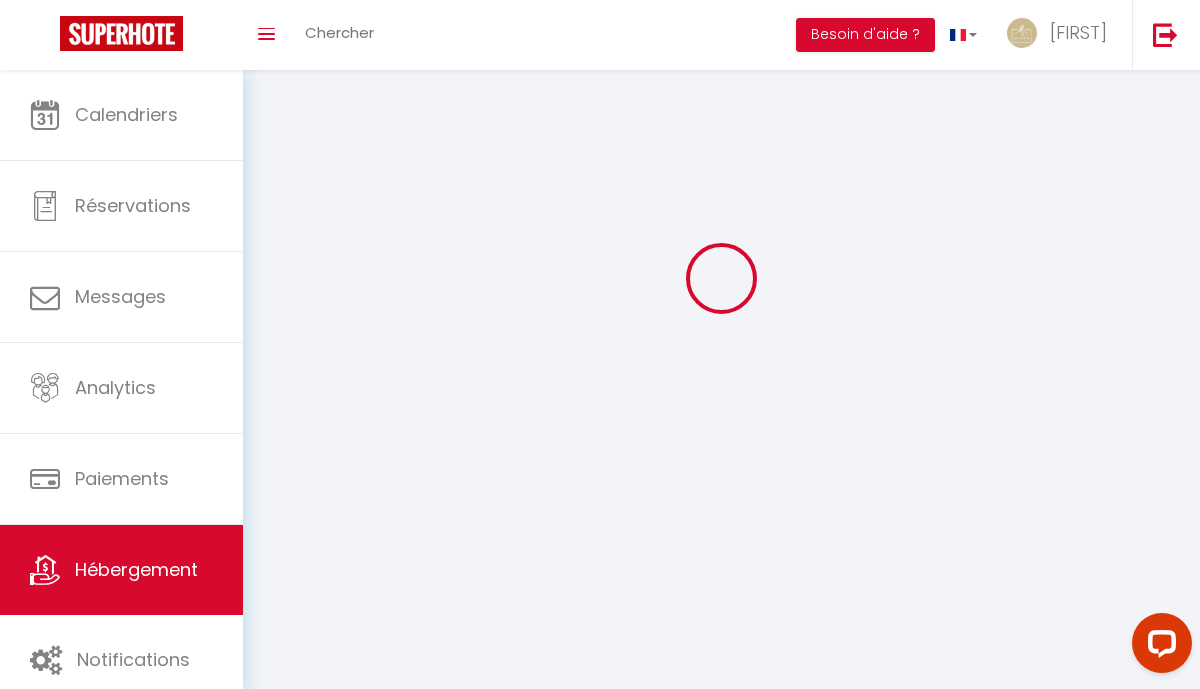 scroll, scrollTop: 0, scrollLeft: 0, axis: both 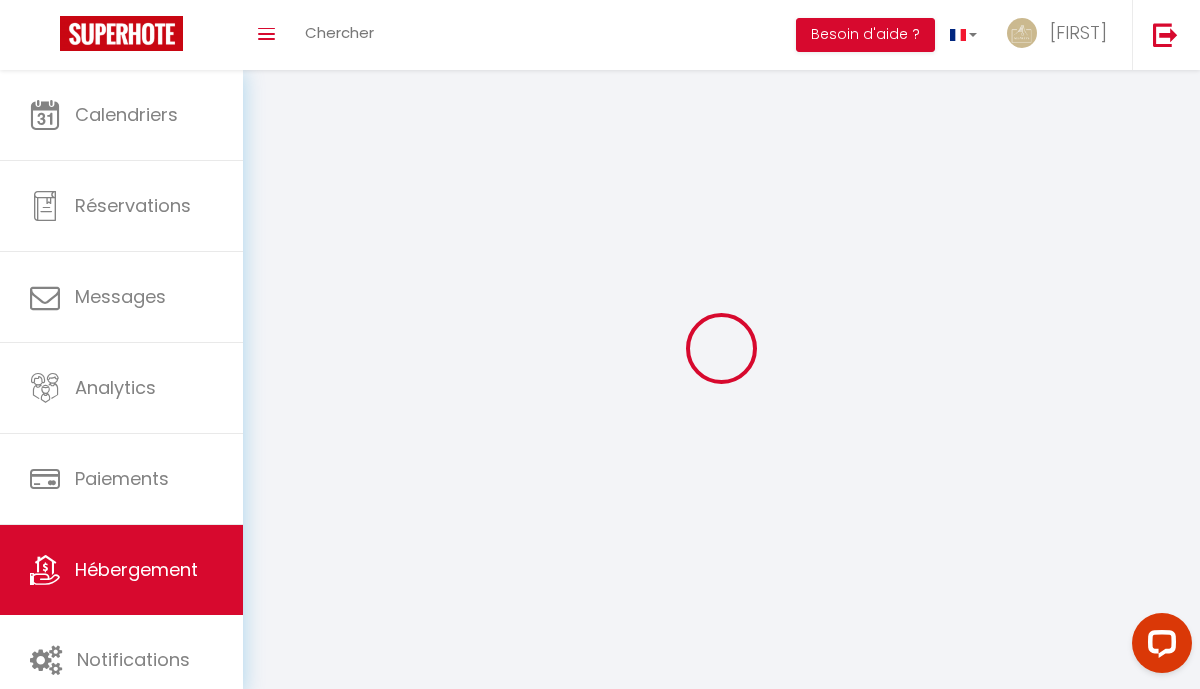 select on "1" 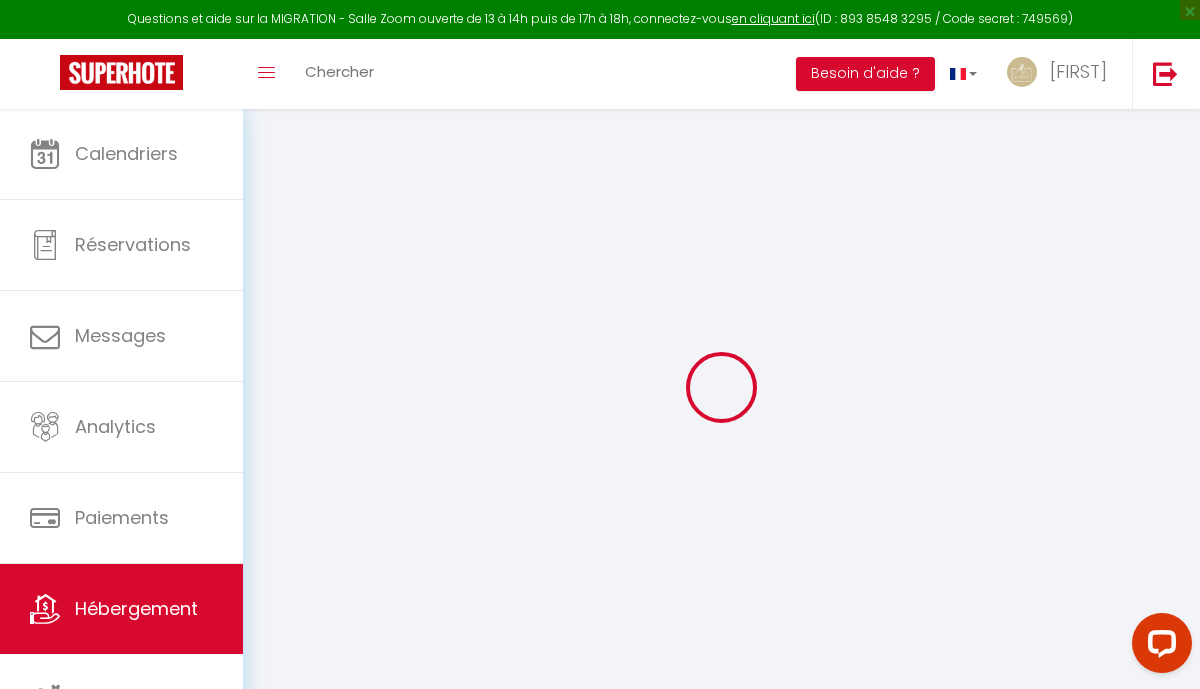 select 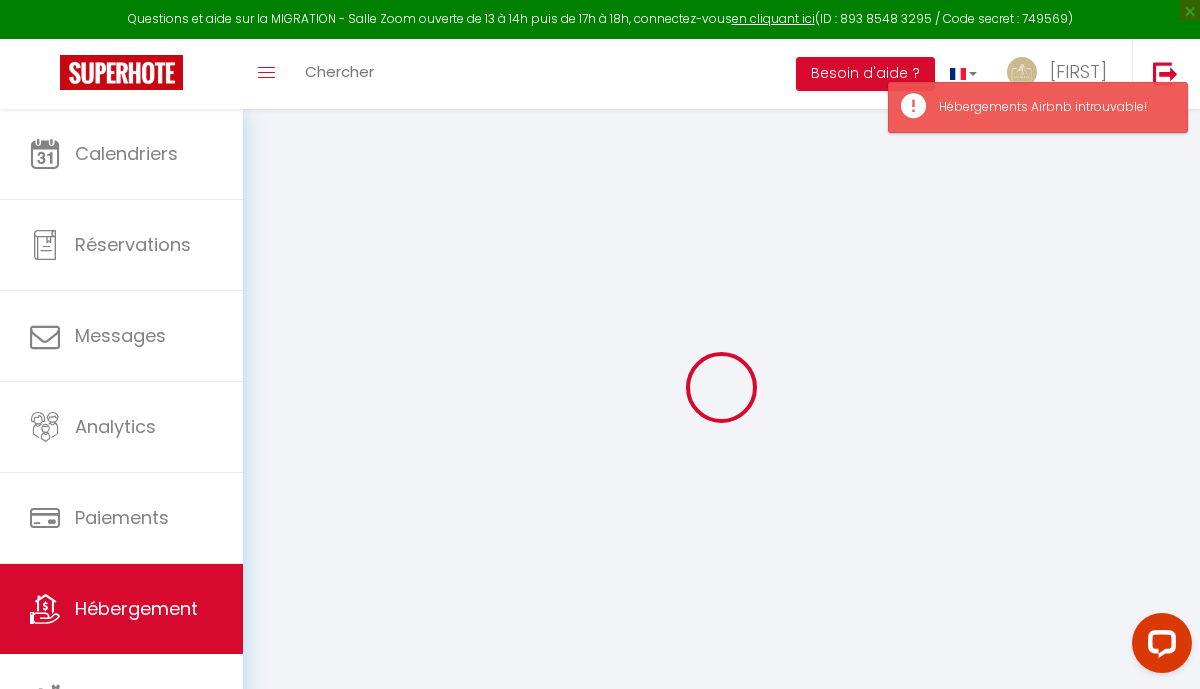 select 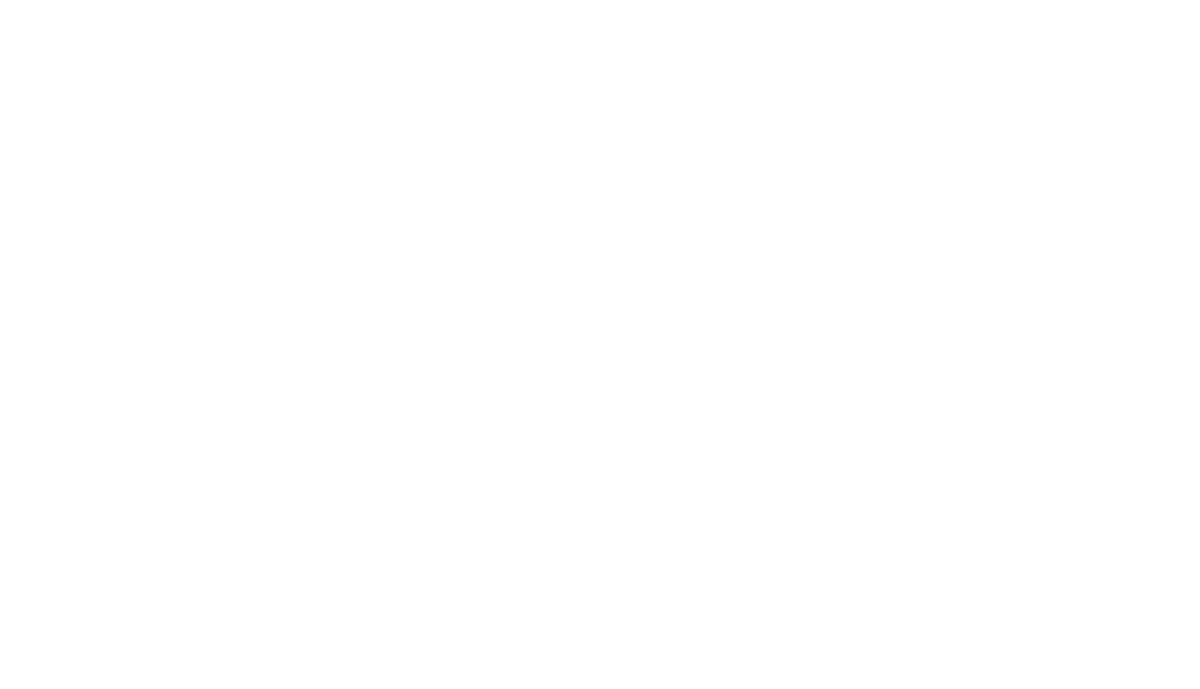 scroll, scrollTop: 0, scrollLeft: 0, axis: both 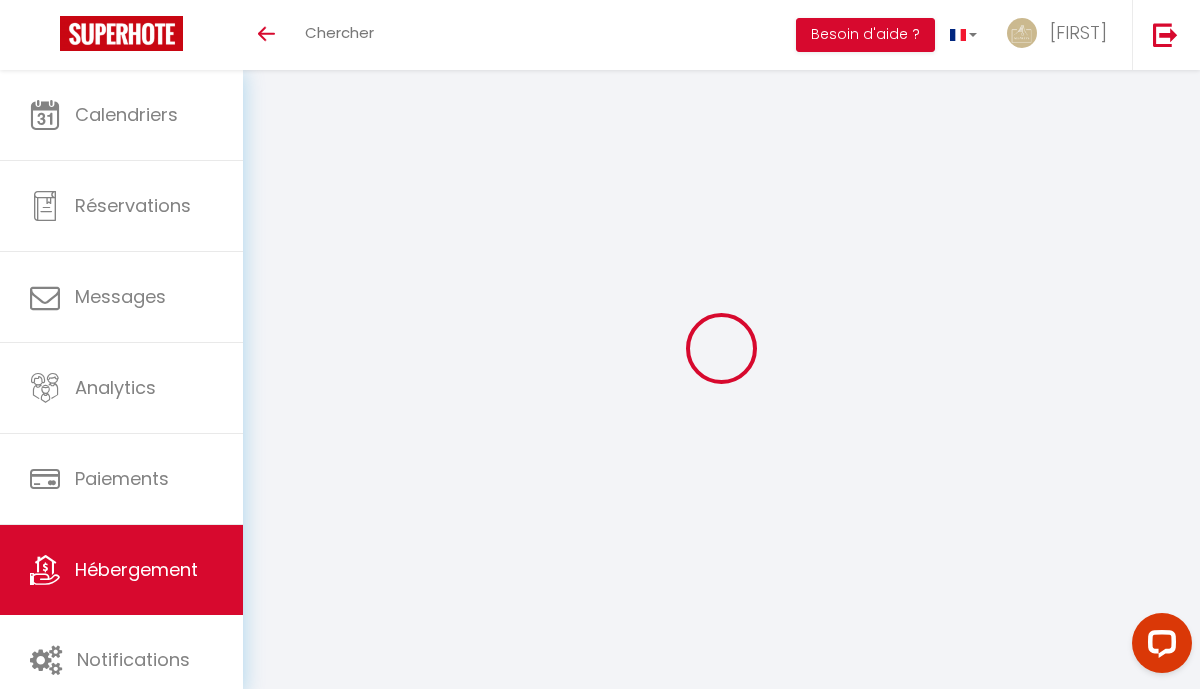 select on "+ 20 %" 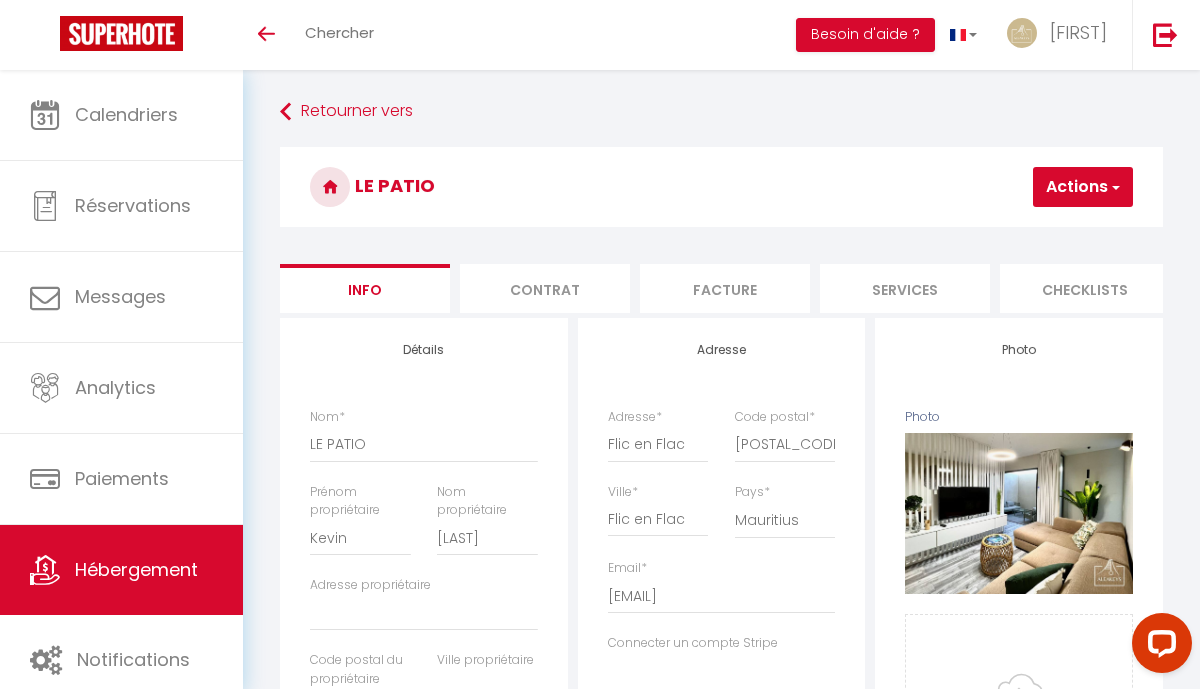 select 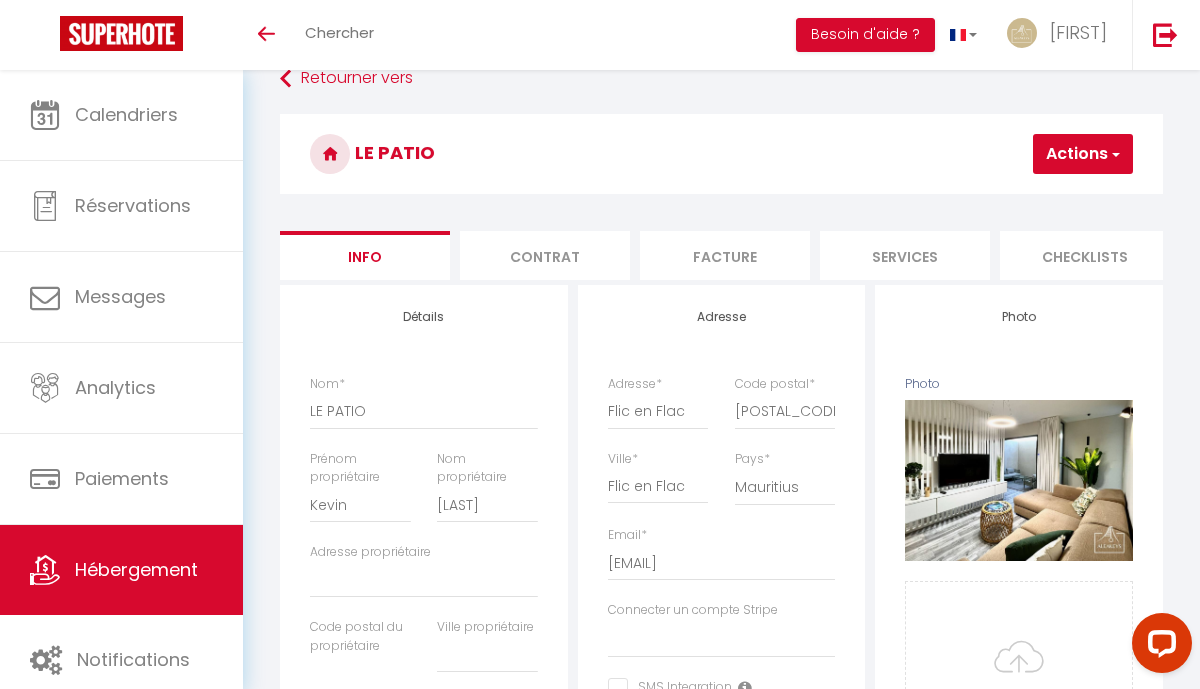 scroll, scrollTop: 34, scrollLeft: 0, axis: vertical 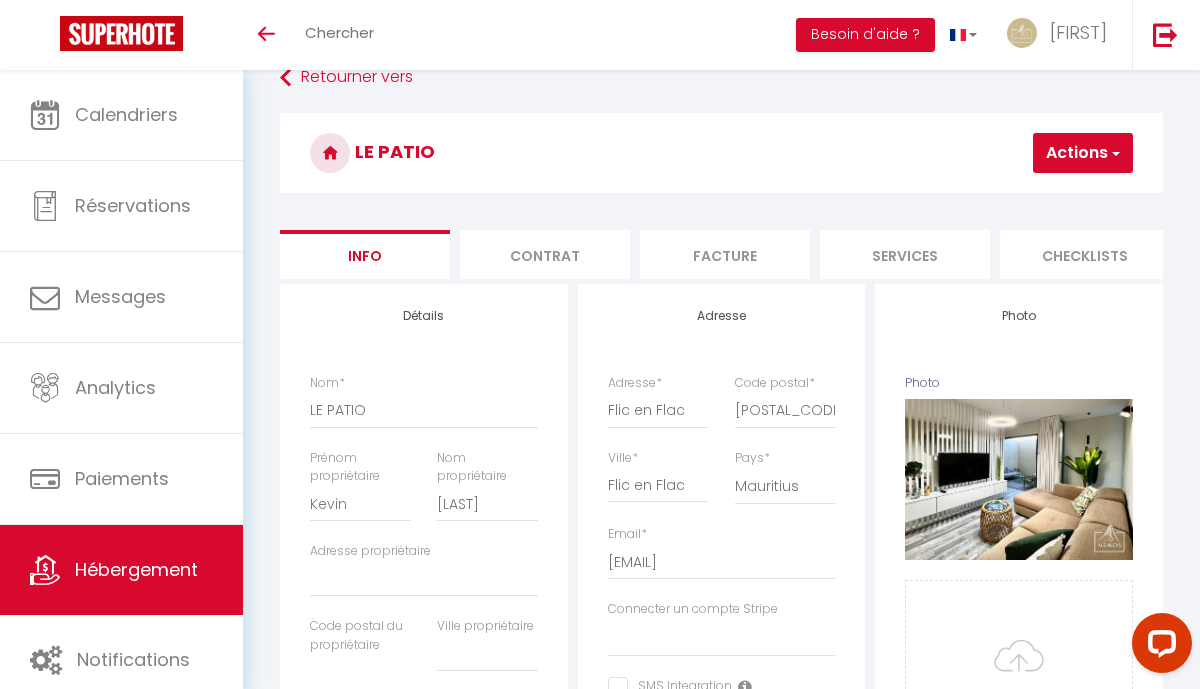 click on "Contrat" at bounding box center (545, 254) 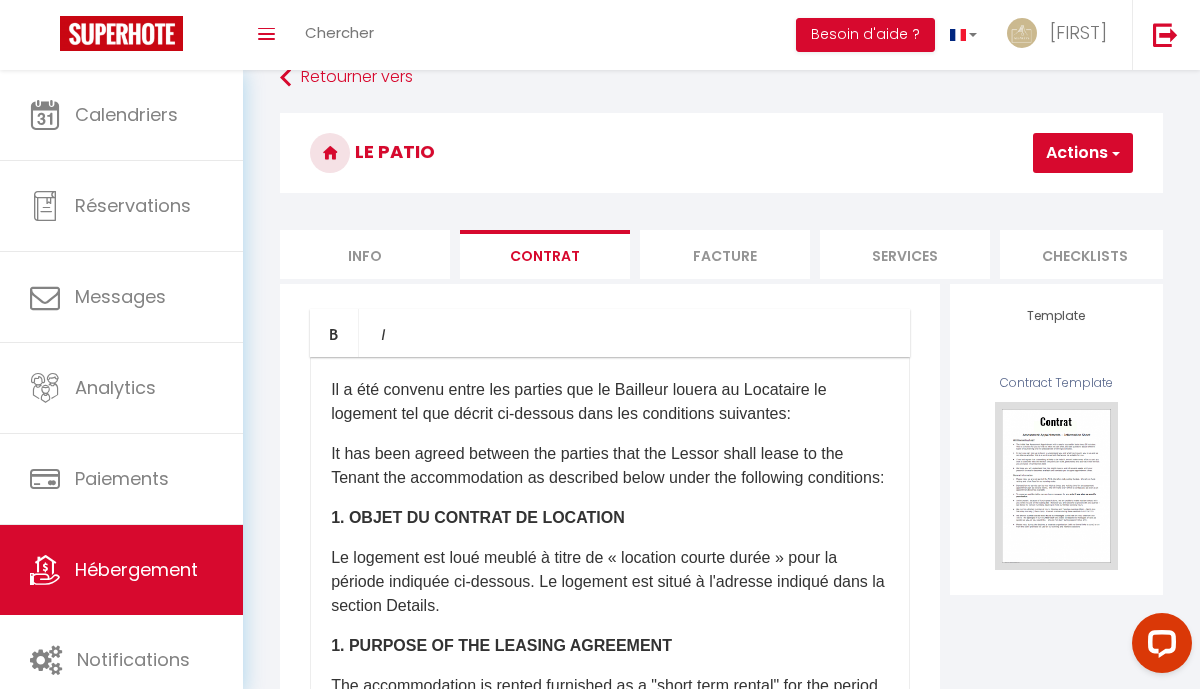 click on "Facture" at bounding box center (725, 254) 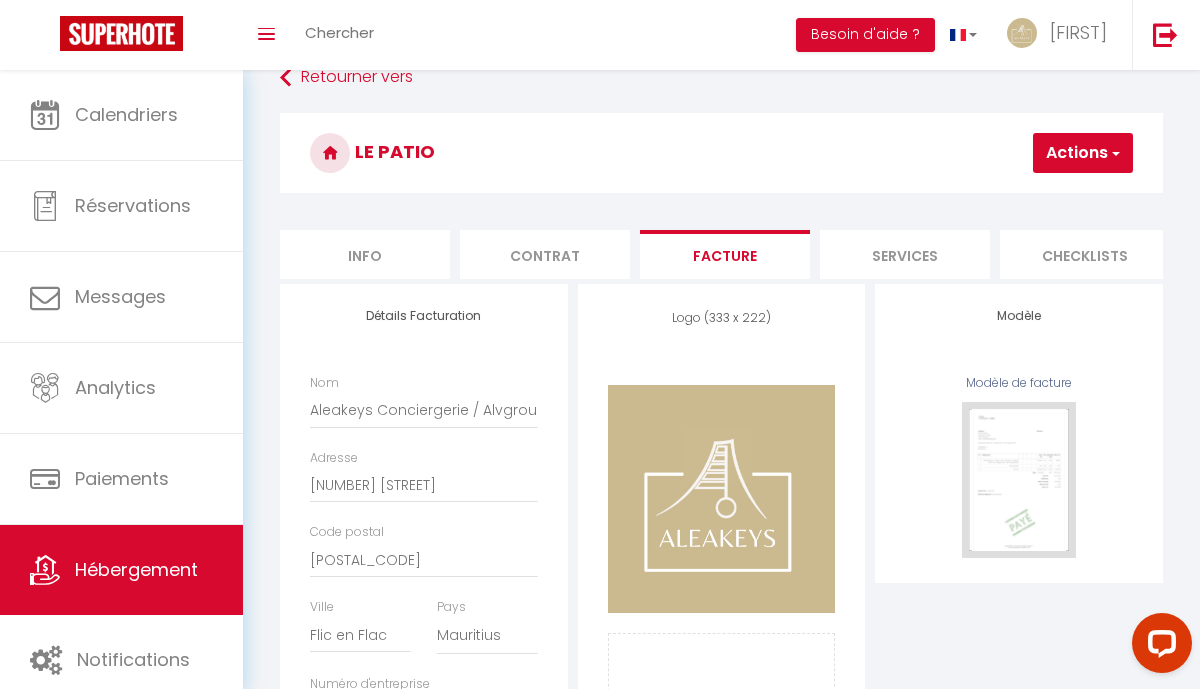 click on "Services" at bounding box center (905, 254) 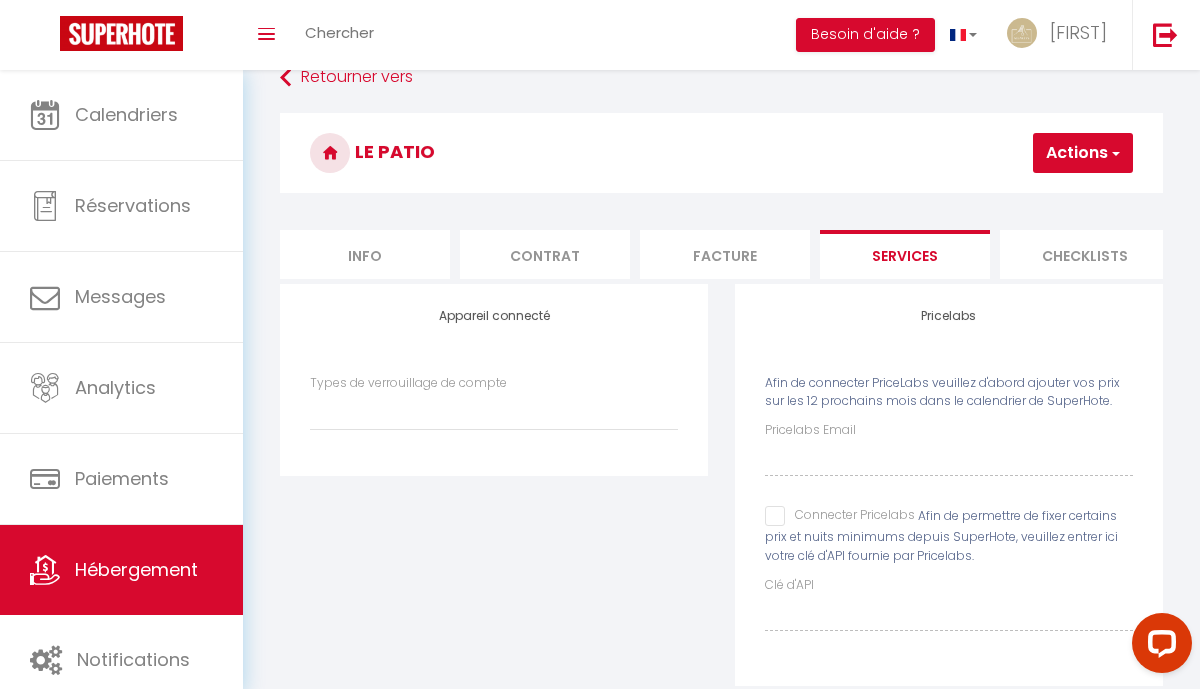click on "Checklists" at bounding box center [1085, 254] 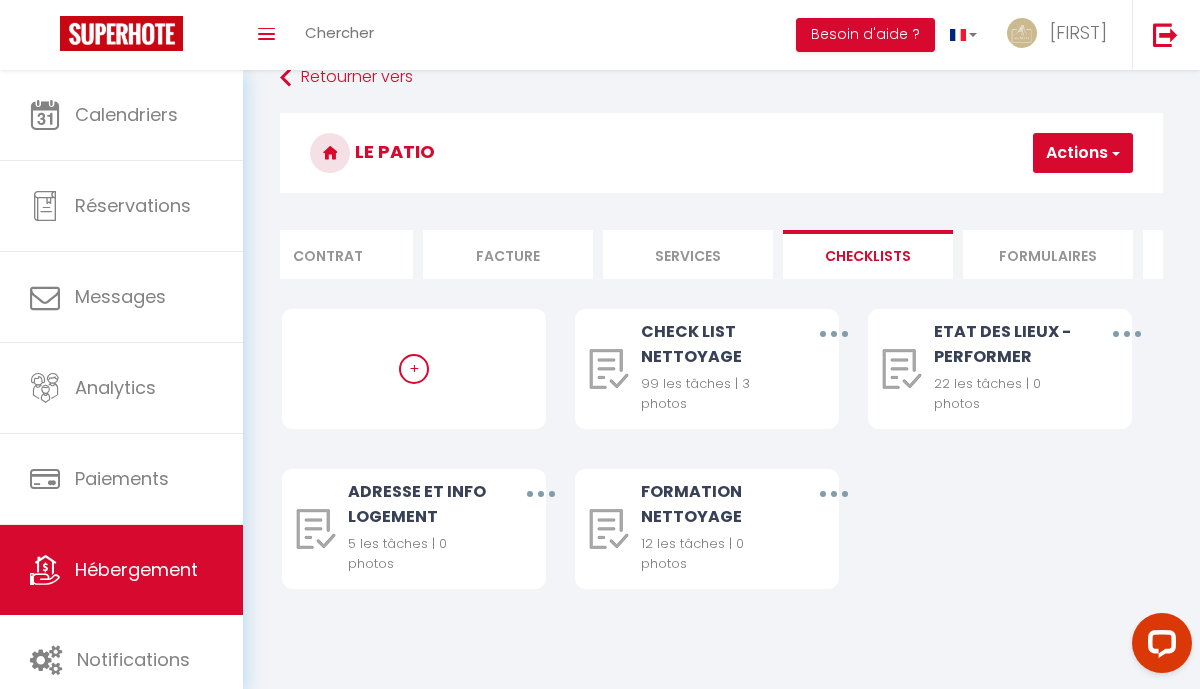 click on "Formulaires" at bounding box center [1048, 254] 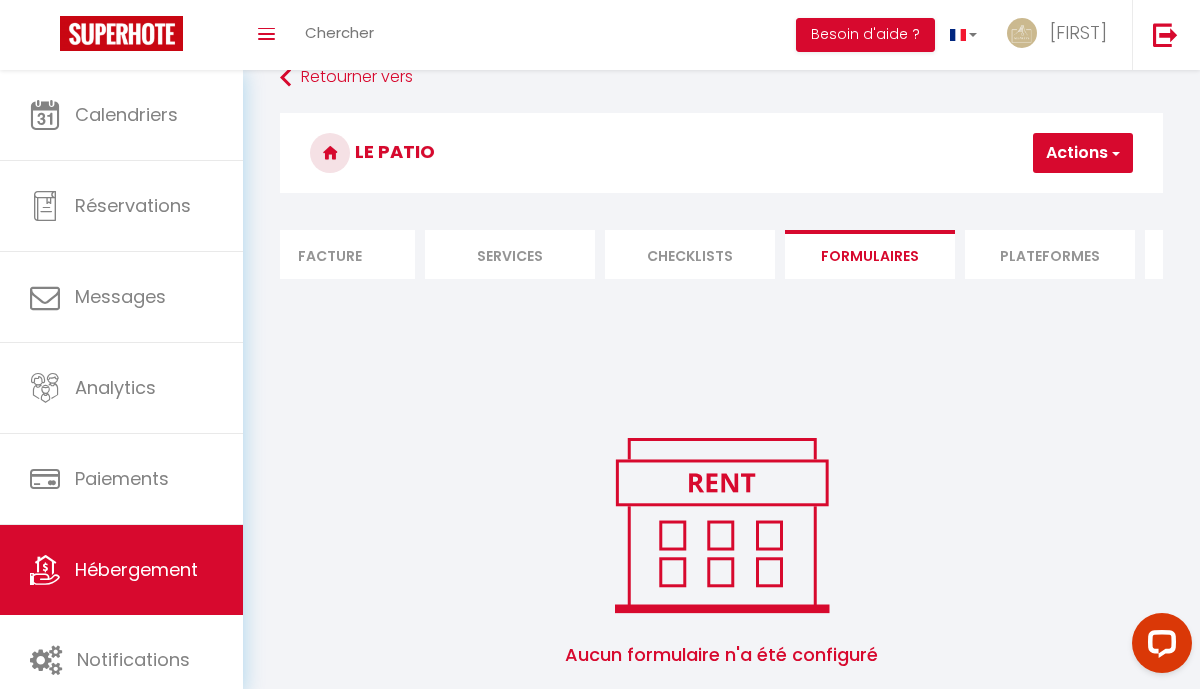 scroll, scrollTop: 0, scrollLeft: 621, axis: horizontal 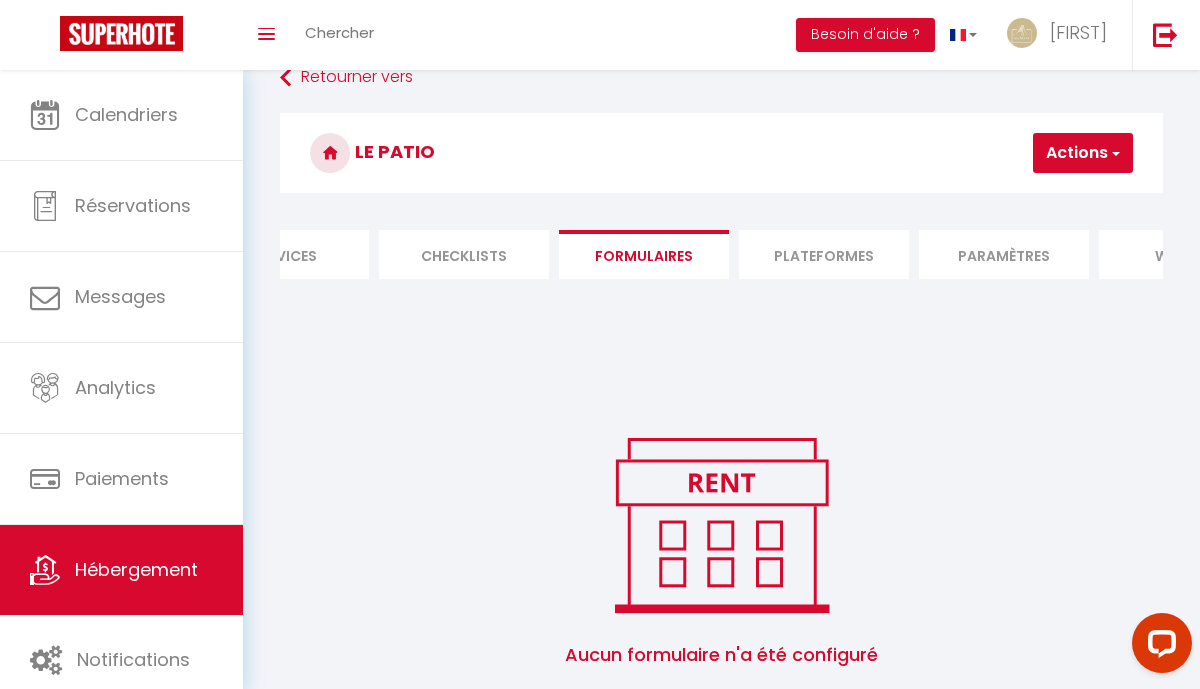 click on "Plateformes" at bounding box center [824, 254] 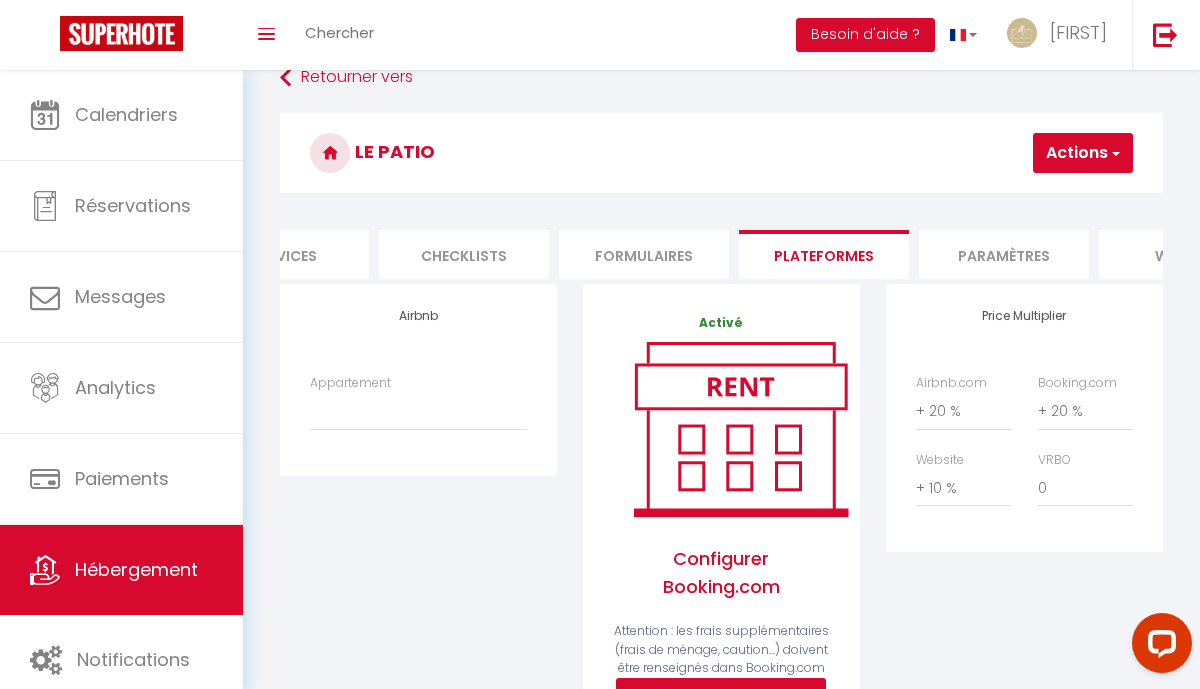 click on "Paramètres" at bounding box center (1004, 254) 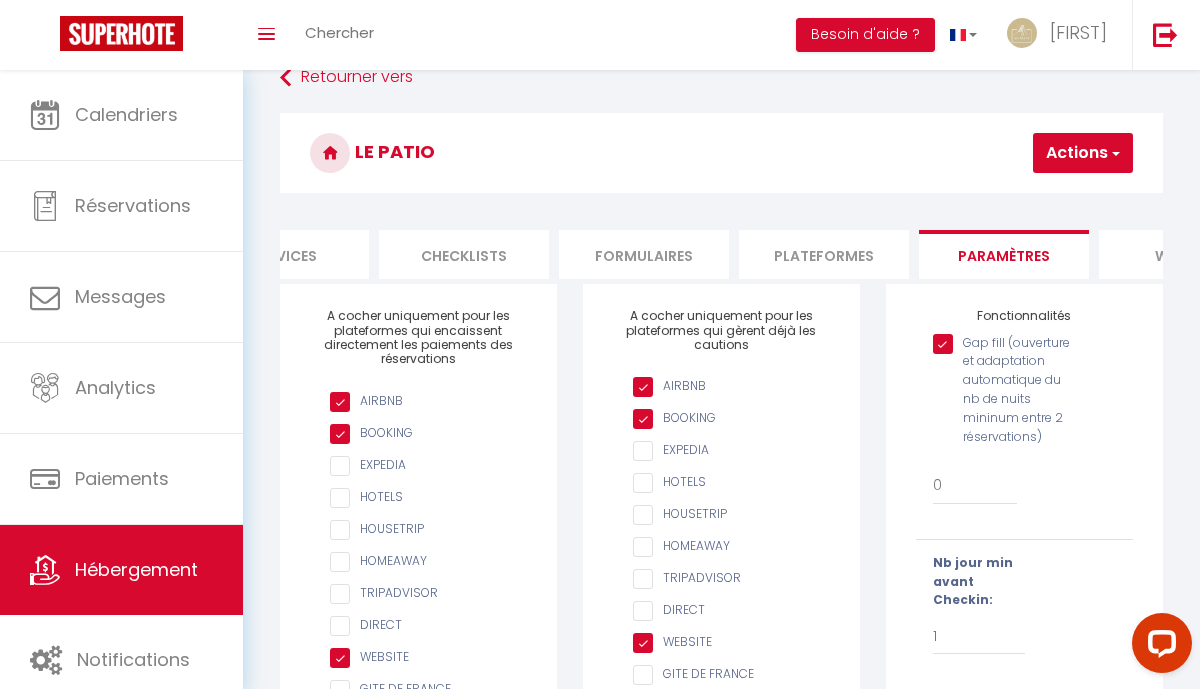 click on "Plateformes" at bounding box center (824, 254) 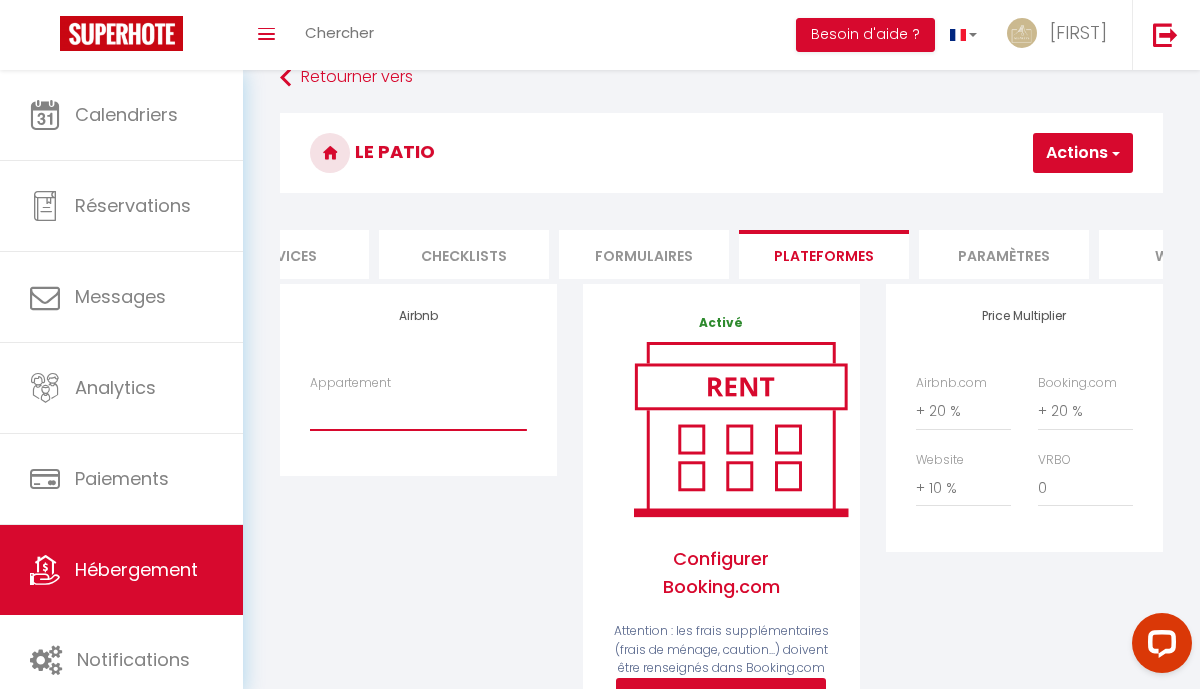 click on "Villa Cottage, piscine & clim, proche Grand Baie - contact@aleakeysmaurice.com
Apt T3 Le Solaris – Piscine, Climatisation & Wi-Fi - contact@aleakeysmaurice.com
Le Patio – climatisé, Wi‑Fi  piscine Flic‑en‑Flac - contact@aleakeysmaurice.com
Le Toit des Alizés – T3, piscine & clim - contact@aleakeysmaurice.com
Sunset – clim, piscine, à 2min plages Flic en Flac - contact@aleakeysmaurice.com" at bounding box center (418, 411) 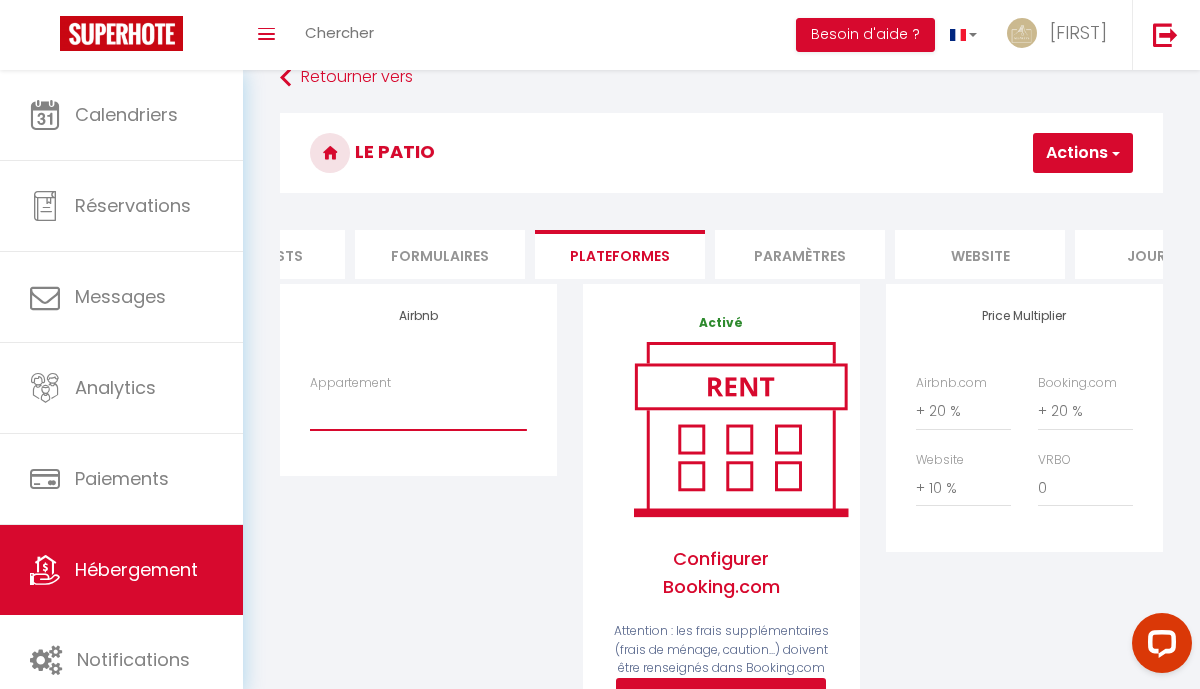 scroll, scrollTop: 0, scrollLeft: 917, axis: horizontal 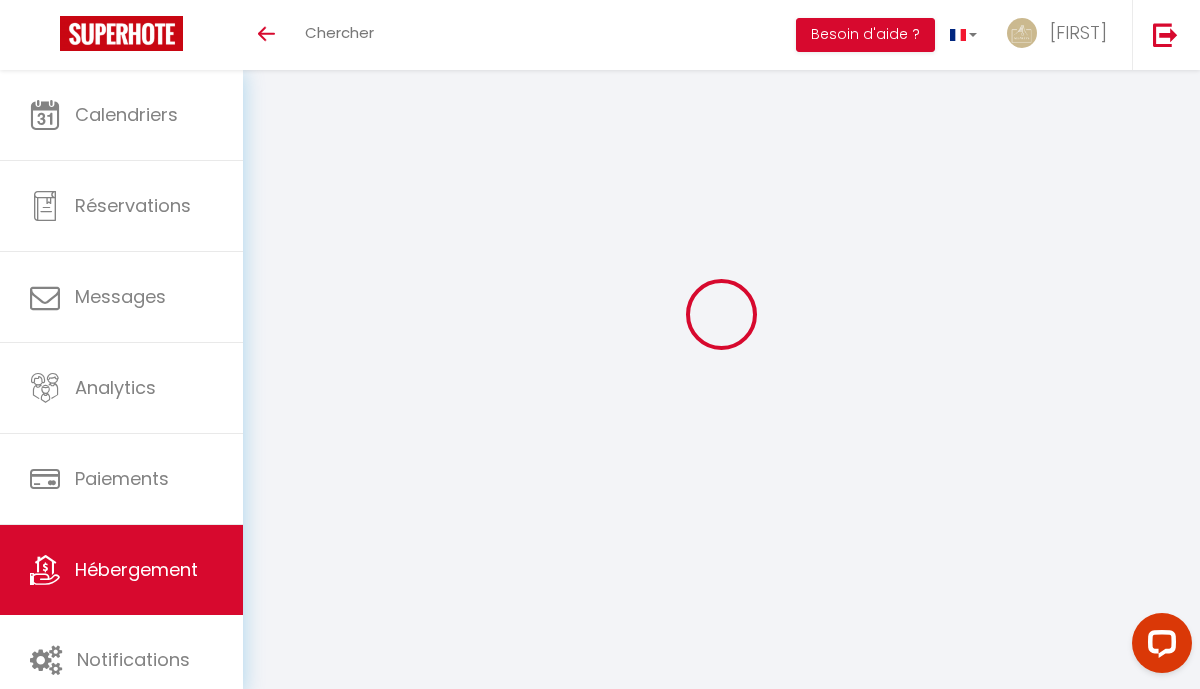 select on "+ 20 %" 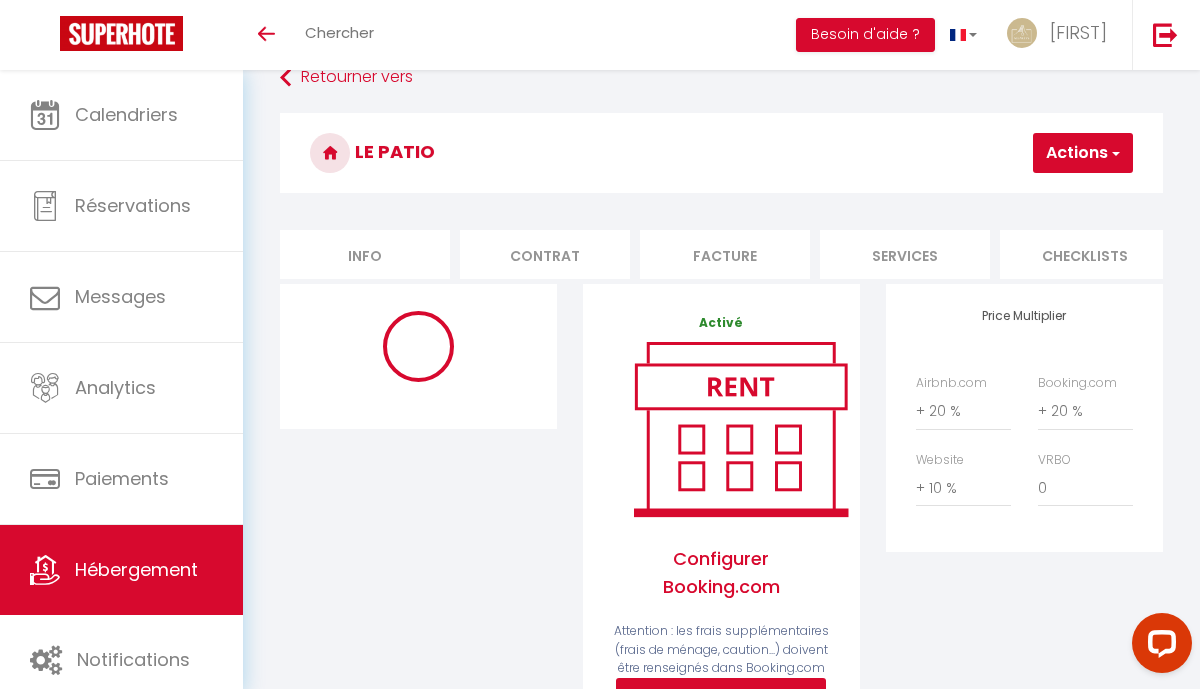 select on "7863-1447788258384717268" 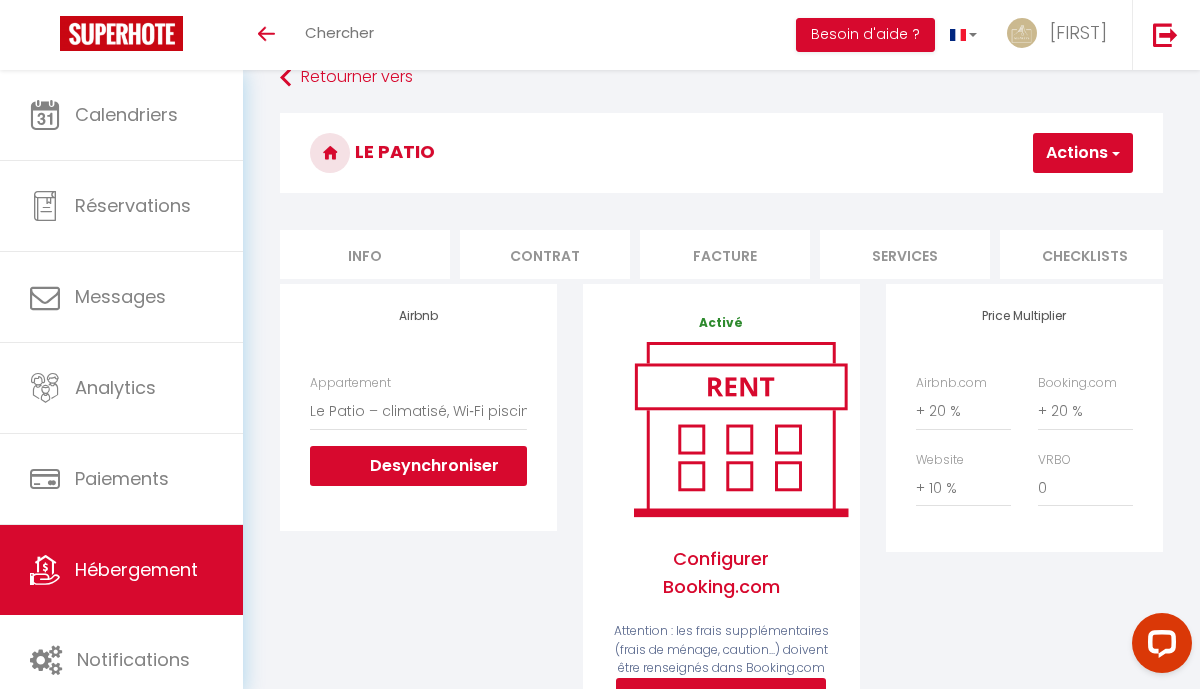 click on "Hébergement" at bounding box center (136, 569) 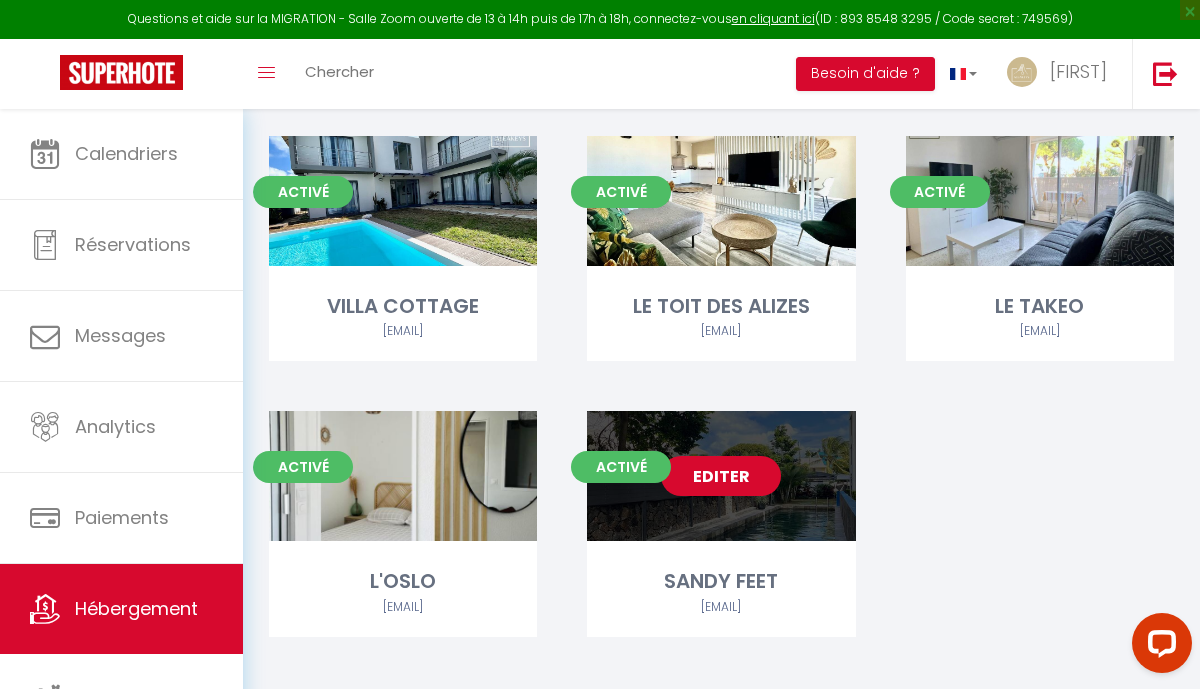 scroll, scrollTop: 2324, scrollLeft: 0, axis: vertical 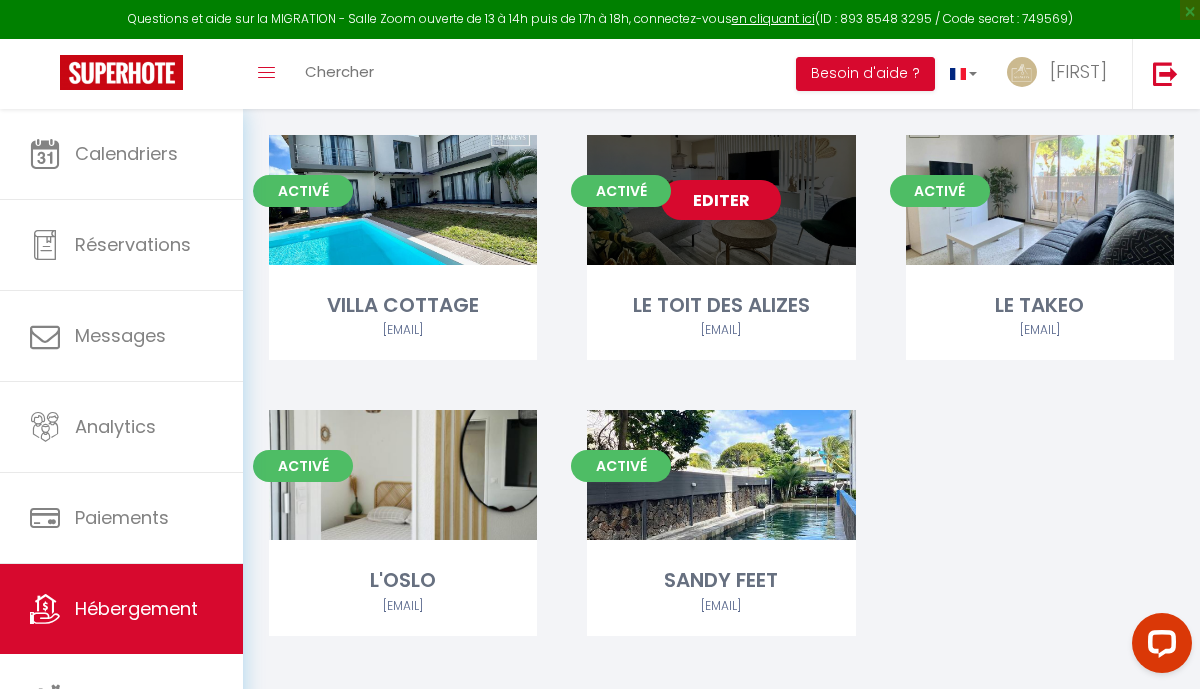 click on "Editer" at bounding box center [721, 200] 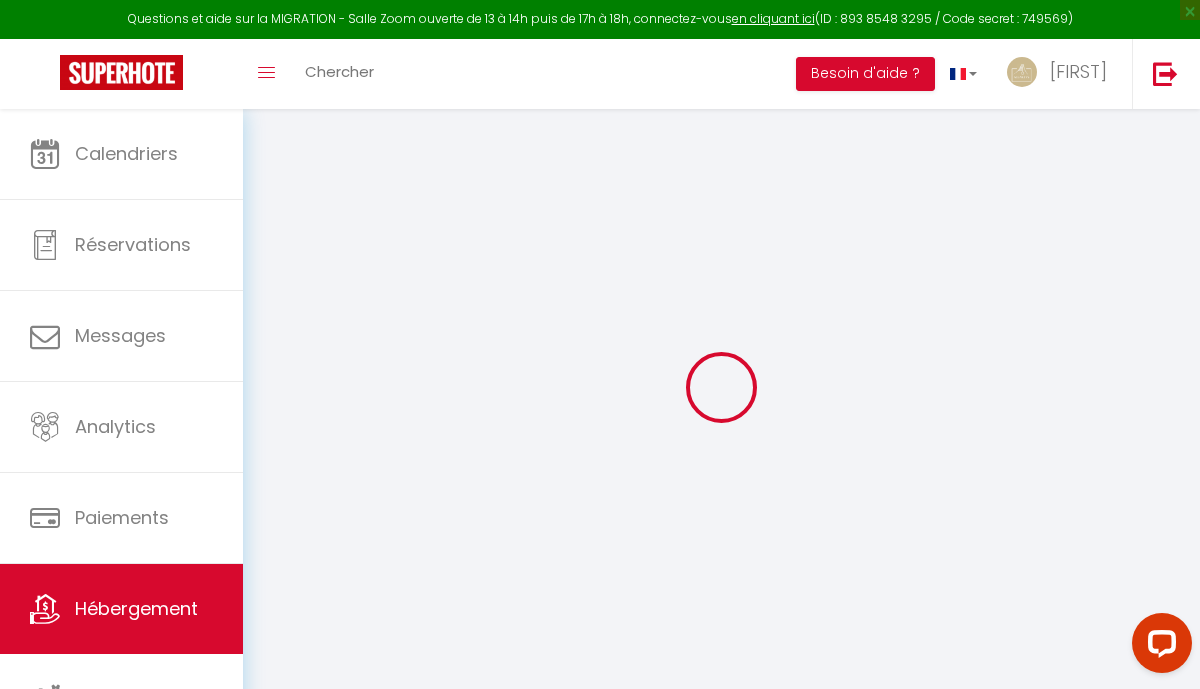 select 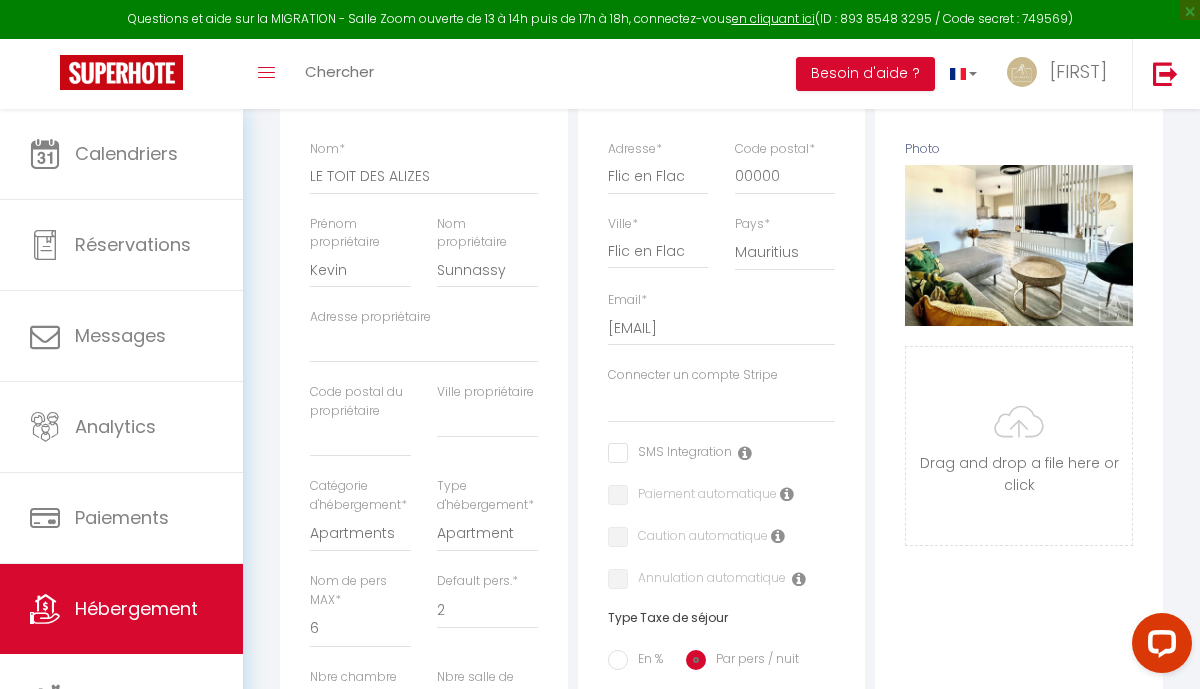select 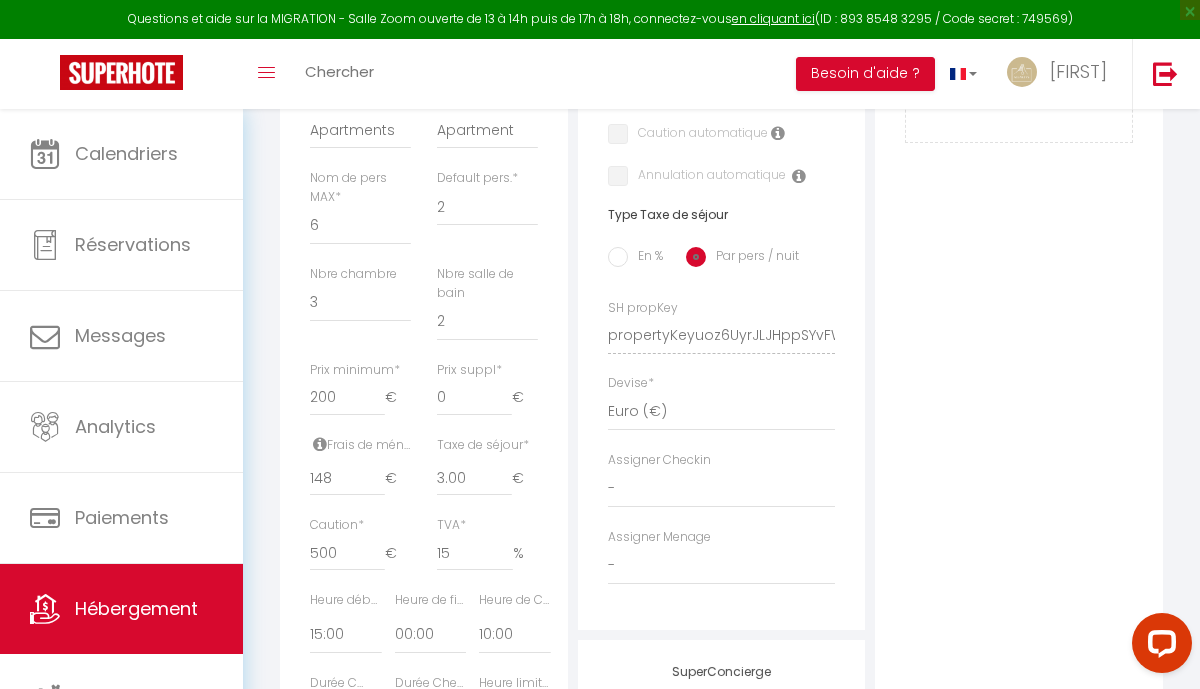scroll, scrollTop: 713, scrollLeft: 0, axis: vertical 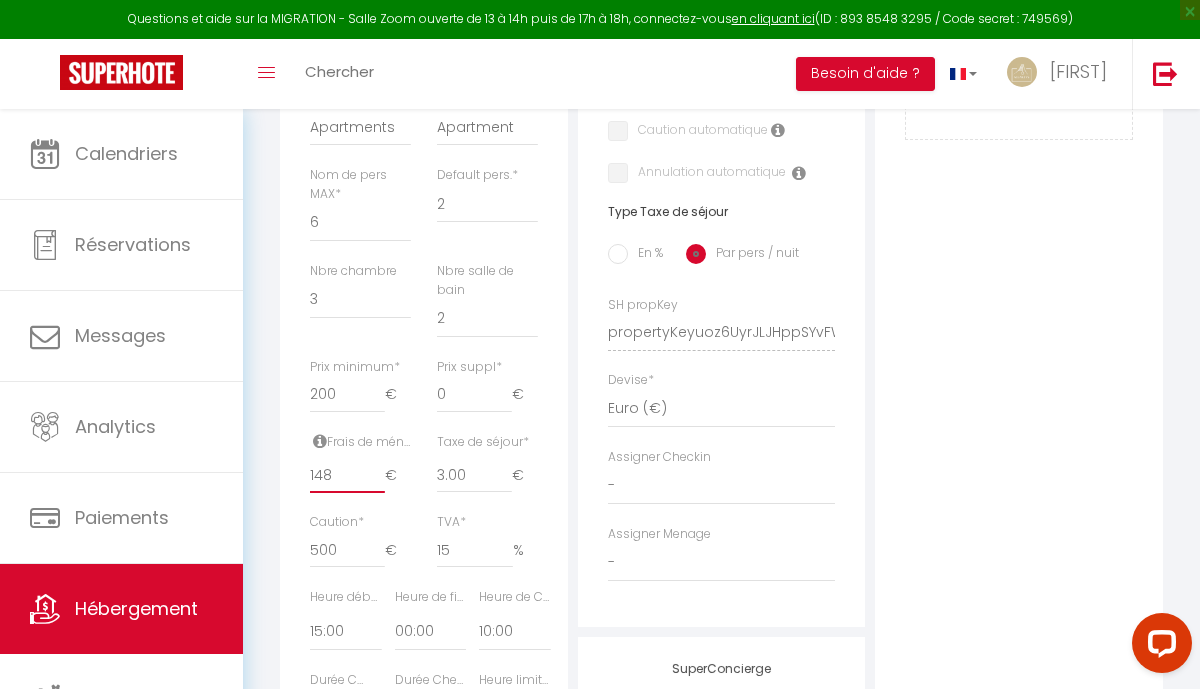 click on "148" at bounding box center [347, 475] 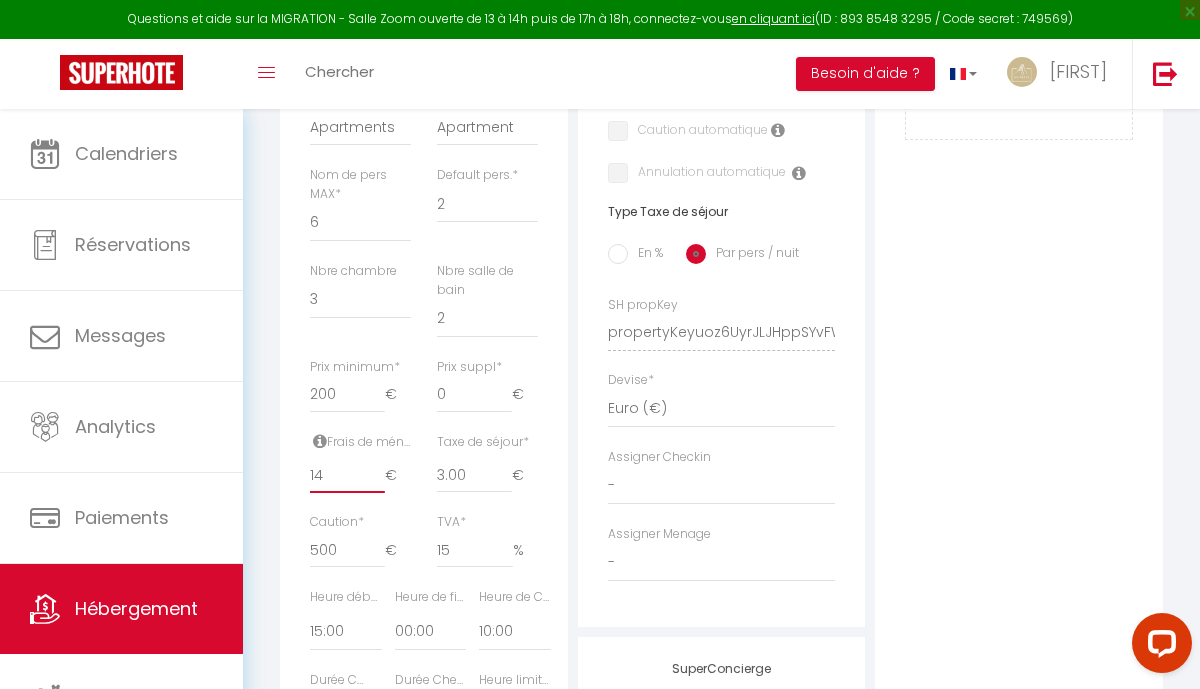 select 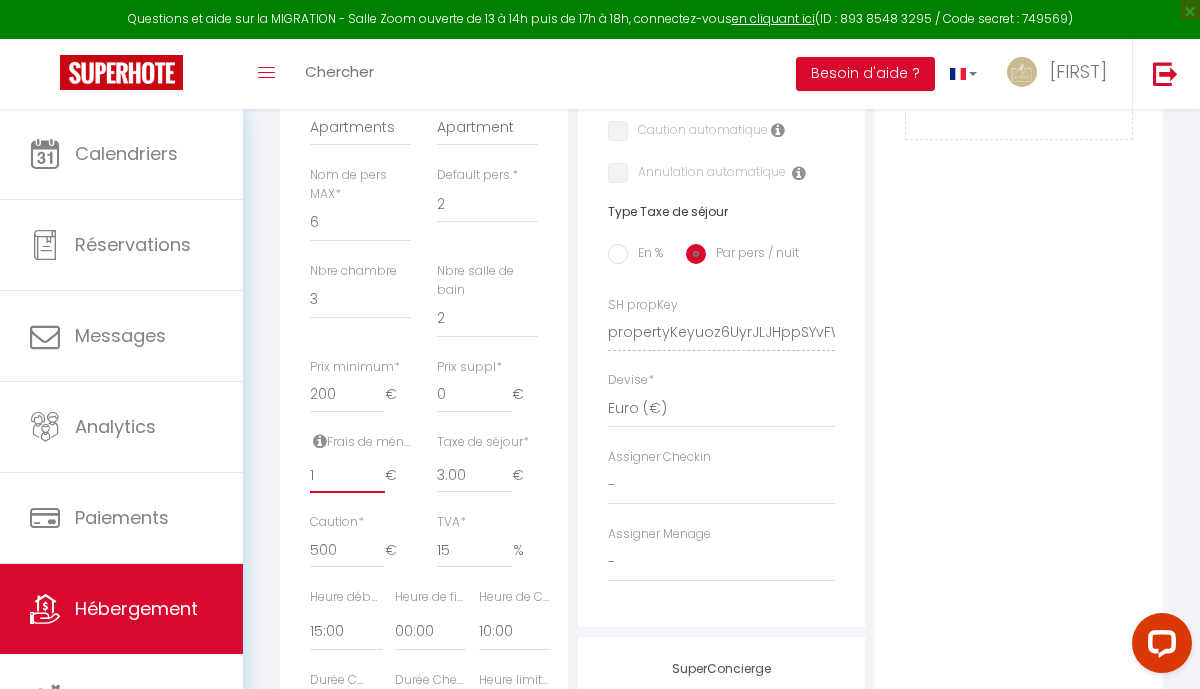 select 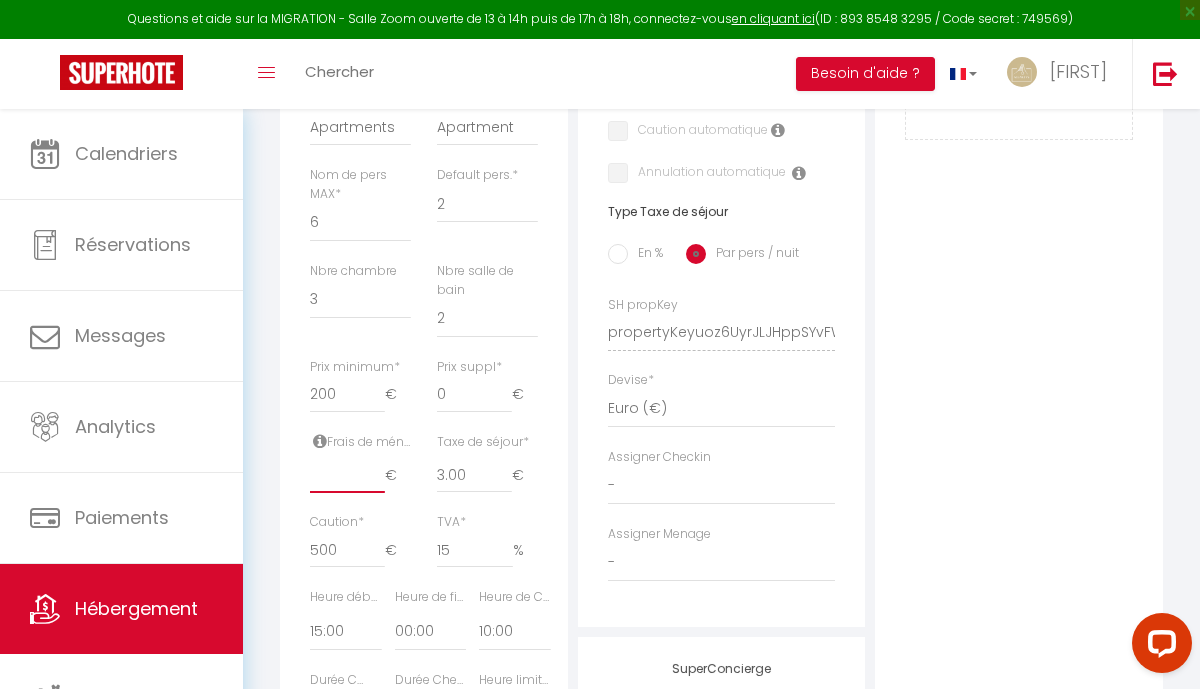 select 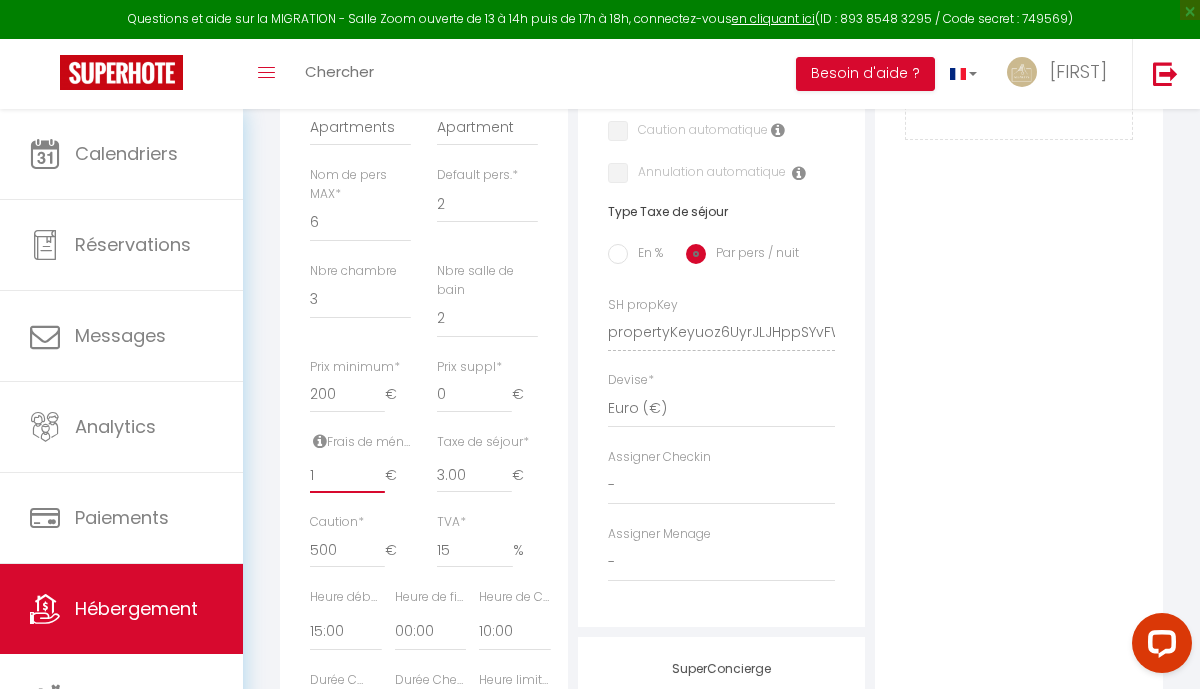 select 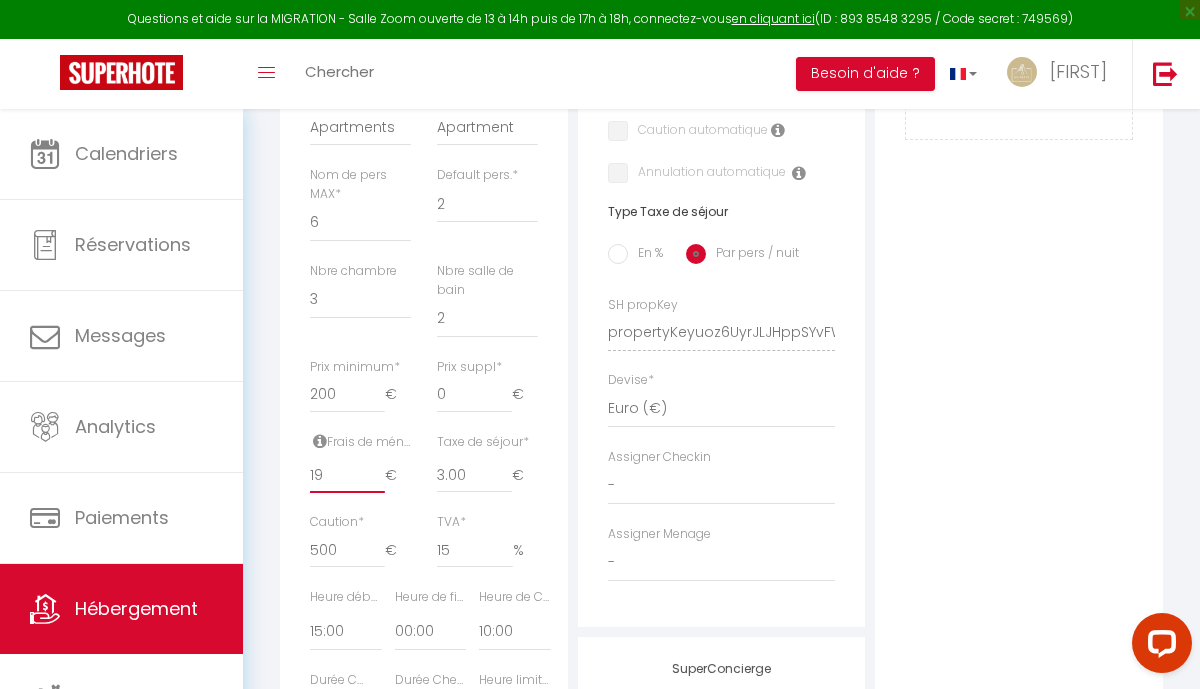 select 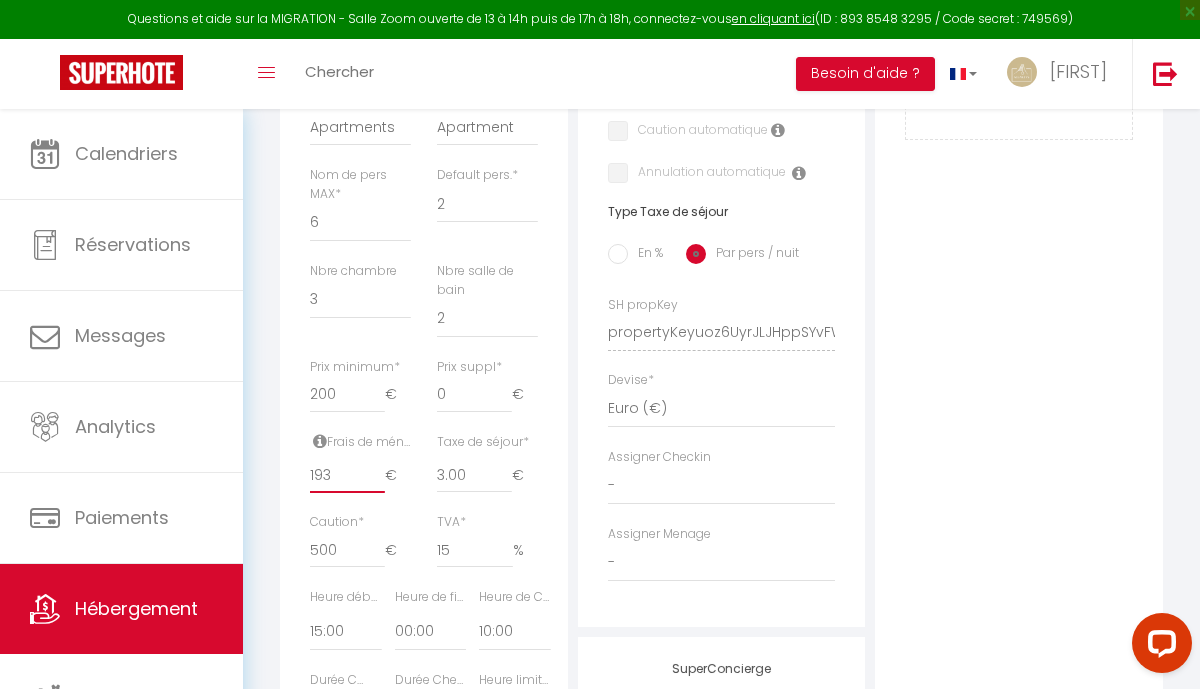 select 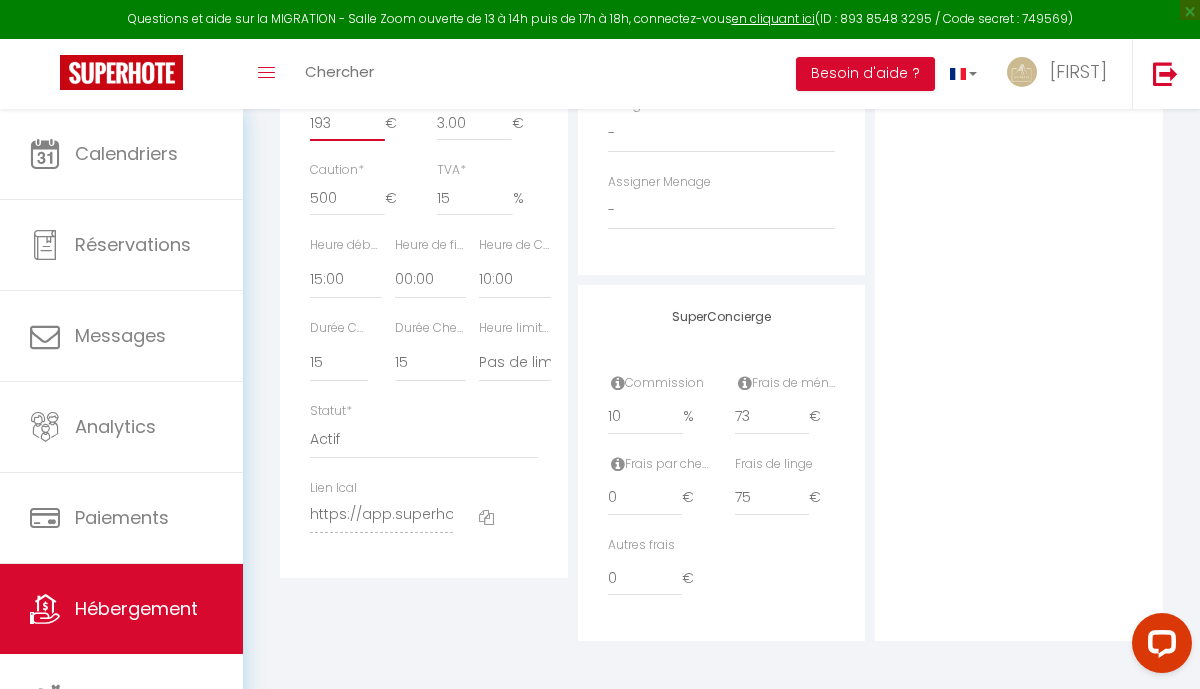 scroll, scrollTop: 1067, scrollLeft: 0, axis: vertical 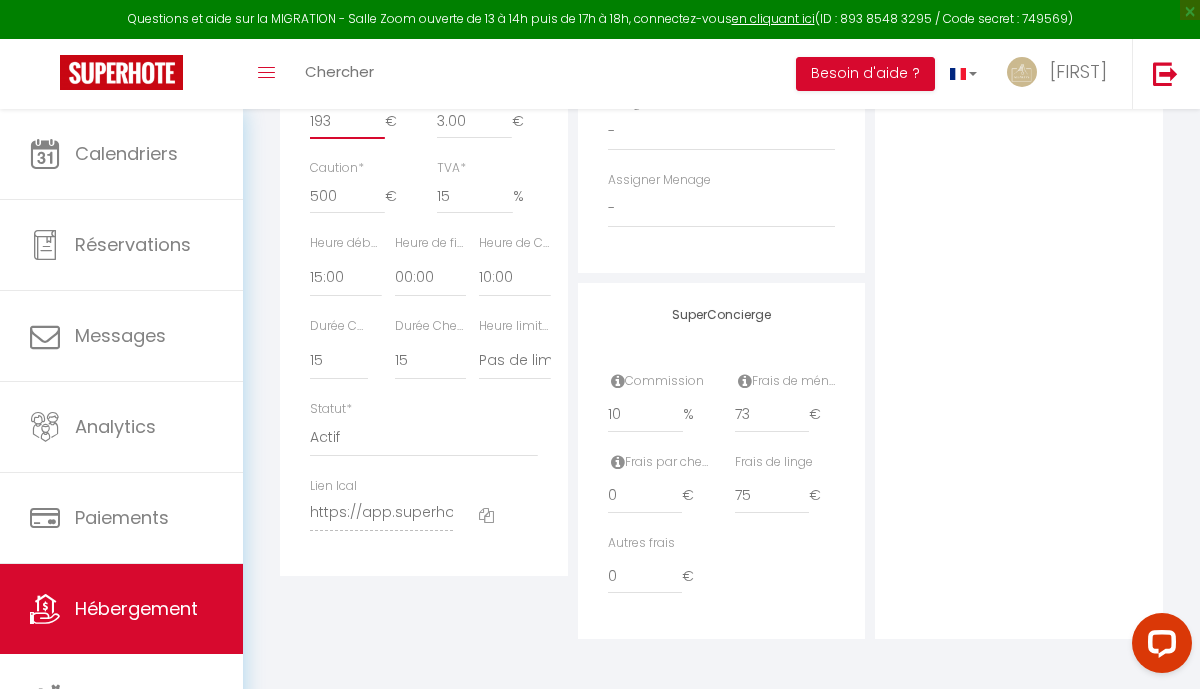 type on "193" 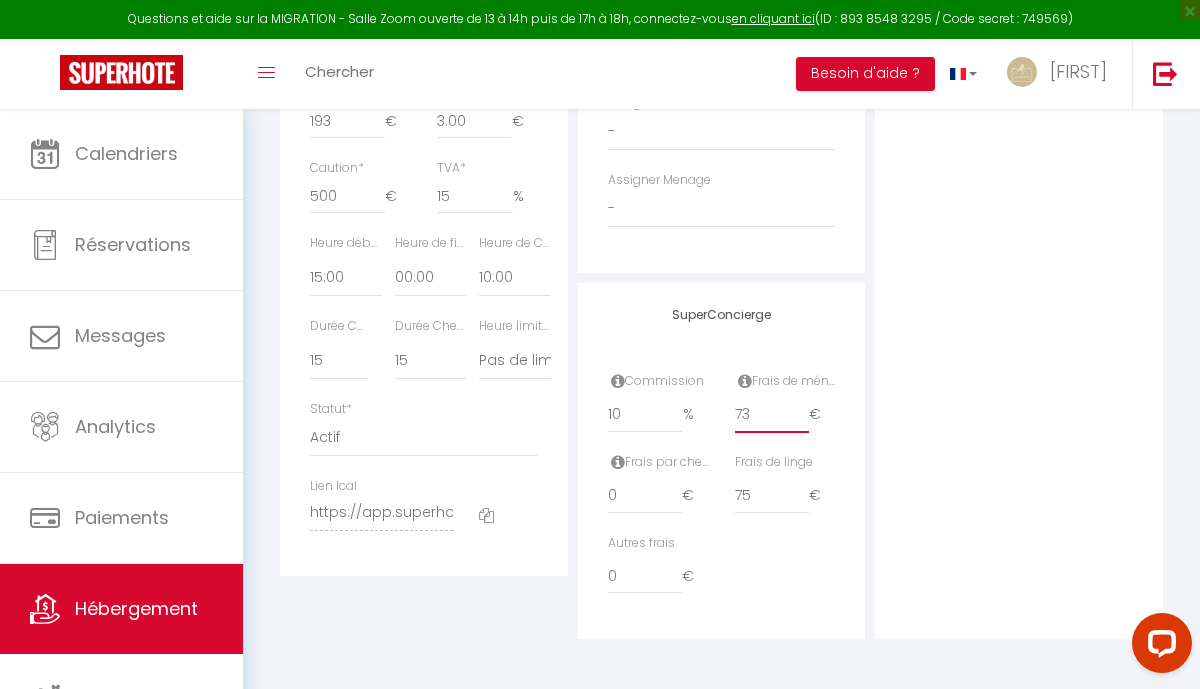 click on "73" at bounding box center [772, 415] 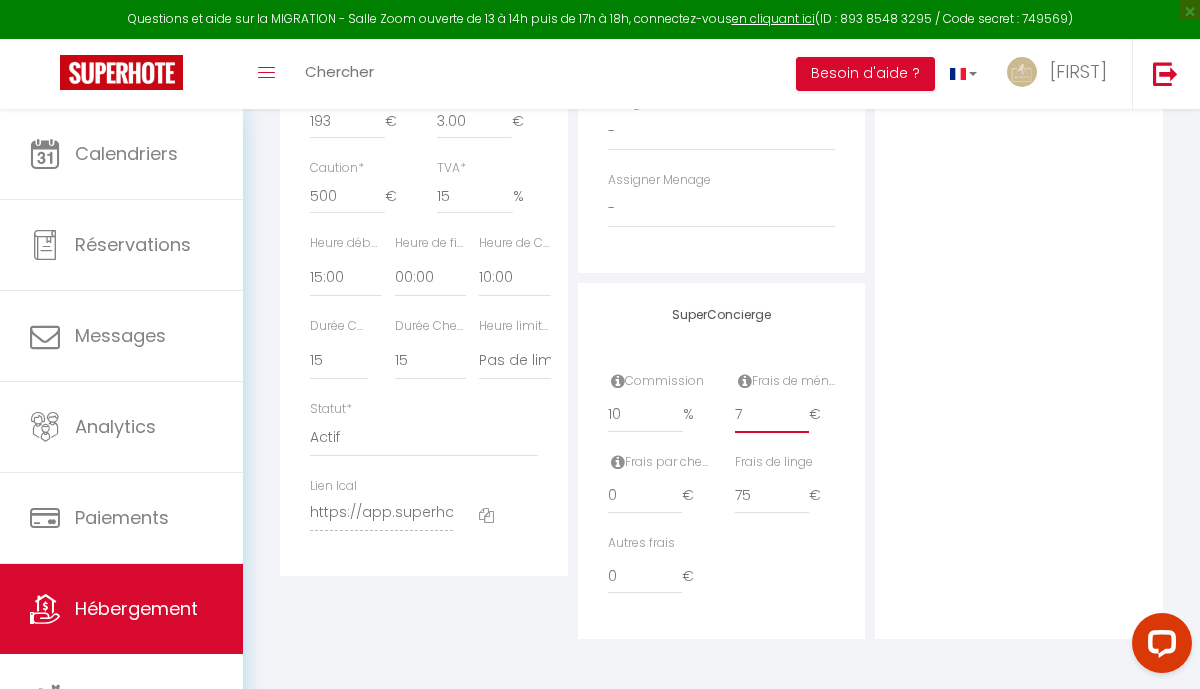 select 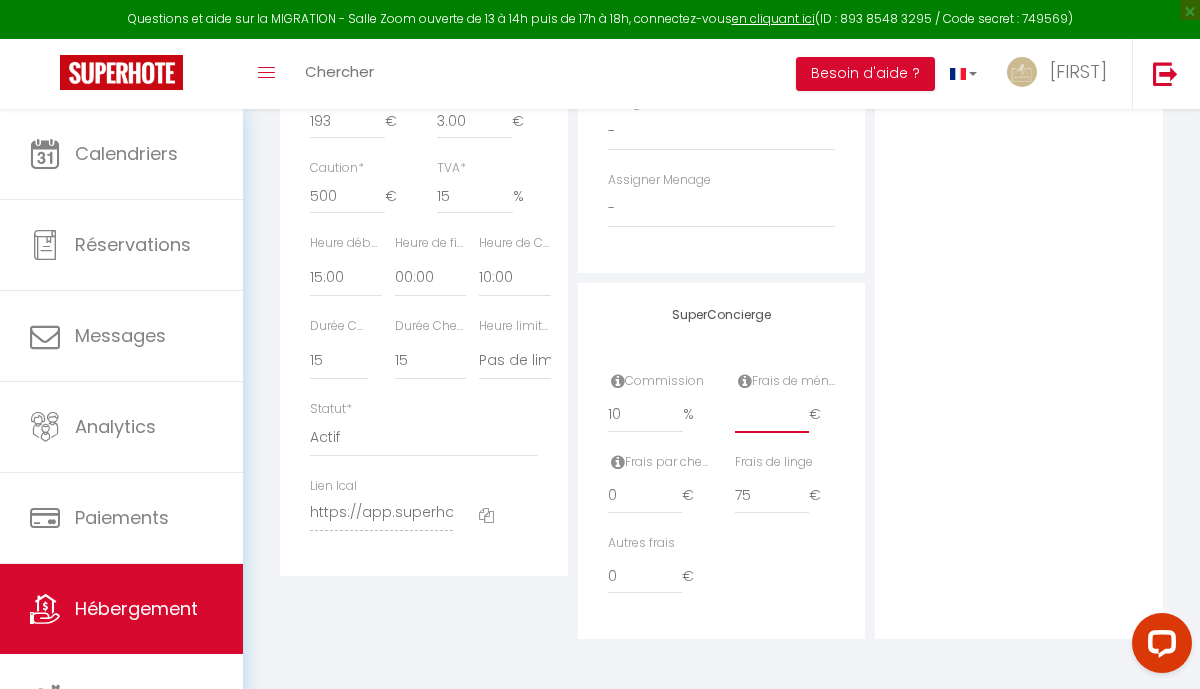select 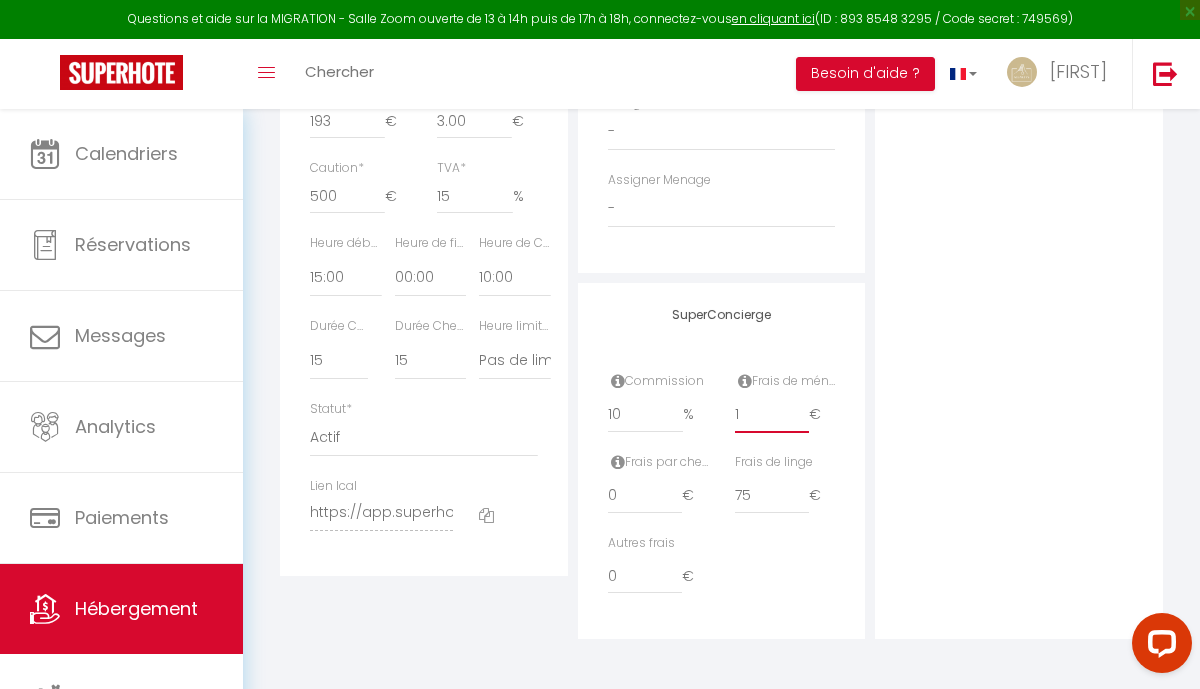 select 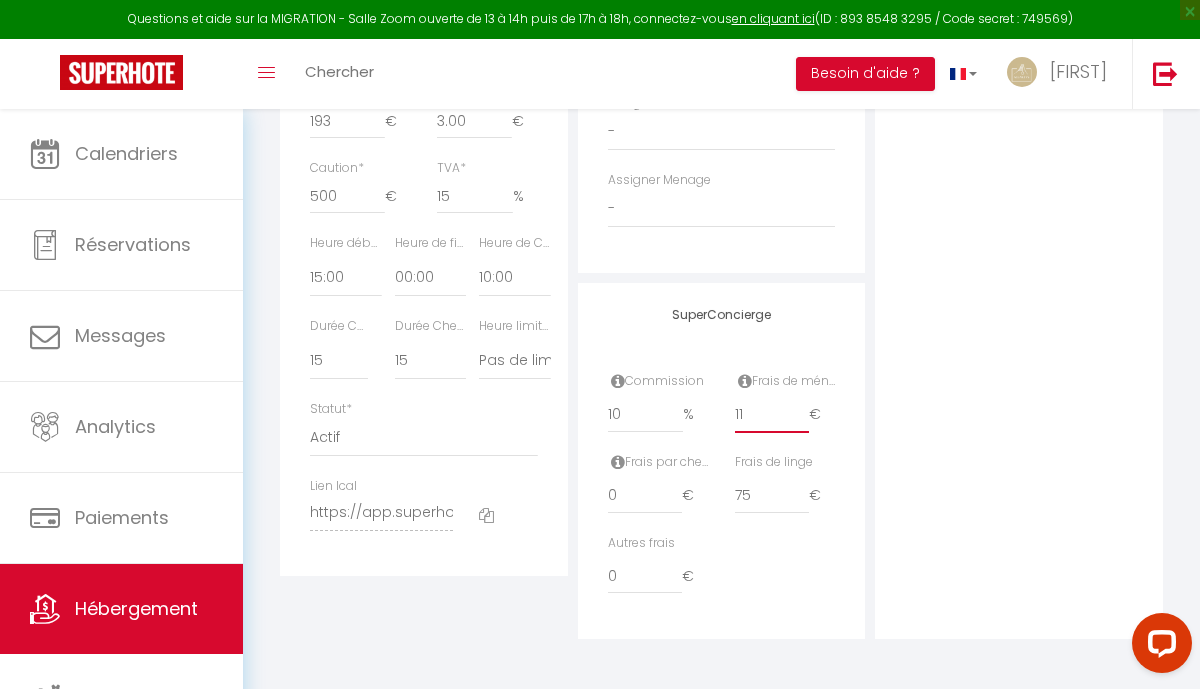 select 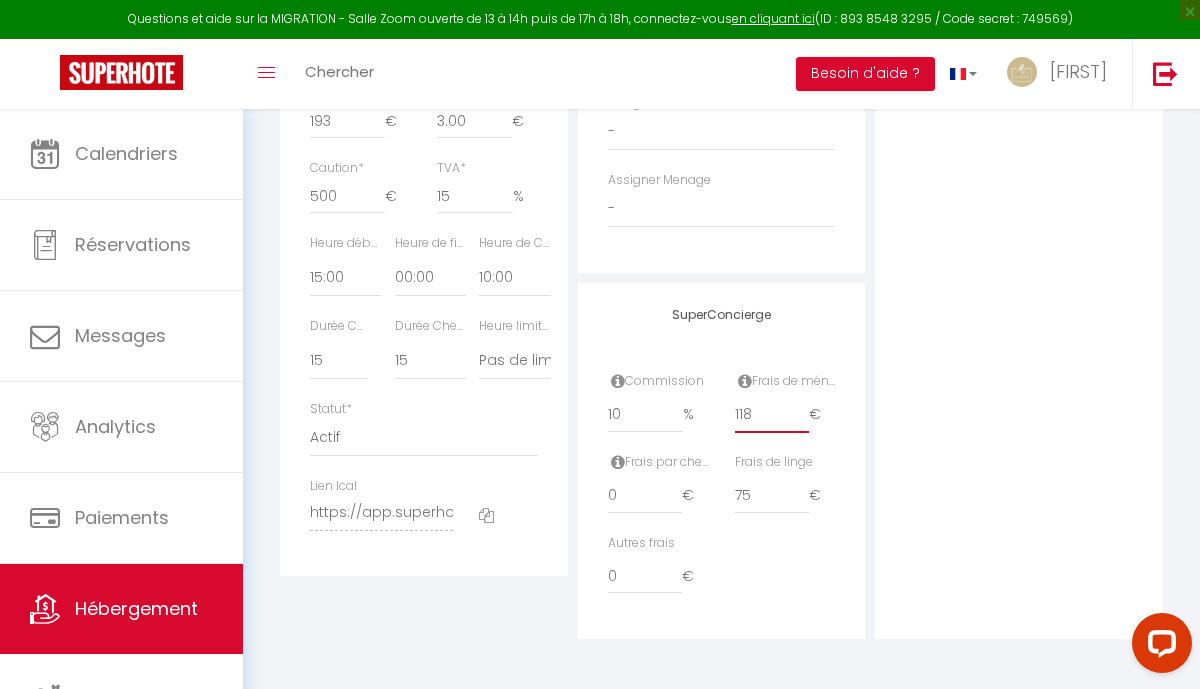 select 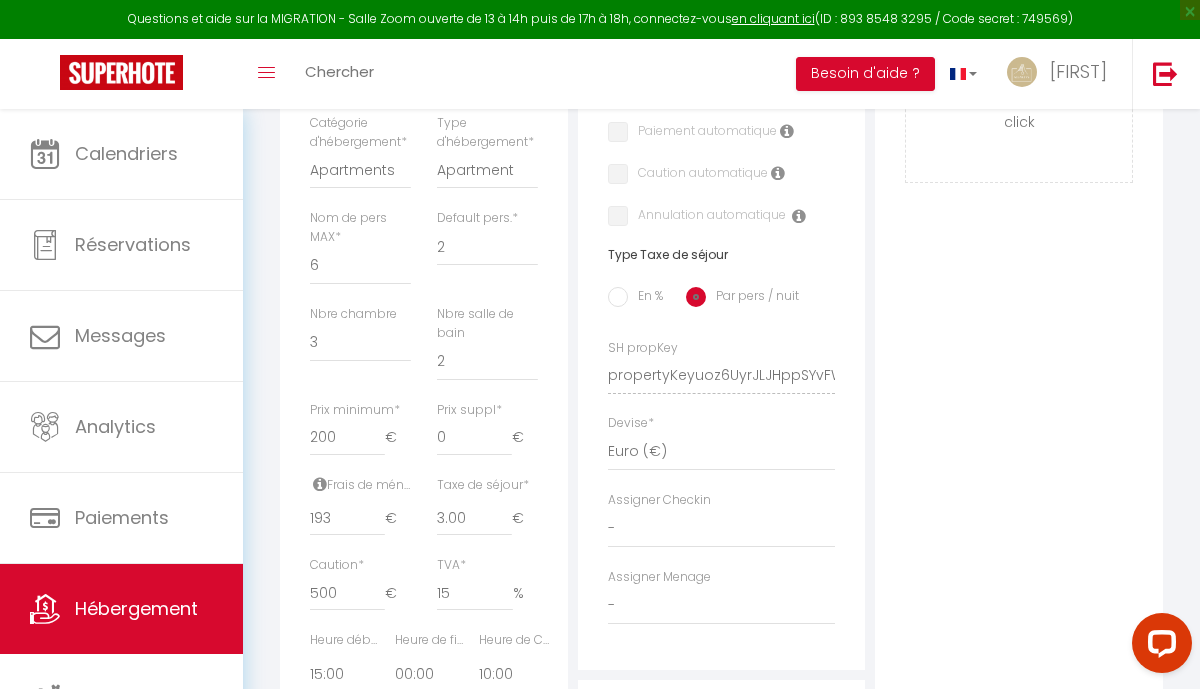 scroll, scrollTop: 0, scrollLeft: 0, axis: both 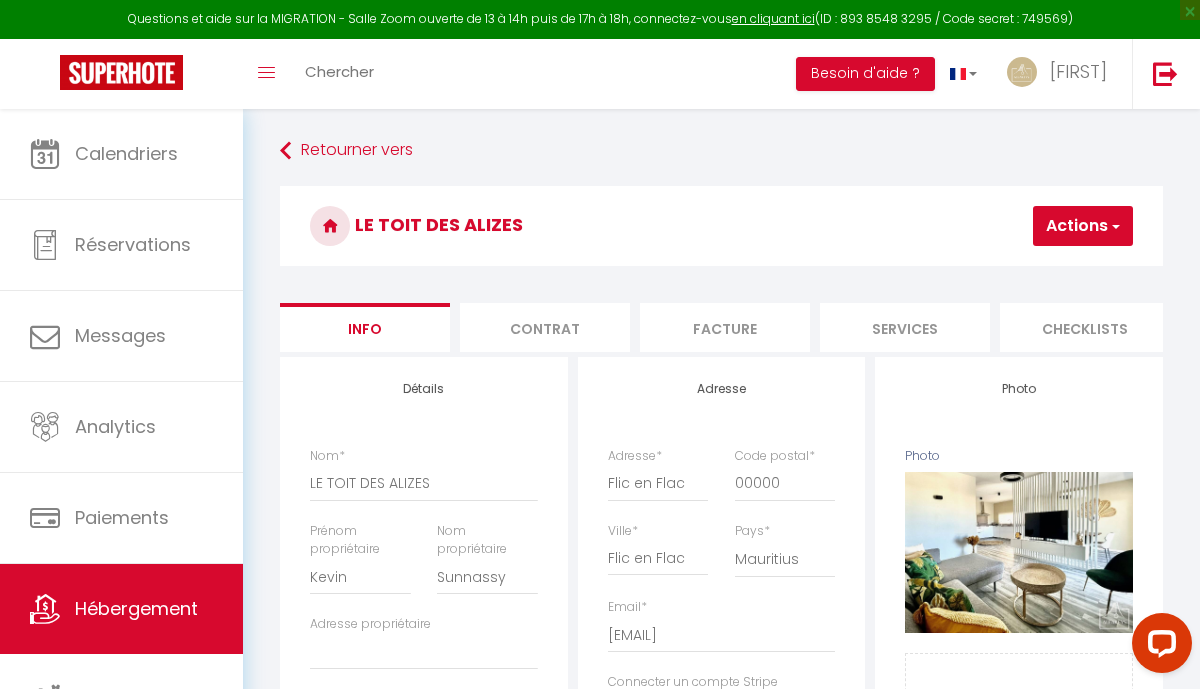 type on "118" 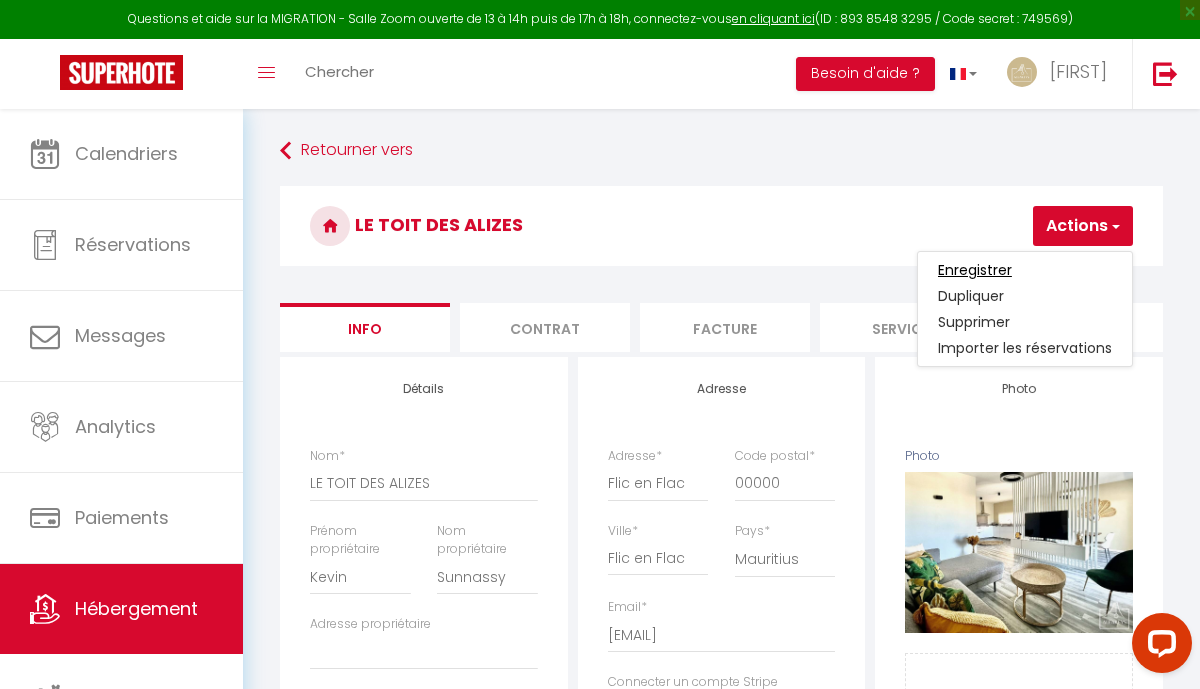 click on "Enregistrer" at bounding box center [975, 270] 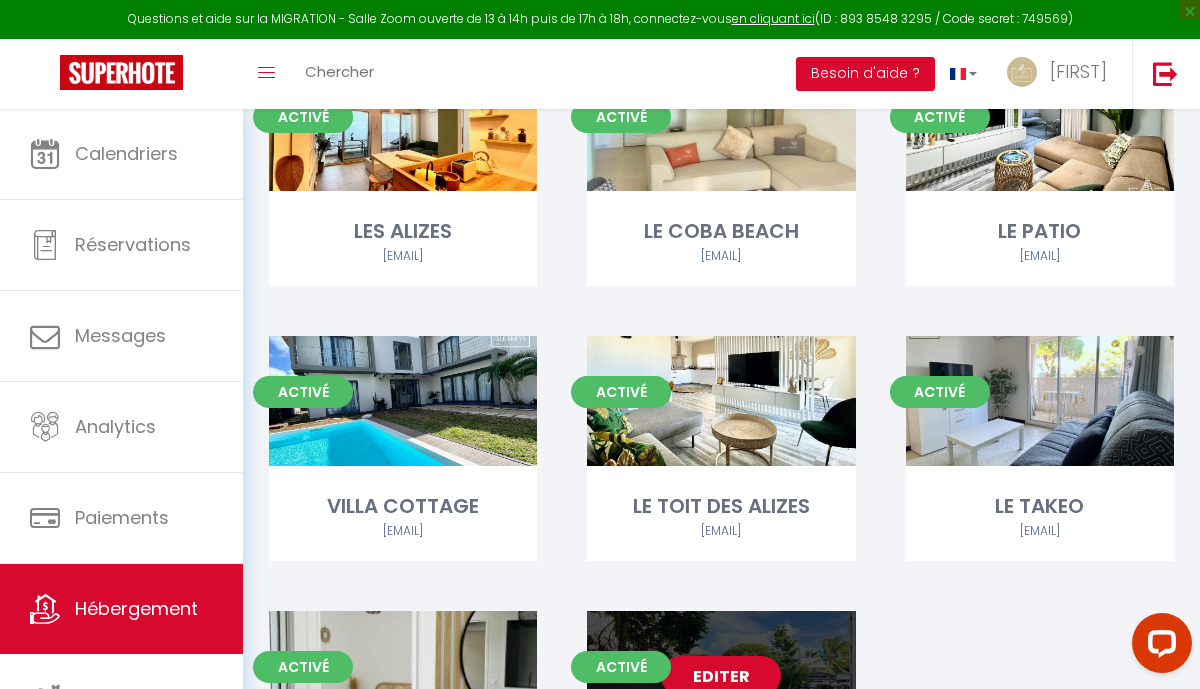scroll, scrollTop: 2119, scrollLeft: 0, axis: vertical 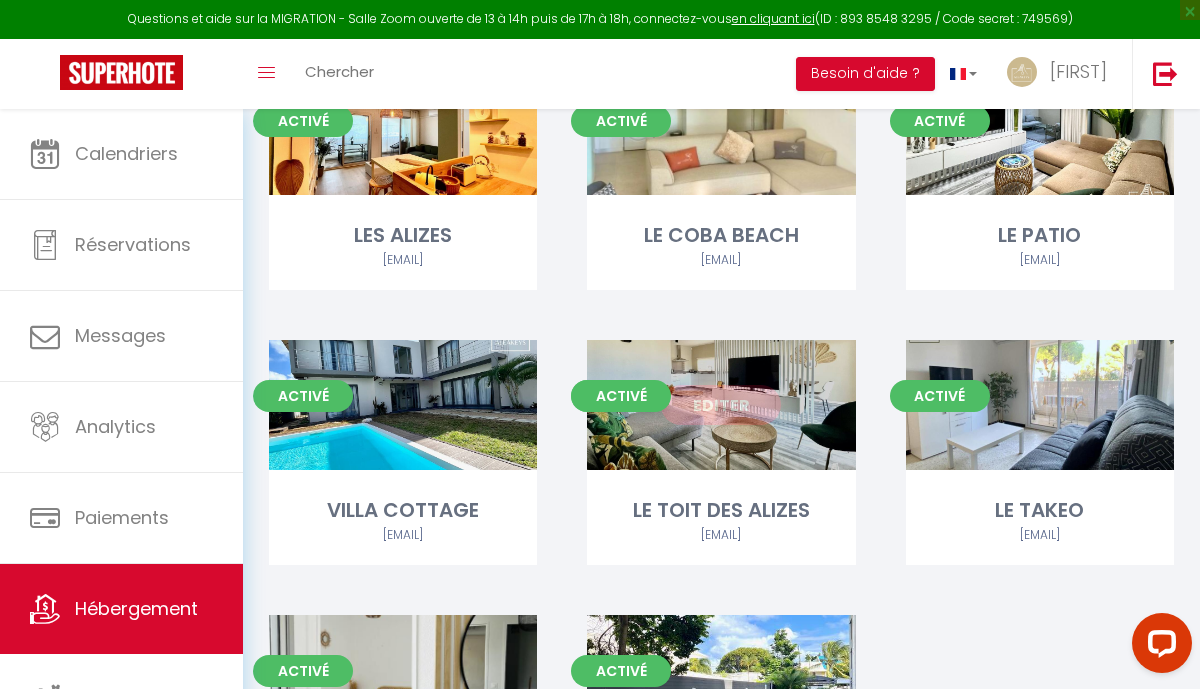 click on "Editer" at bounding box center (721, 405) 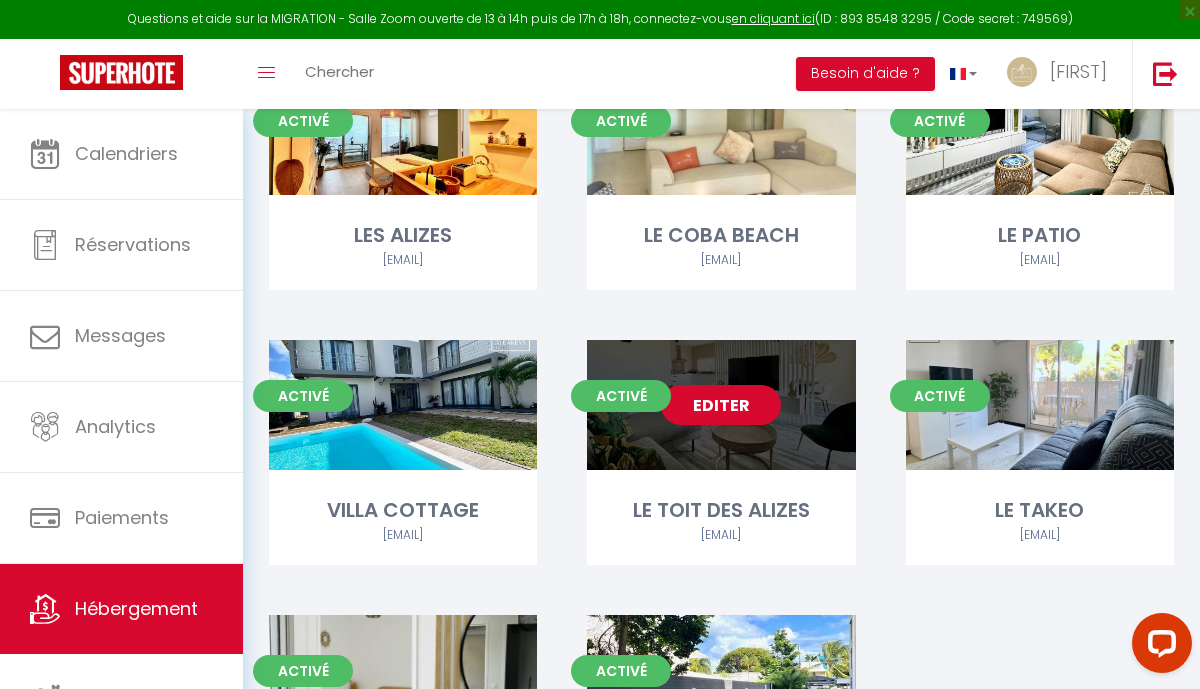 click on "Editer" at bounding box center [721, 405] 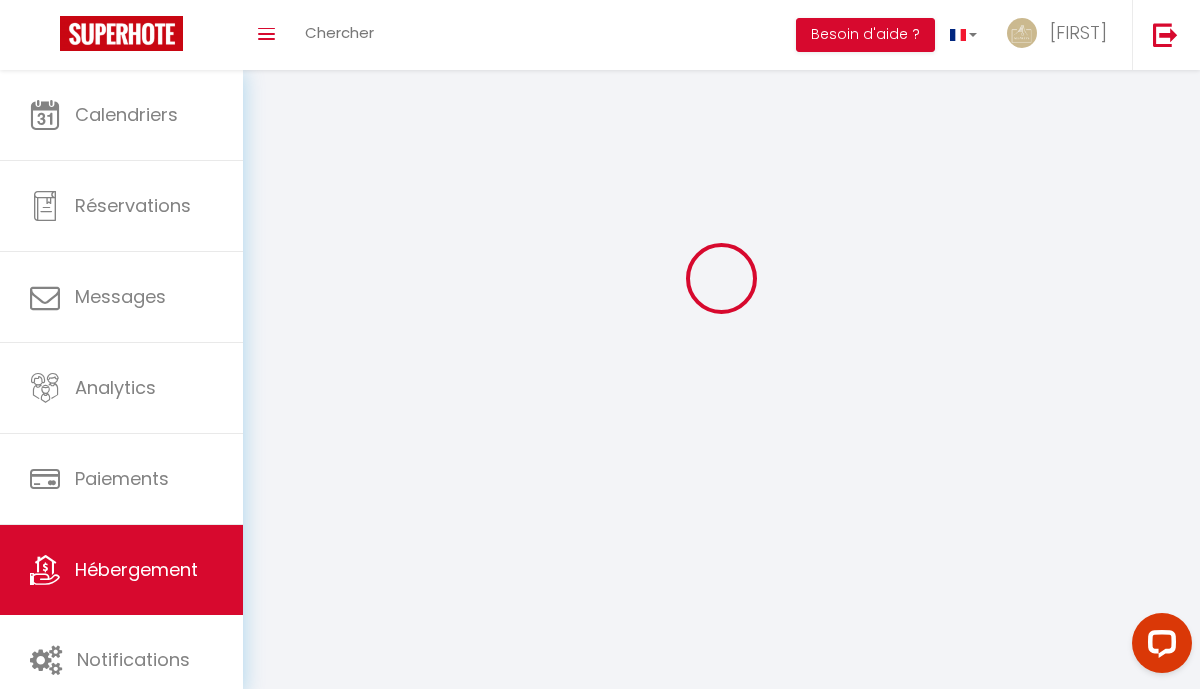 scroll, scrollTop: 0, scrollLeft: 0, axis: both 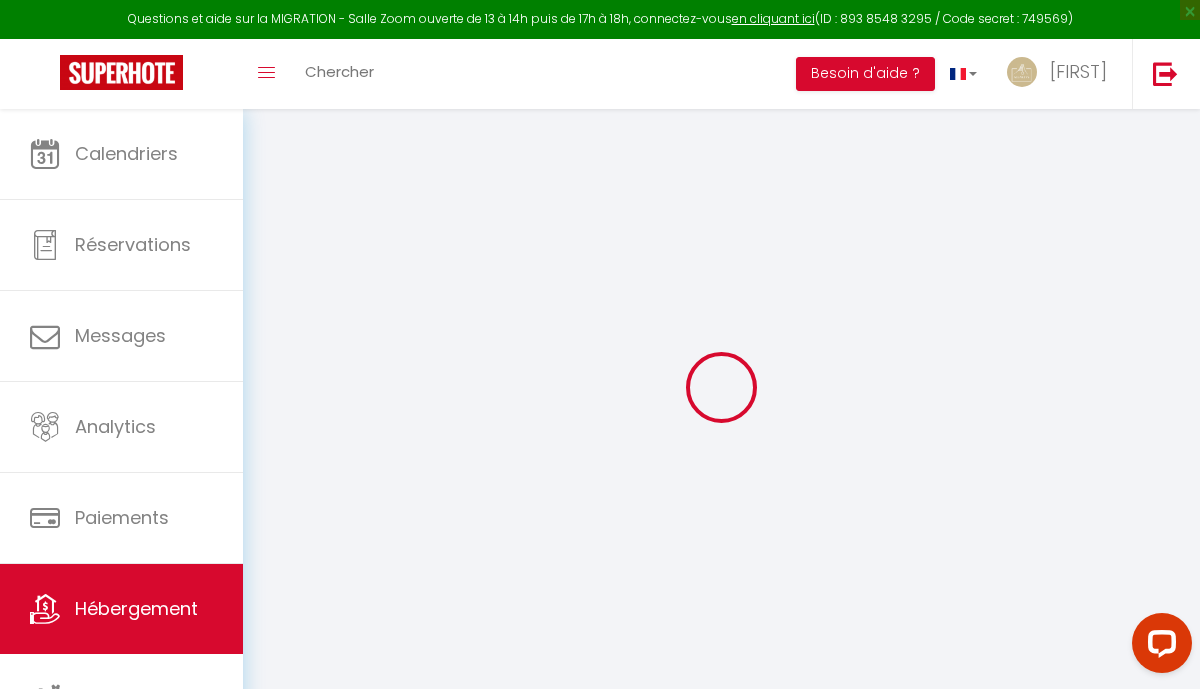select 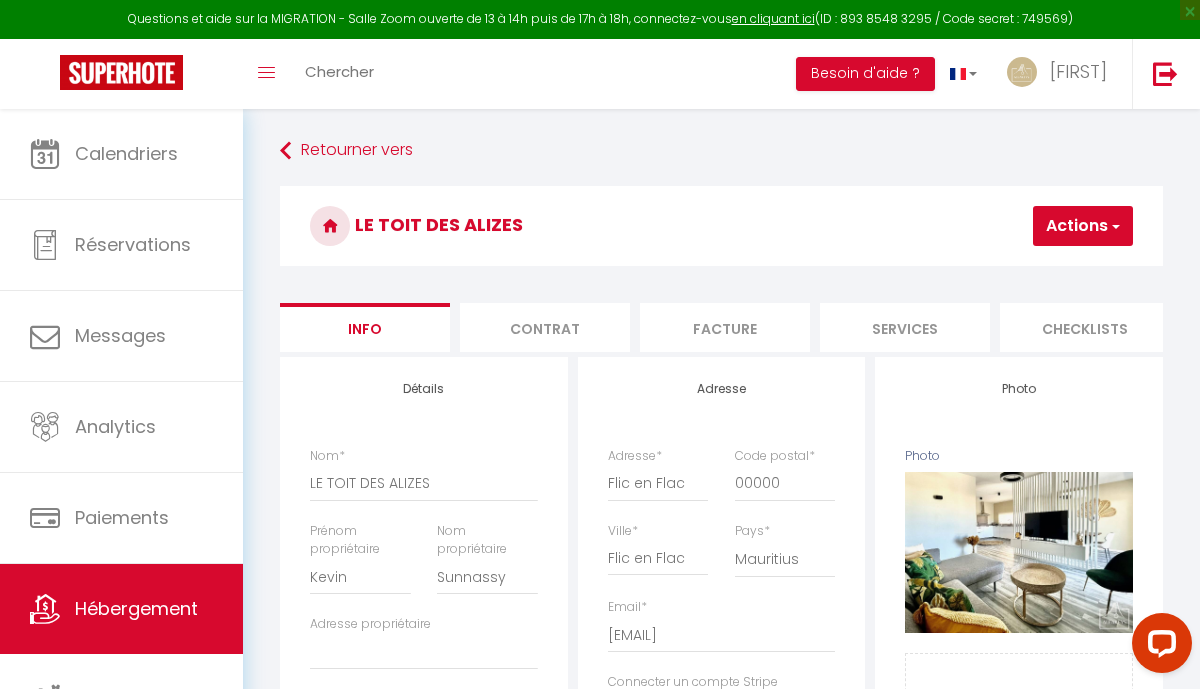 click on "Contrat" at bounding box center [545, 327] 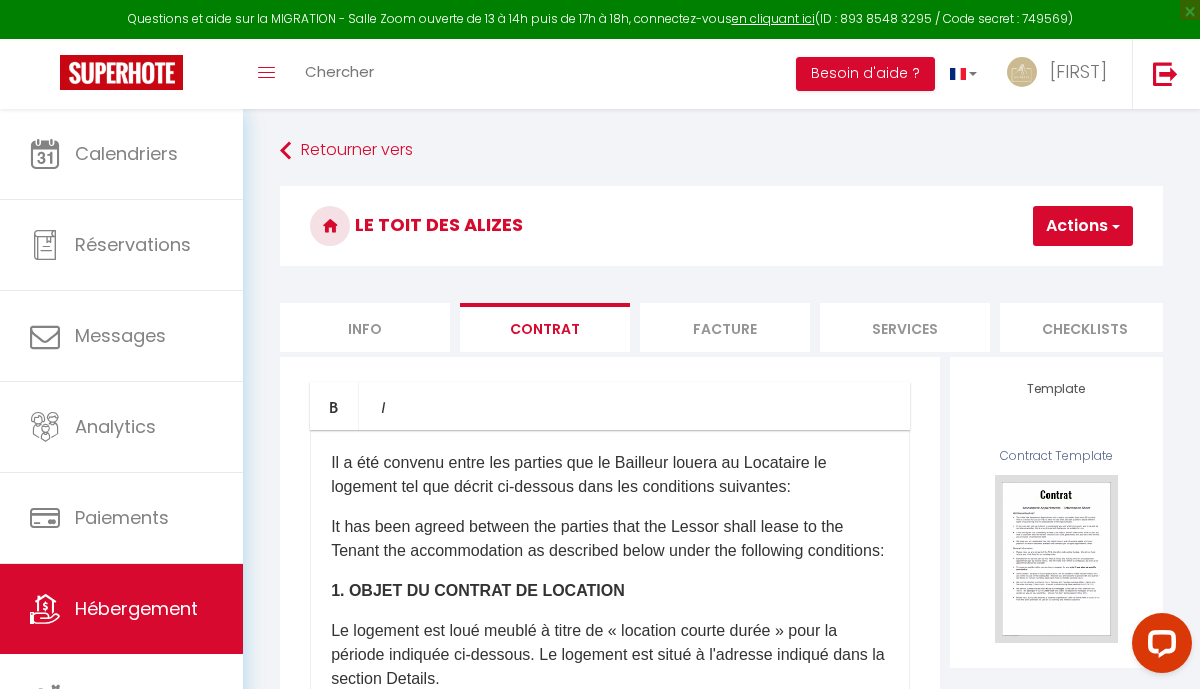 click on "Facture" at bounding box center [725, 327] 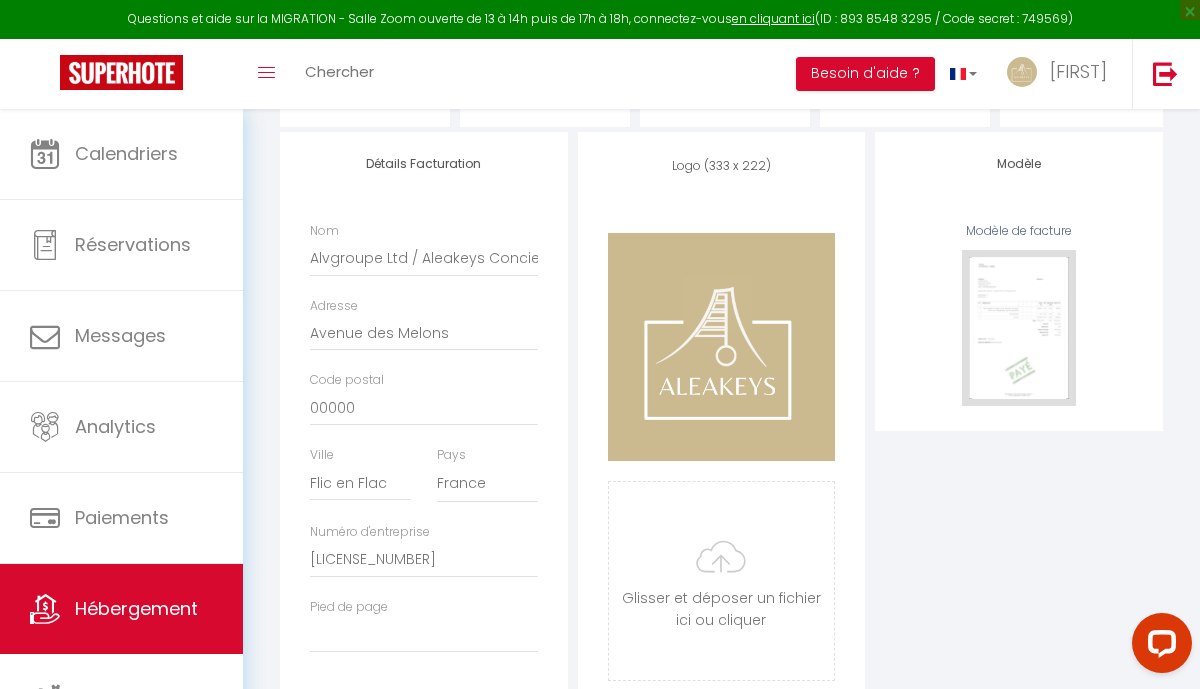 scroll, scrollTop: 0, scrollLeft: 0, axis: both 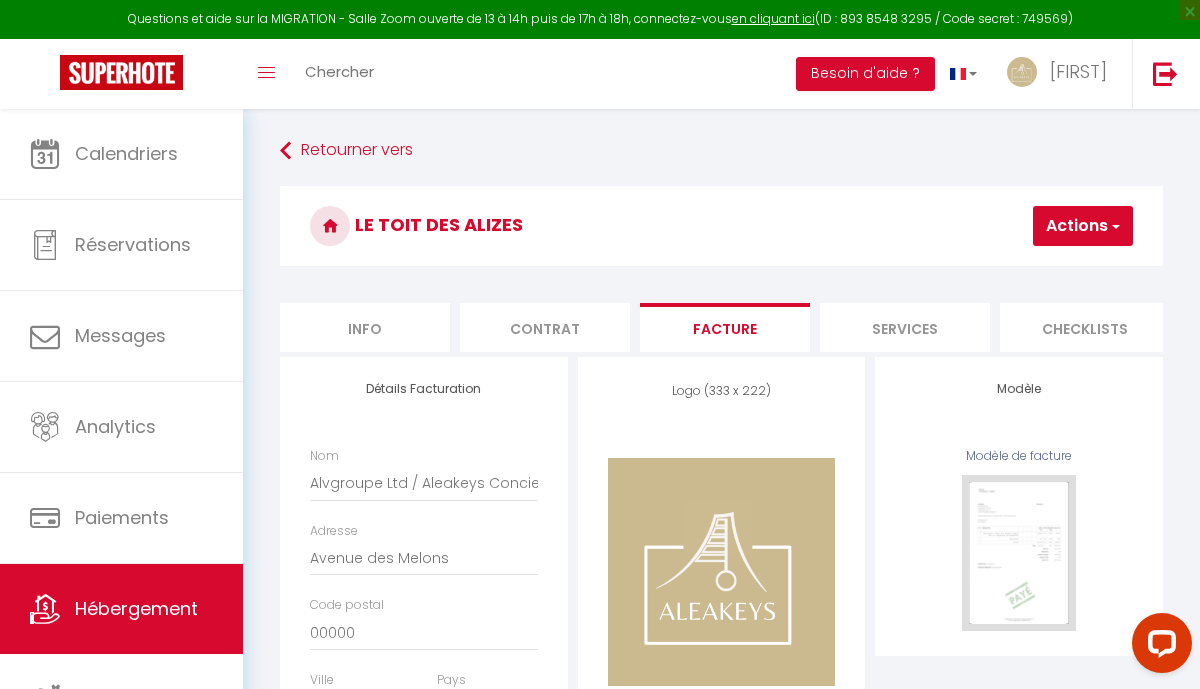 click on "Services" at bounding box center [905, 327] 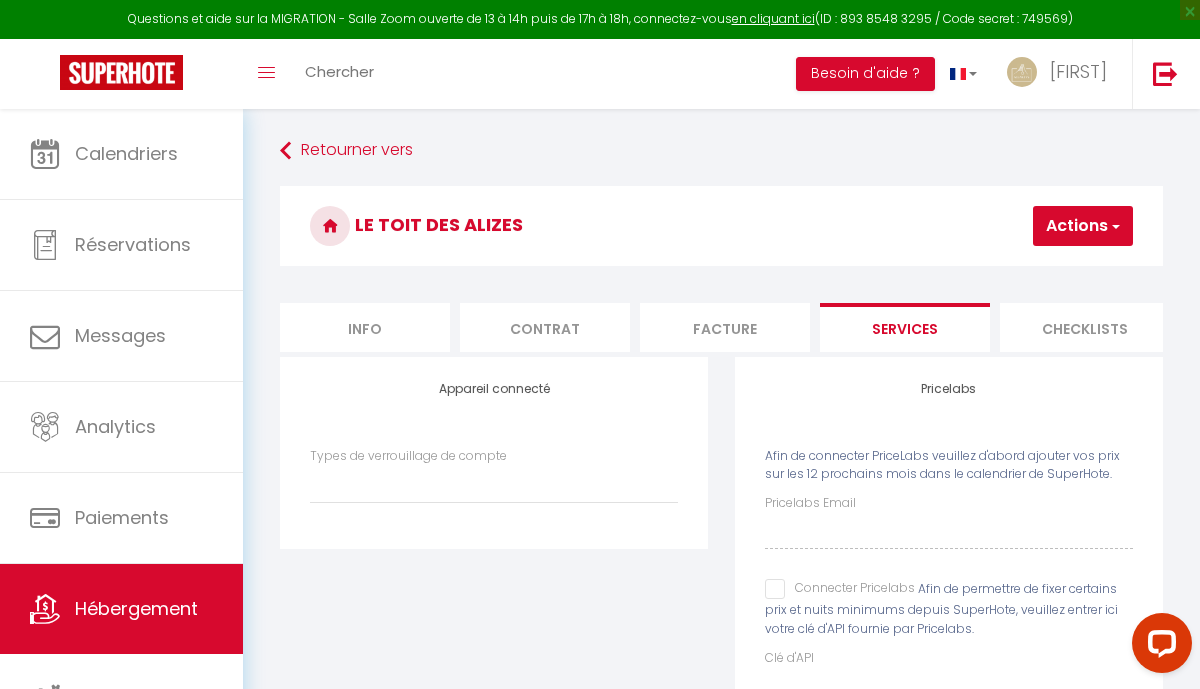 click on "Checklists" at bounding box center [1085, 327] 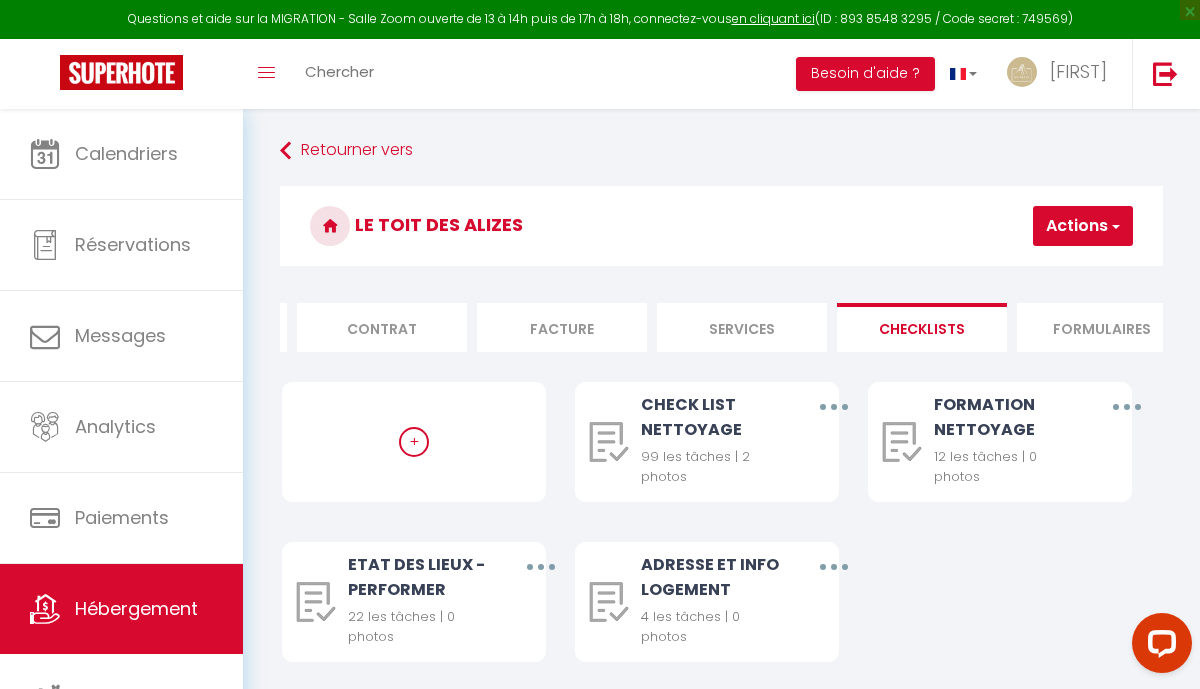 scroll, scrollTop: 0, scrollLeft: 184, axis: horizontal 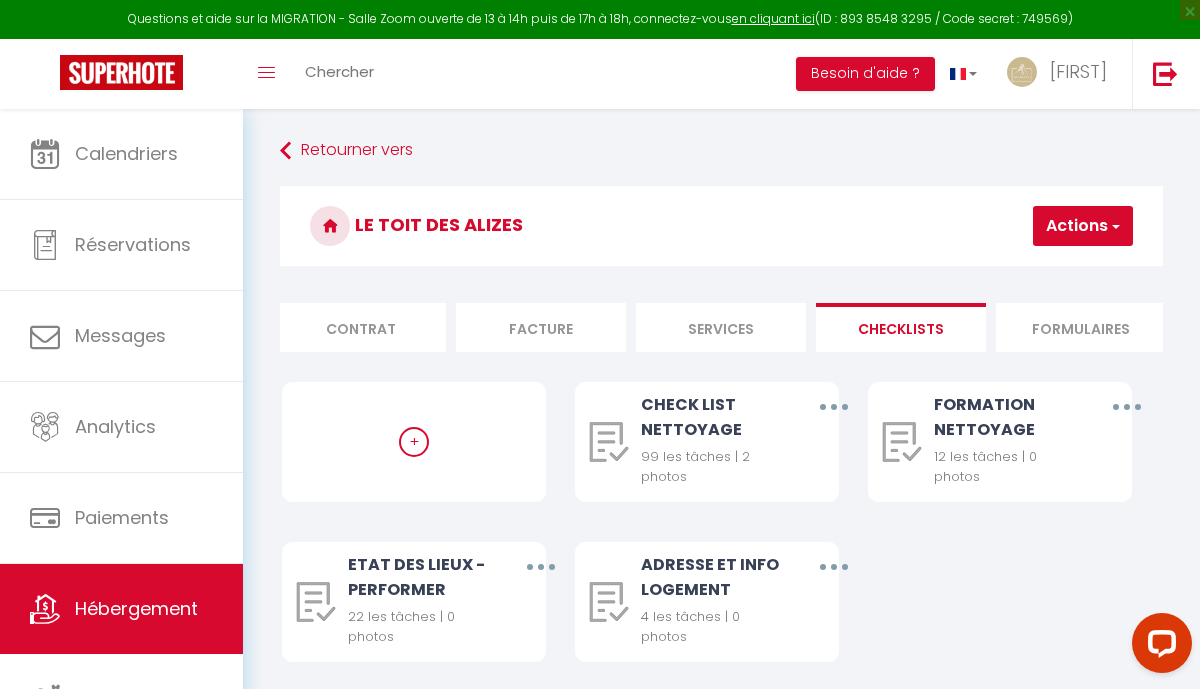 click on "Formulaires" at bounding box center [1081, 327] 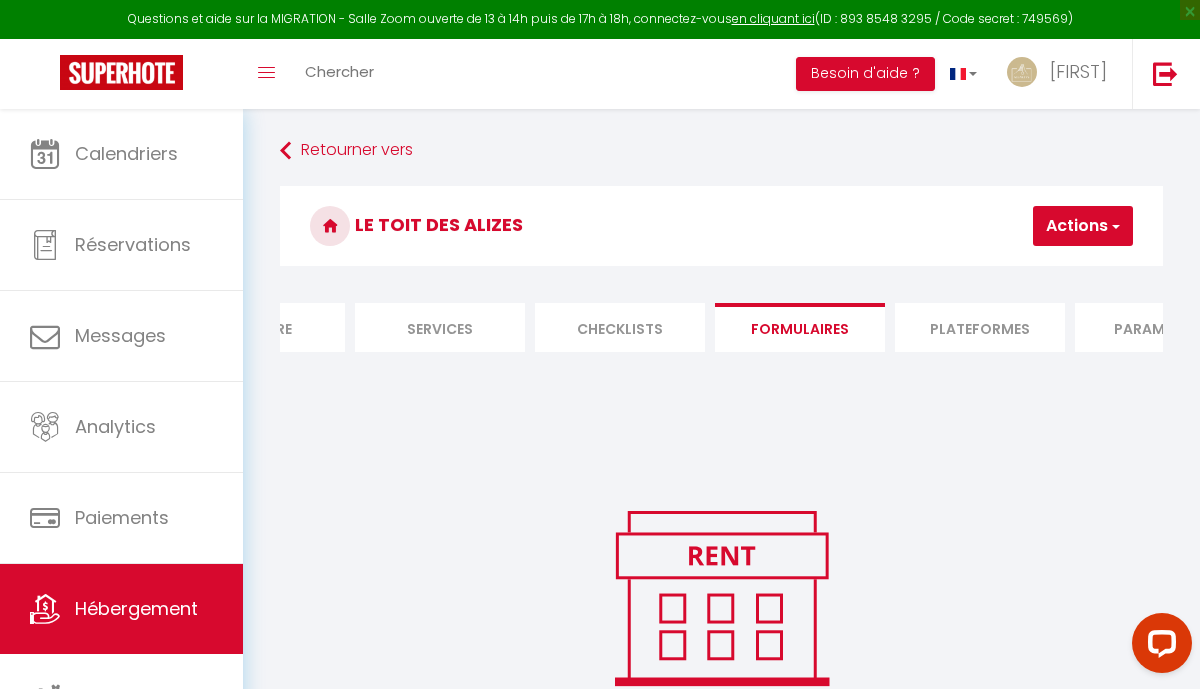 scroll, scrollTop: 0, scrollLeft: 518, axis: horizontal 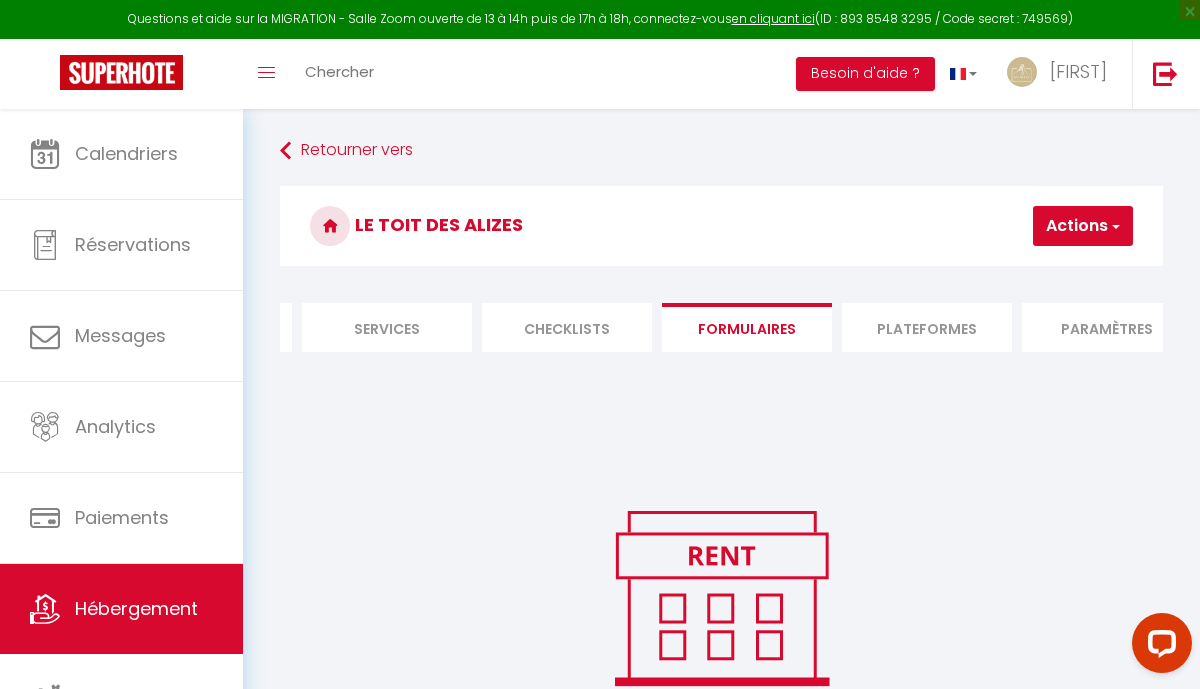 click on "Plateformes" at bounding box center (927, 327) 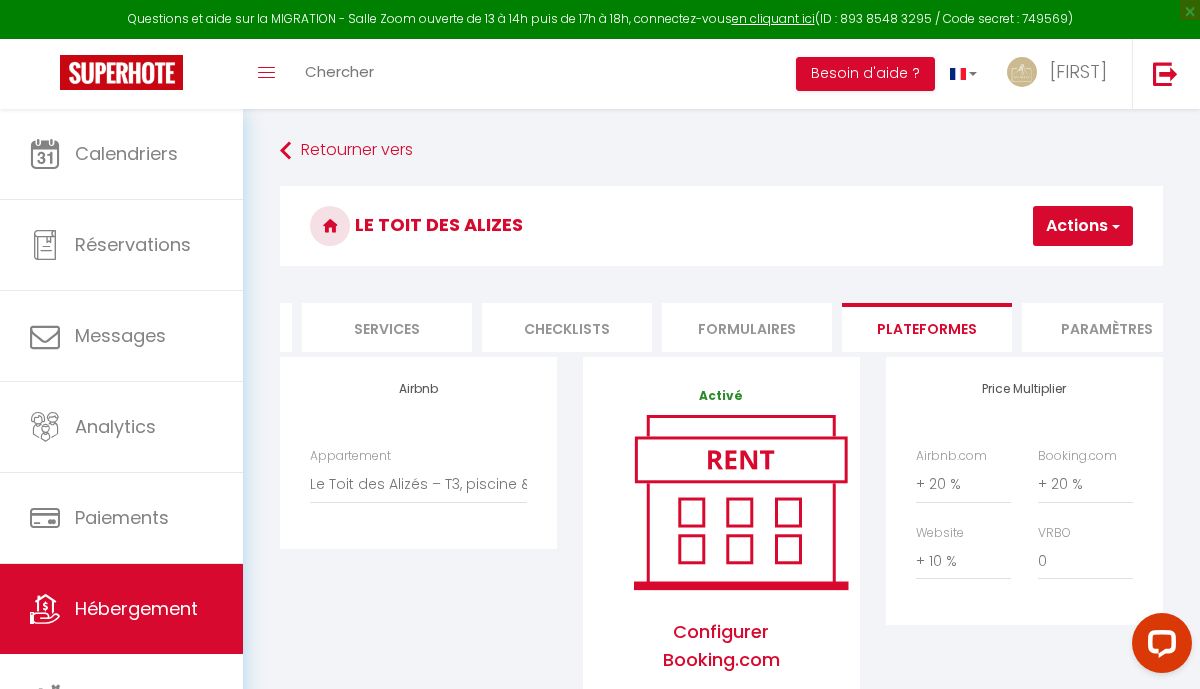 click on "Paramètres" at bounding box center (1107, 327) 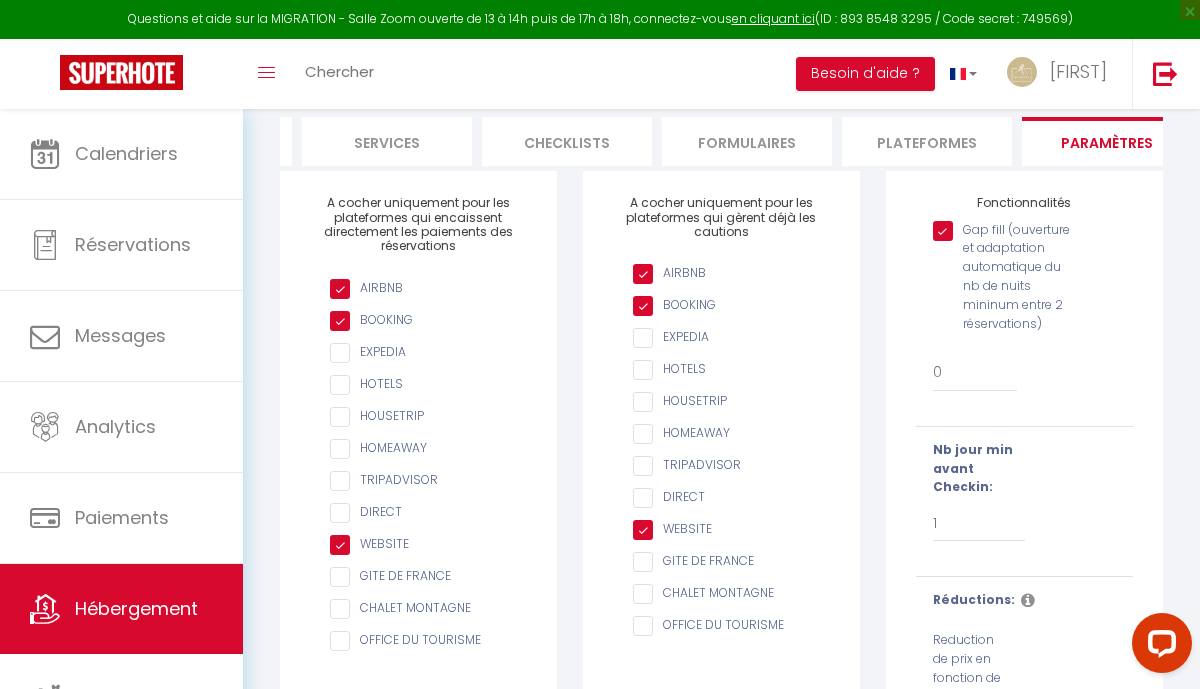 scroll, scrollTop: 187, scrollLeft: 0, axis: vertical 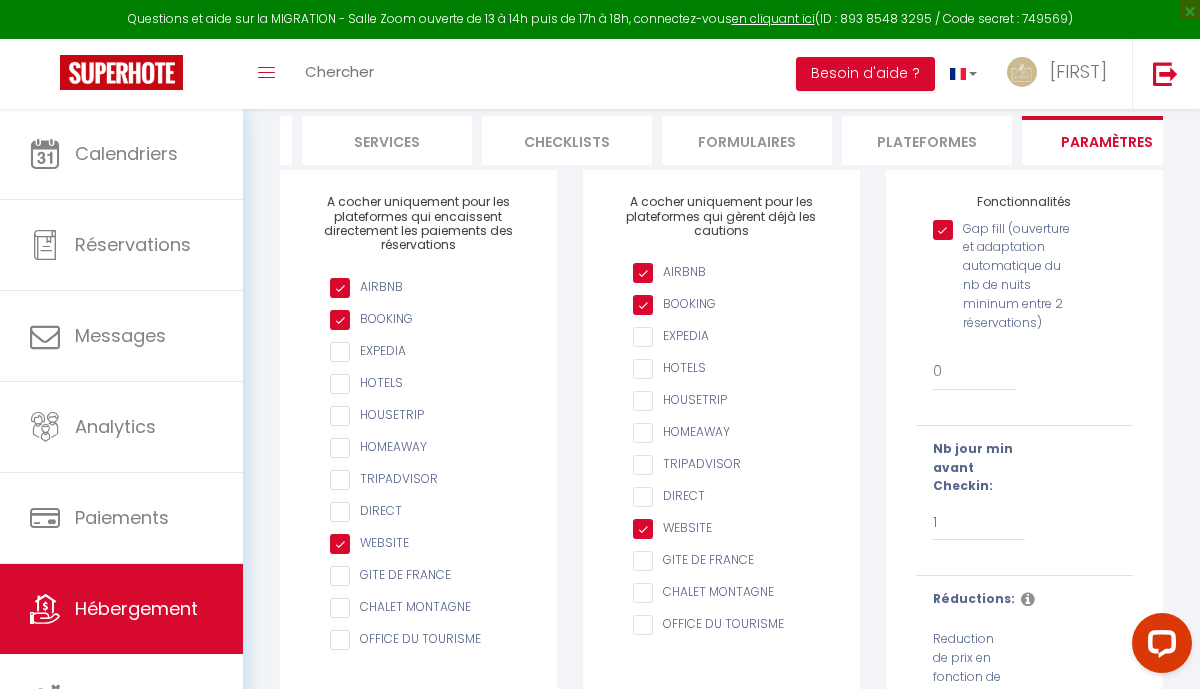 click on "Gap fill (ouverture et adaptation automatique du nb de nuits mininum entre 2 réservations)" at bounding box center (1005, 230) 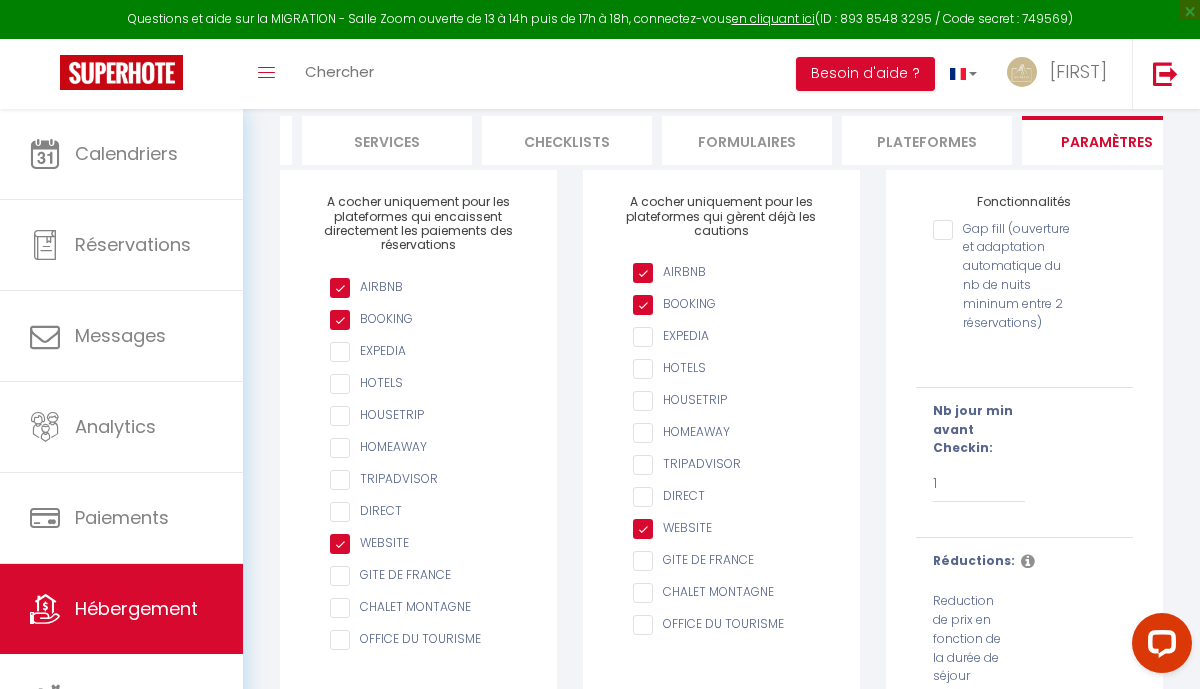 click on "Gap fill (ouverture et adaptation automatique du nb de nuits mininum entre 2 réservations)
Prix Dynamique géré par SuperHote       Nb jour min avant Checkin:   Pas de limite   1 2 3 4 5 6 7     Réductions:
Reduction de prix en fonction de la durée de séjour
Ajouter une réduction
×
Période (j)
0
Pourcentage (%)
0
Annuler
Enregistrer
LE TOIT DES ALIZES   ×
Prix minimum
Prix de base
Liens des annonces des concurrents
Prix spécifiques pour quelques dates
Annuler" at bounding box center (1024, 484) 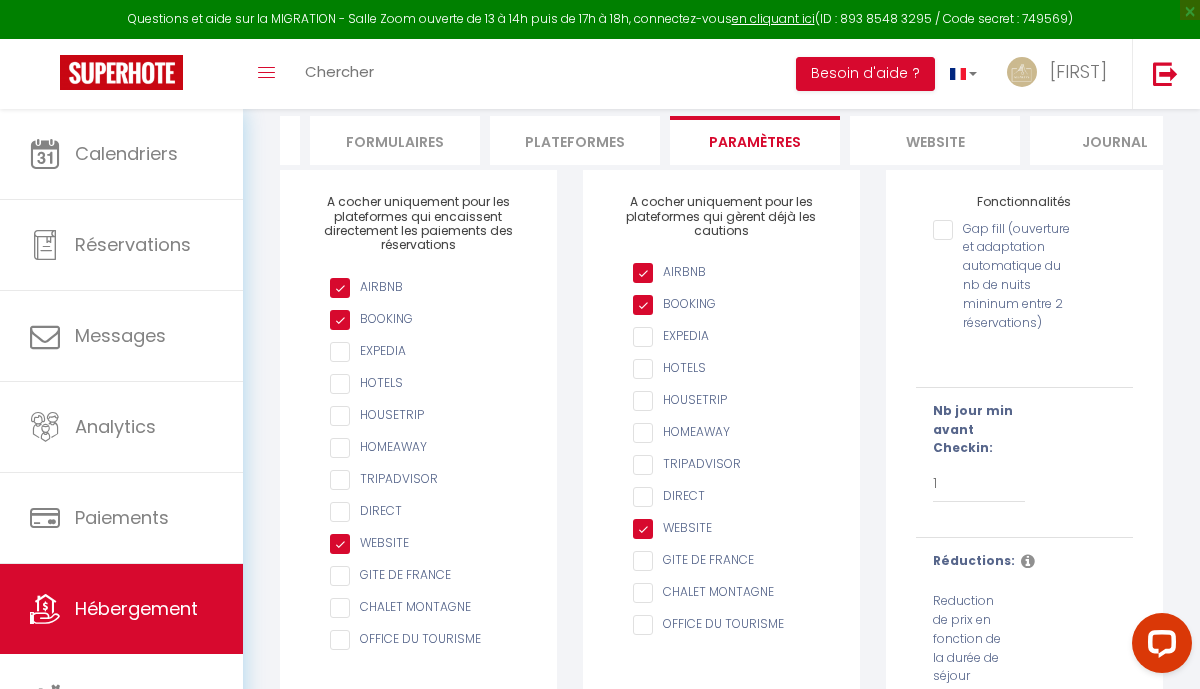 scroll, scrollTop: 0, scrollLeft: 874, axis: horizontal 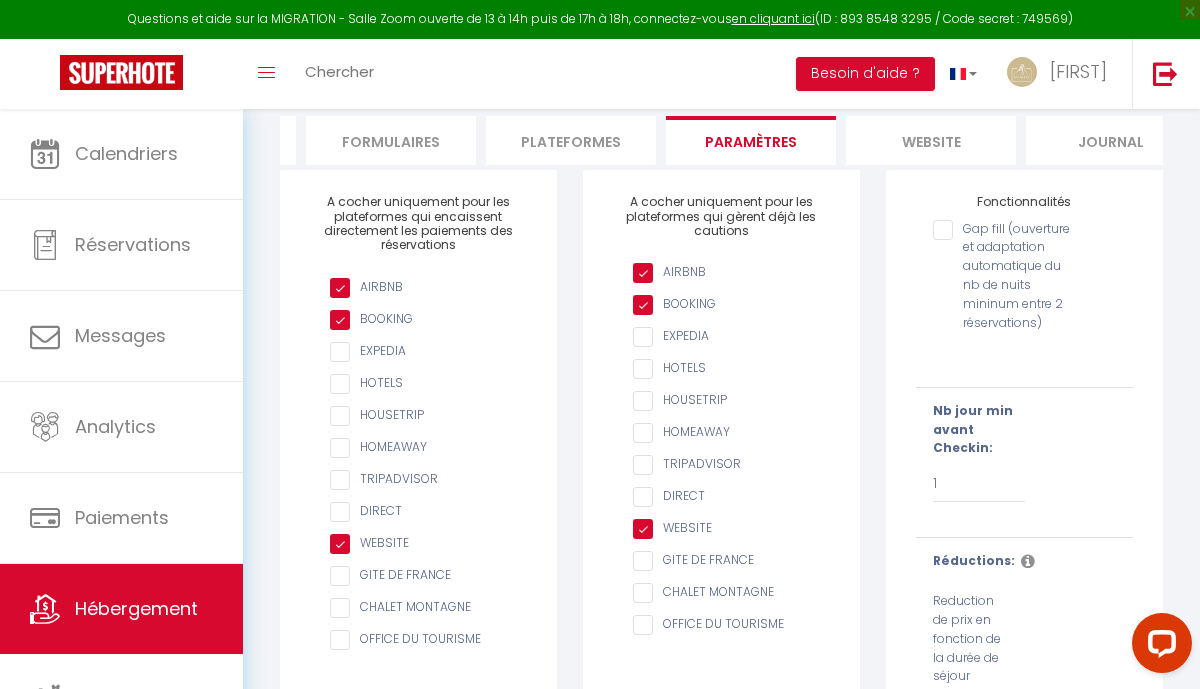 click on "Gap fill (ouverture et adaptation automatique du nb de nuits mininum entre 2 réservations)" at bounding box center (1005, 276) 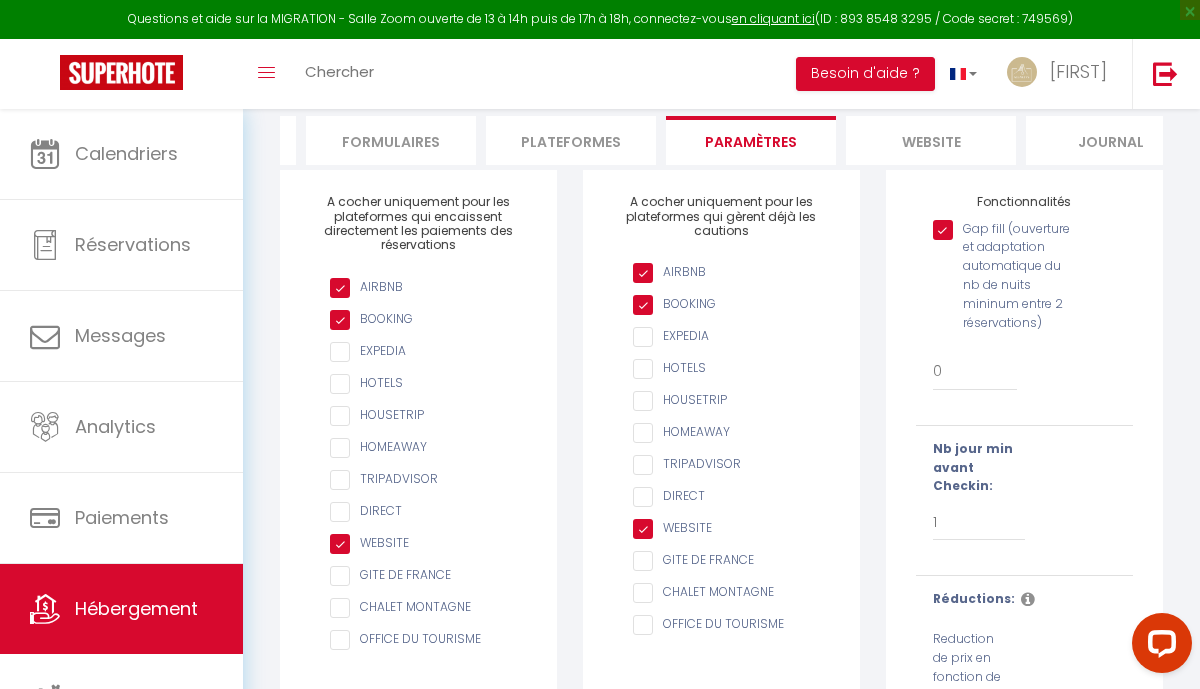 click on "Gap fill (ouverture et adaptation automatique du nb de nuits mininum entre 2 réservations)" at bounding box center [1005, 230] 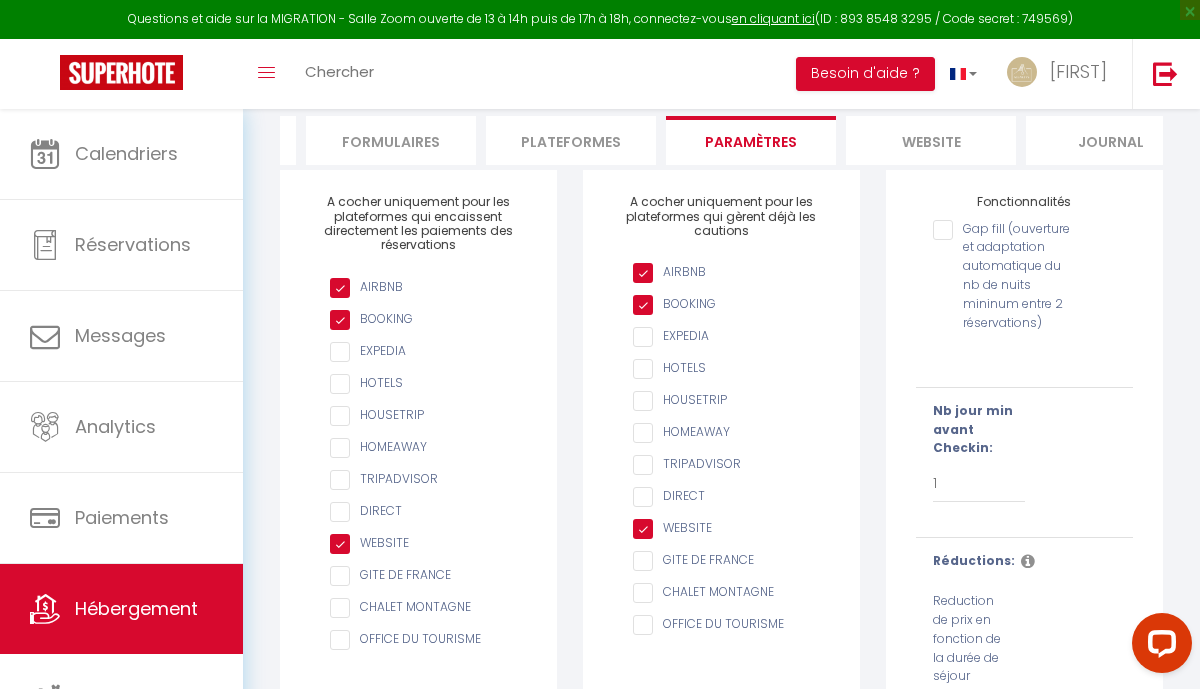 scroll, scrollTop: 0, scrollLeft: 0, axis: both 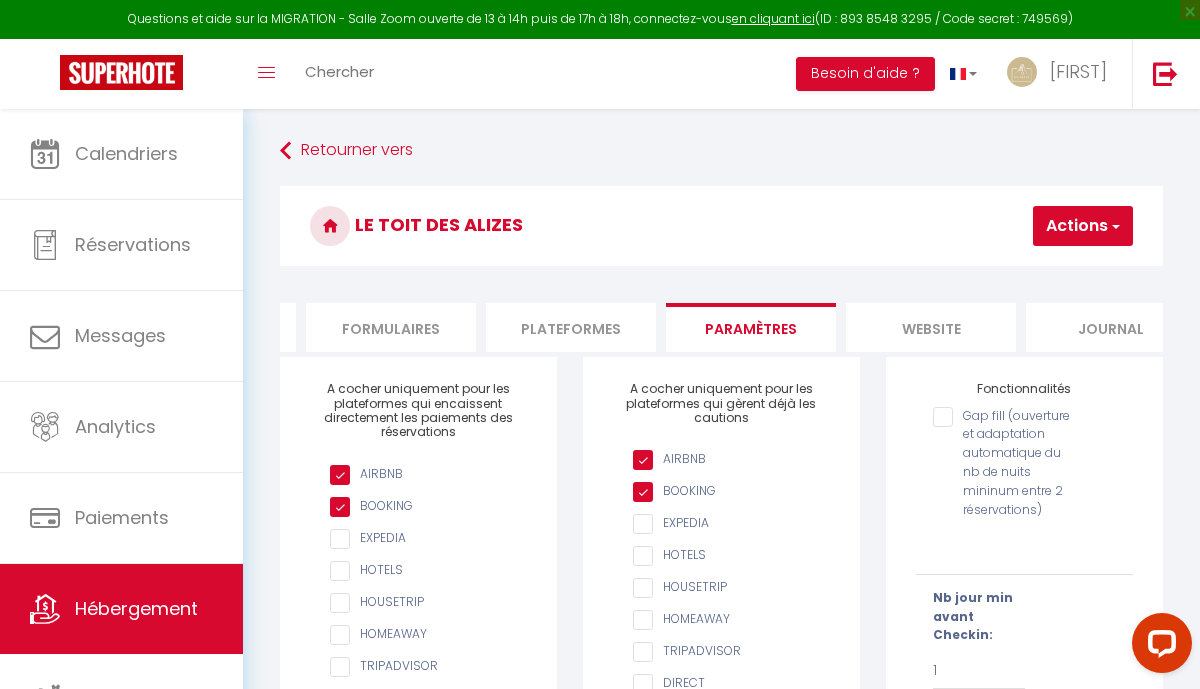 click on "Actions" at bounding box center [1083, 226] 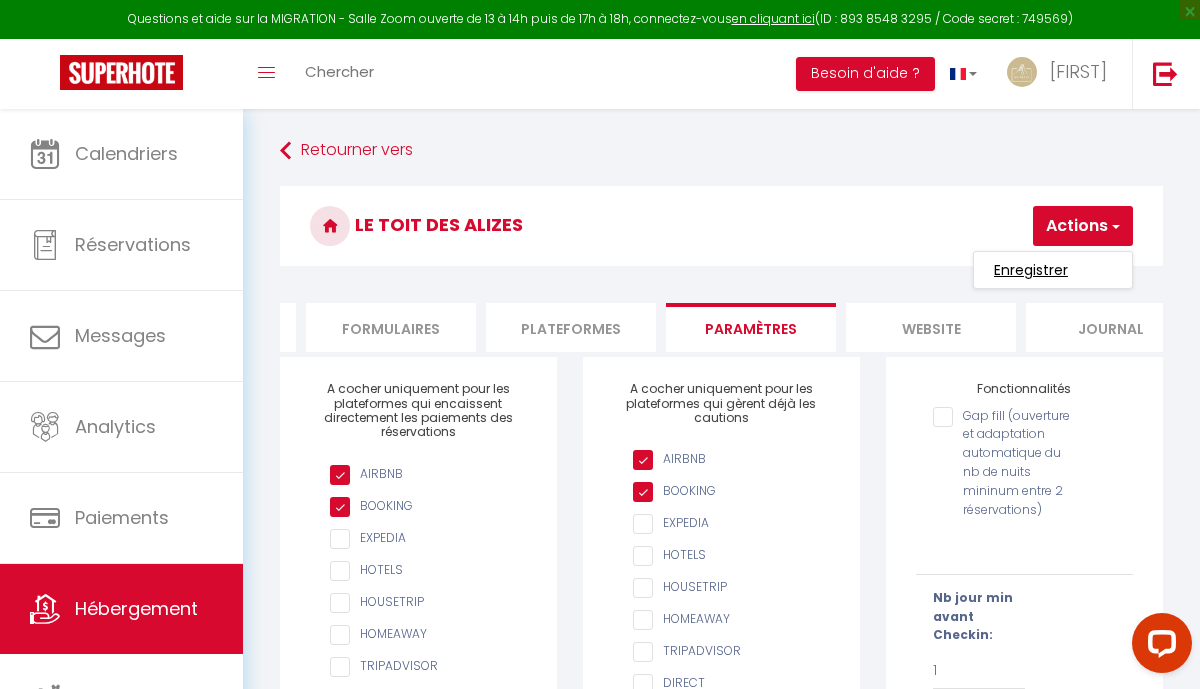 click on "Enregistrer" at bounding box center [1031, 270] 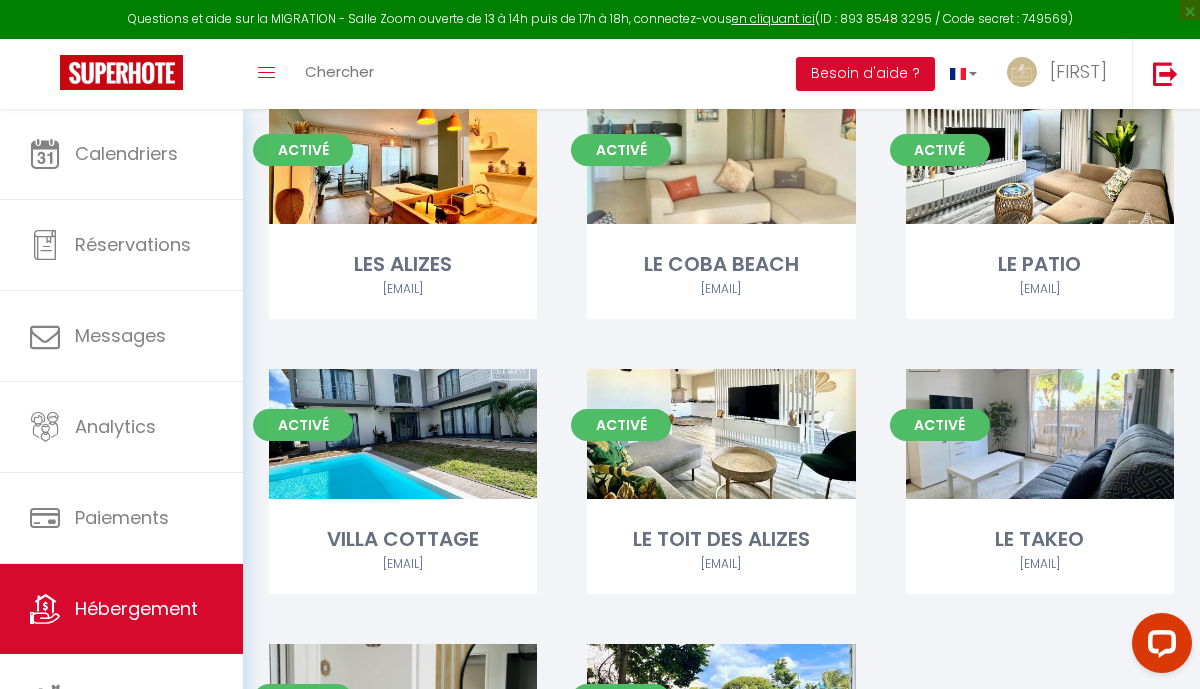 scroll, scrollTop: 2205, scrollLeft: 0, axis: vertical 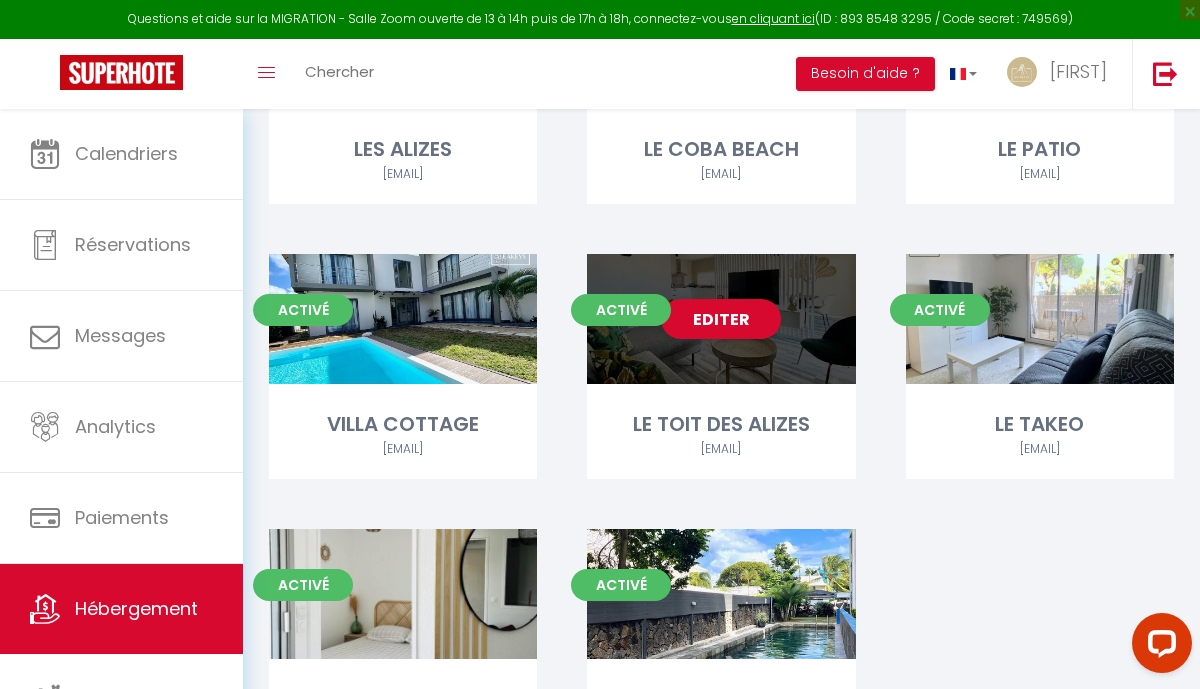 click on "Editer" at bounding box center (721, 319) 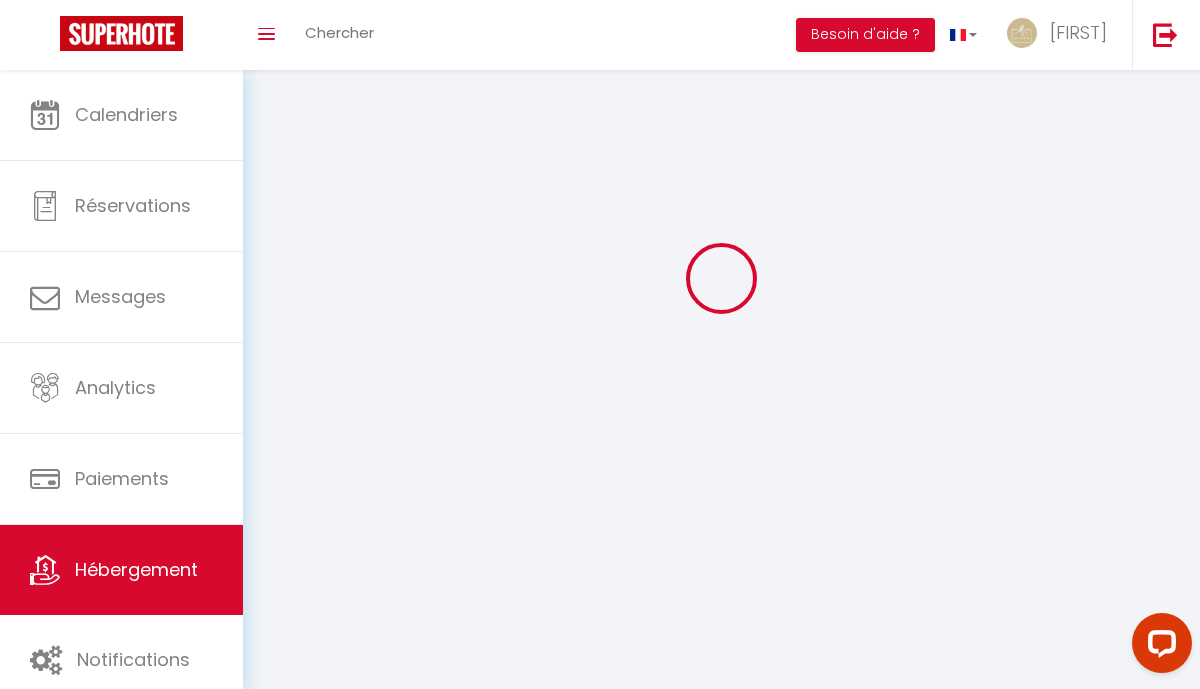 scroll, scrollTop: 0, scrollLeft: 0, axis: both 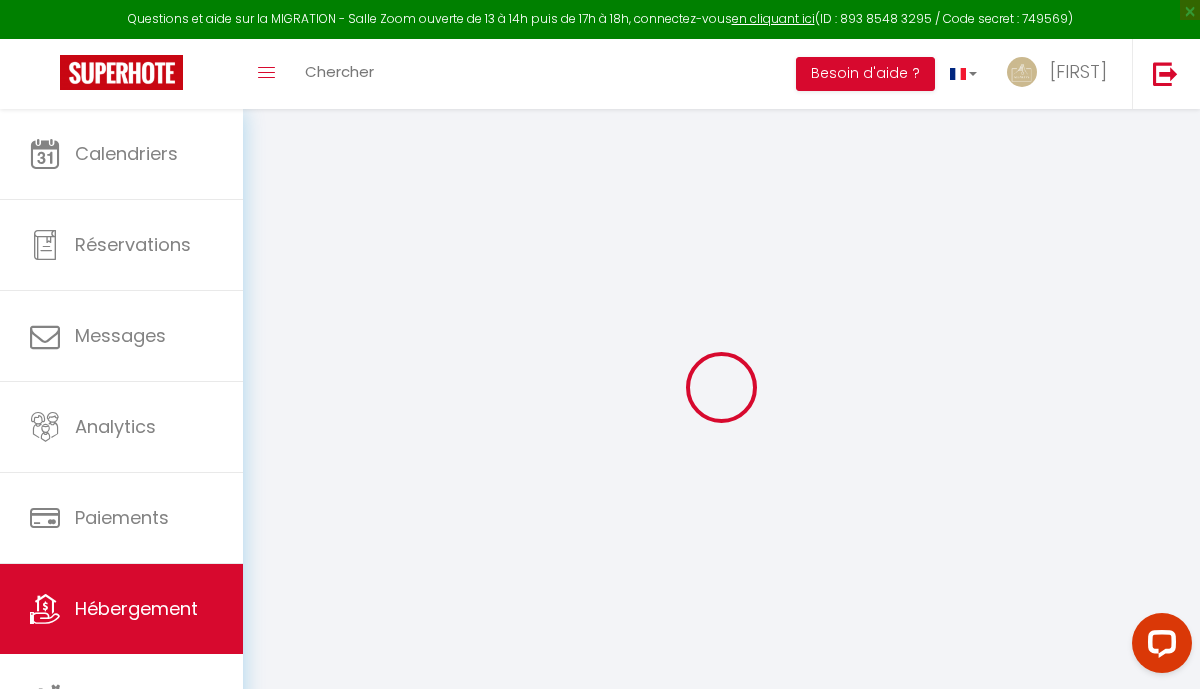 select on "1" 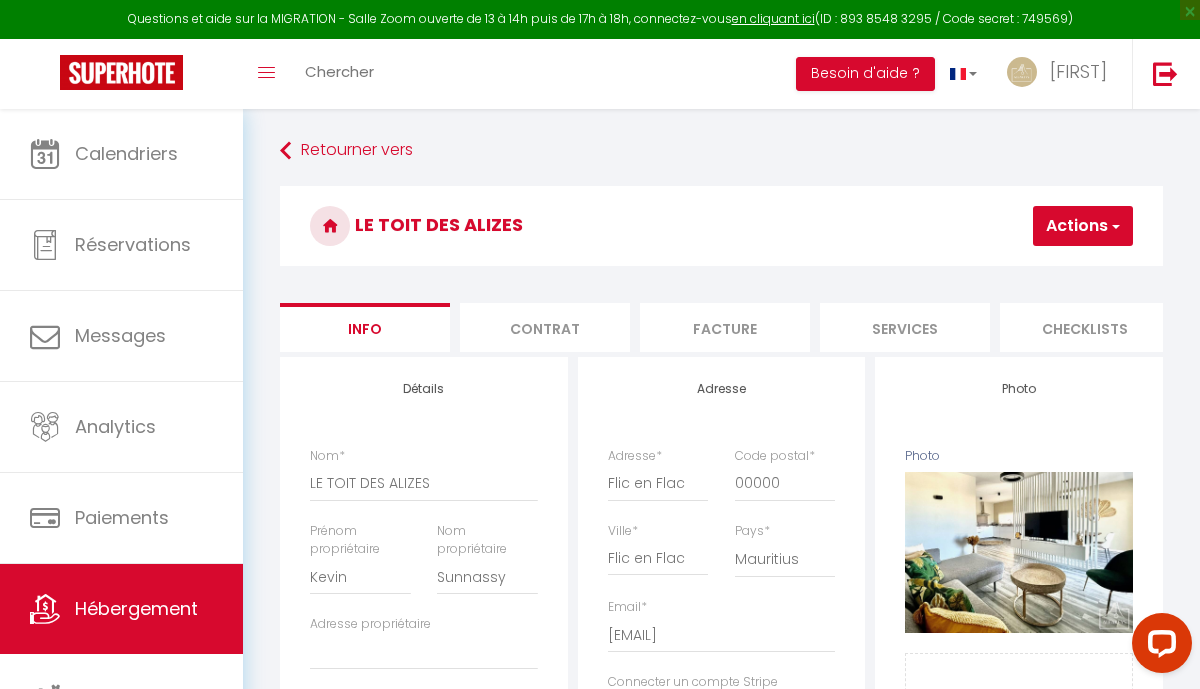 select 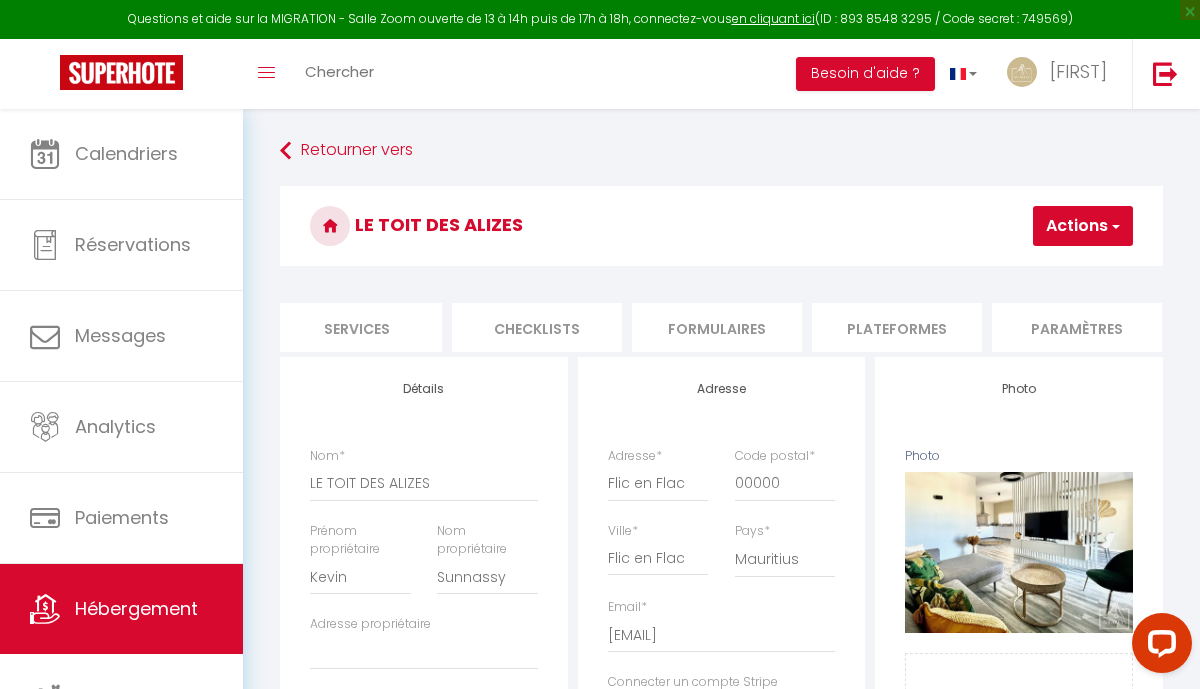scroll, scrollTop: 0, scrollLeft: 572, axis: horizontal 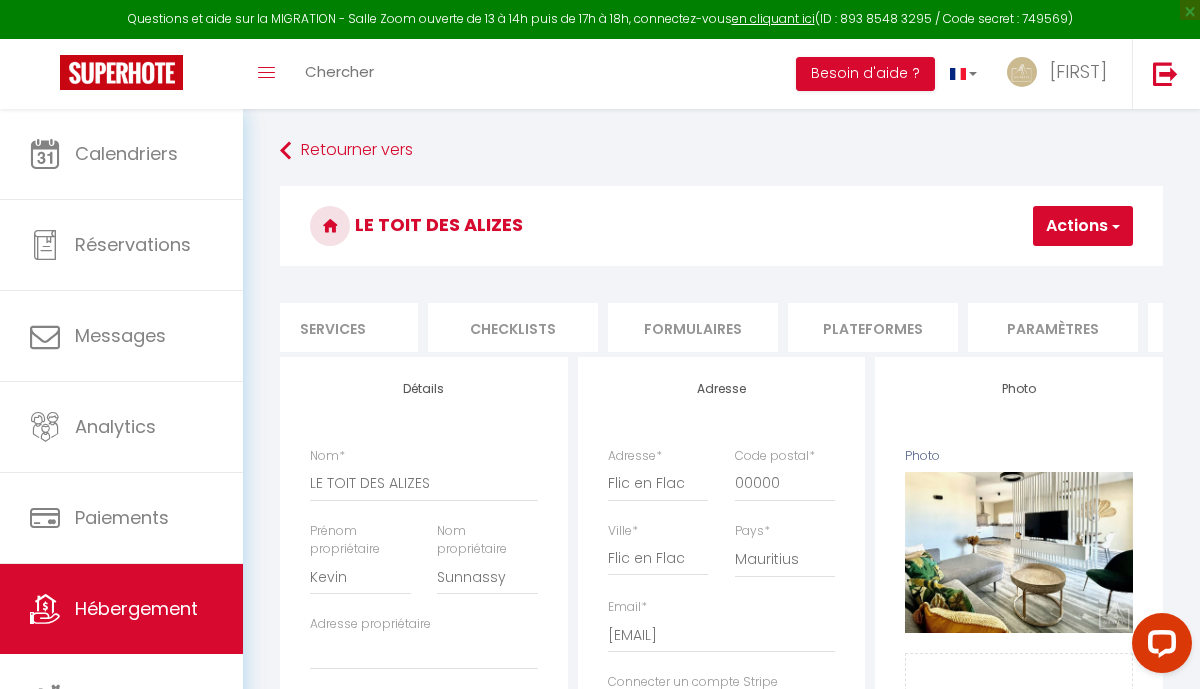click on "Paramètres" at bounding box center [1053, 327] 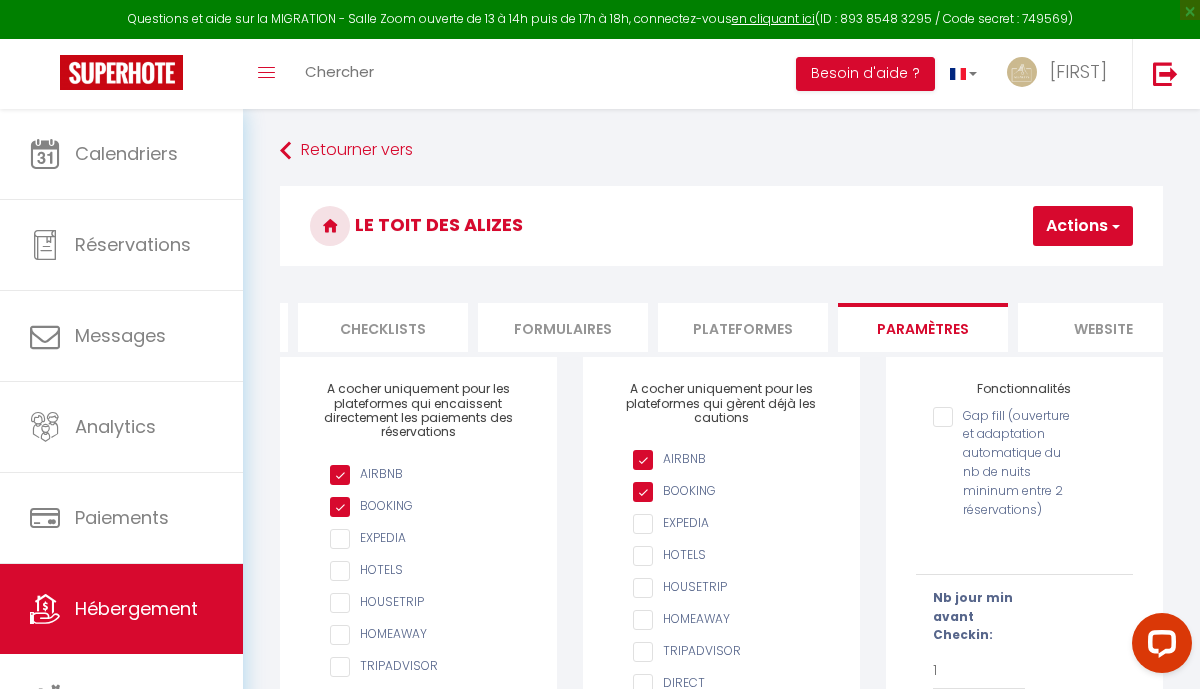 scroll, scrollTop: 0, scrollLeft: 795, axis: horizontal 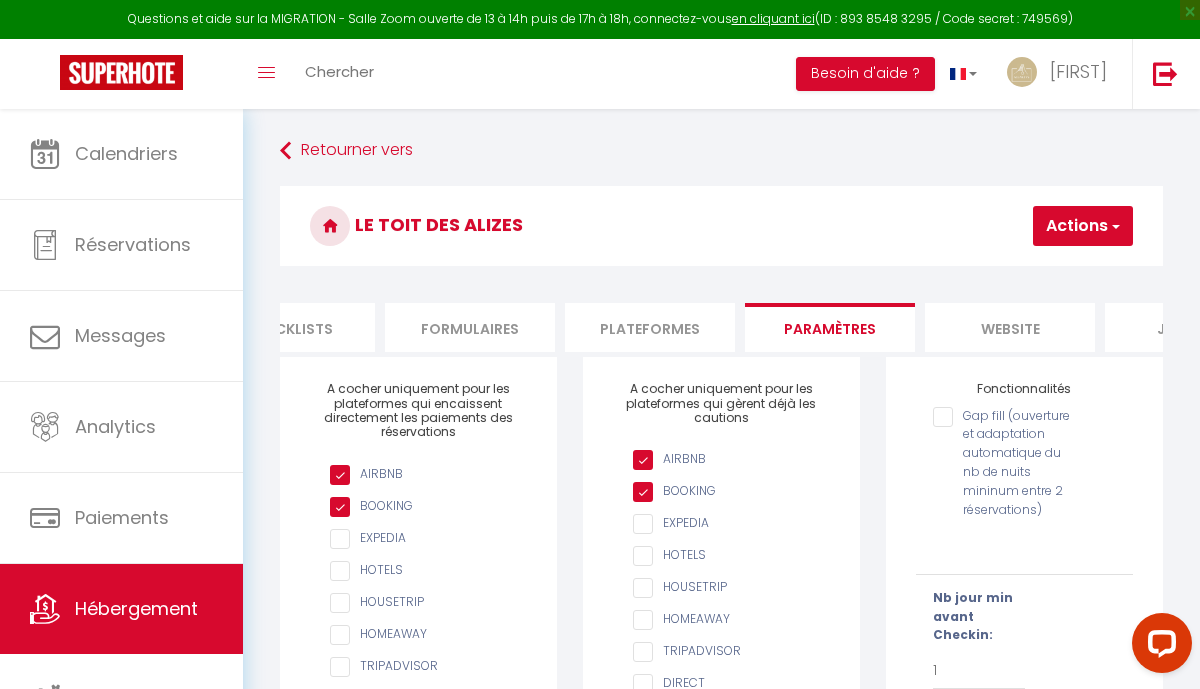click on "website" at bounding box center [1010, 327] 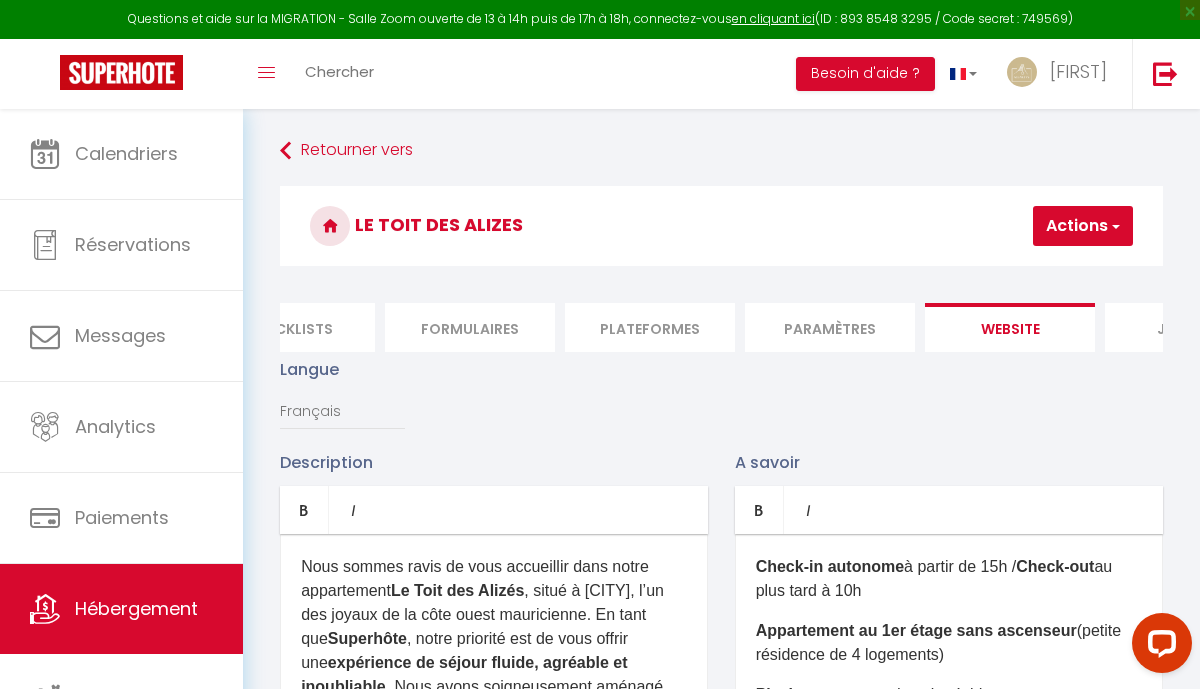 scroll, scrollTop: 0, scrollLeft: 917, axis: horizontal 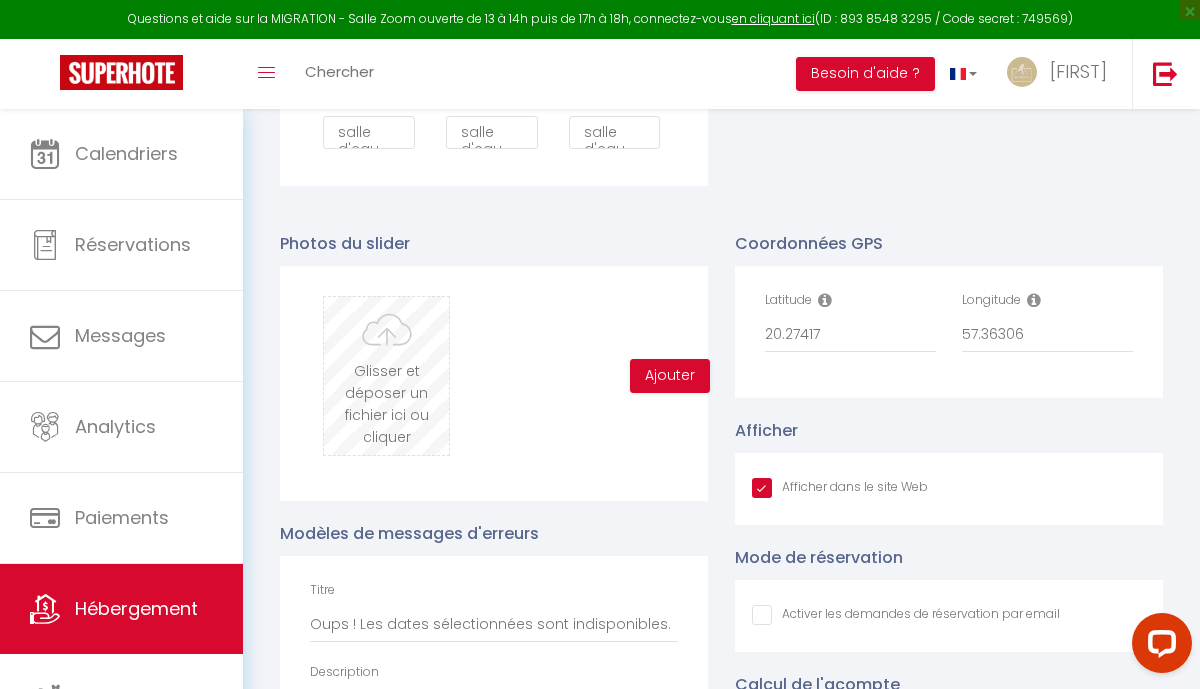 click at bounding box center (386, 376) 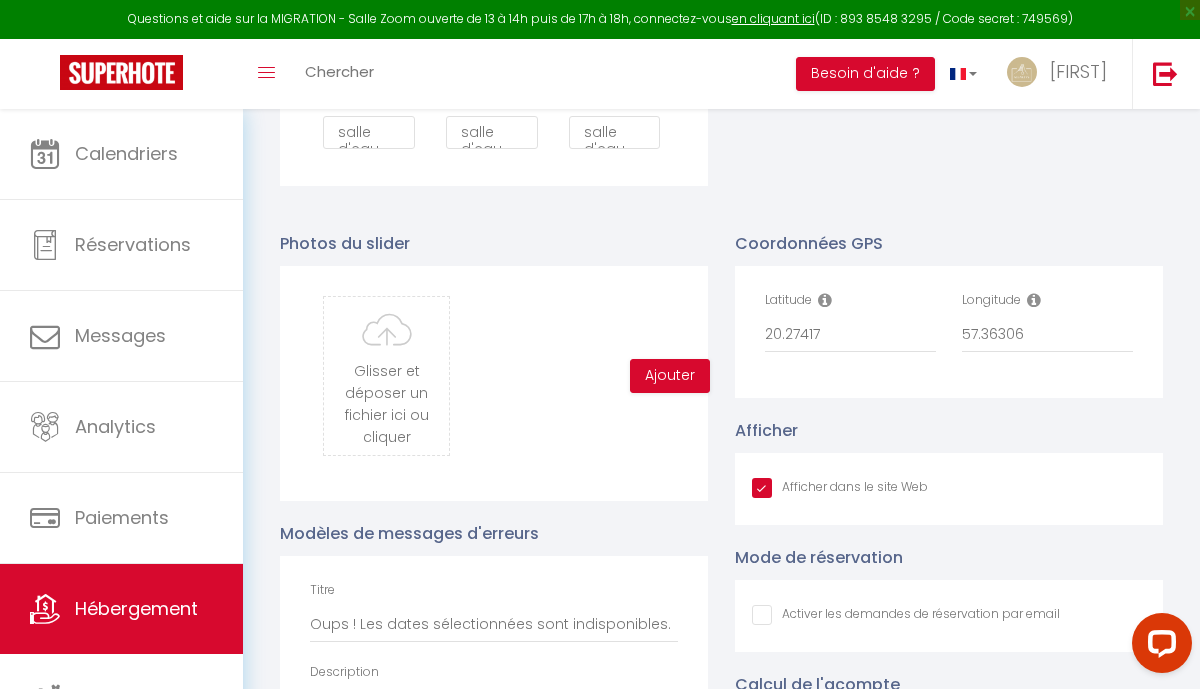 type on "C:\fakepath\_k.jpg" 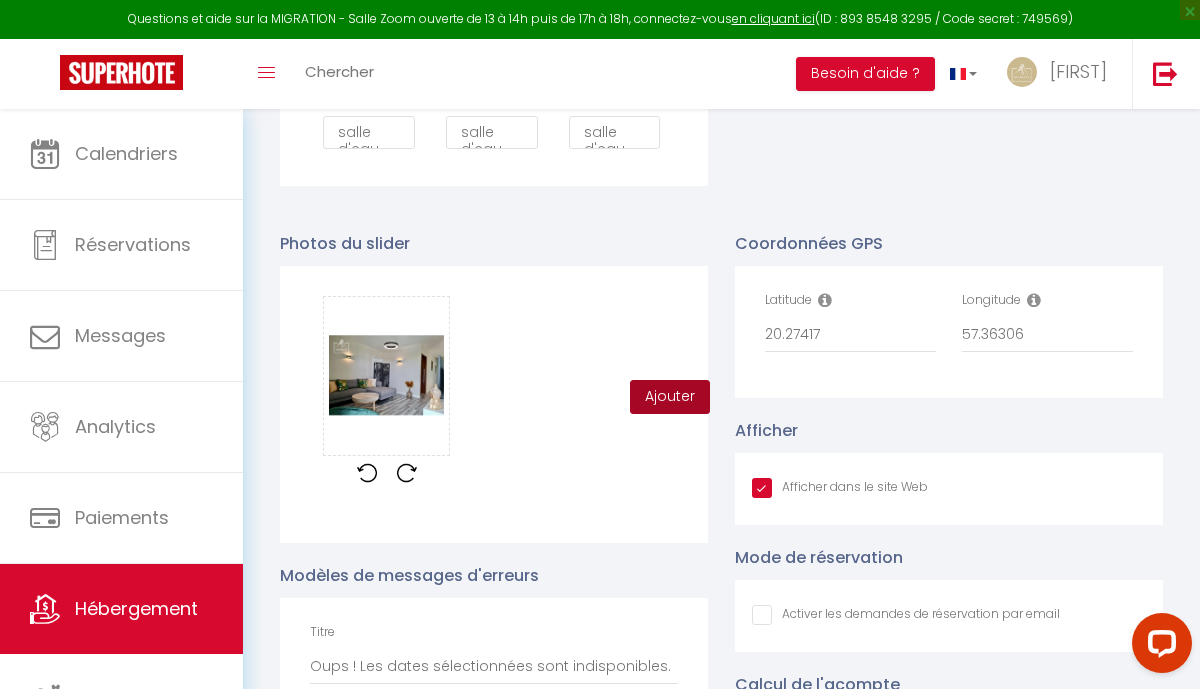 click on "Ajouter" at bounding box center [670, 397] 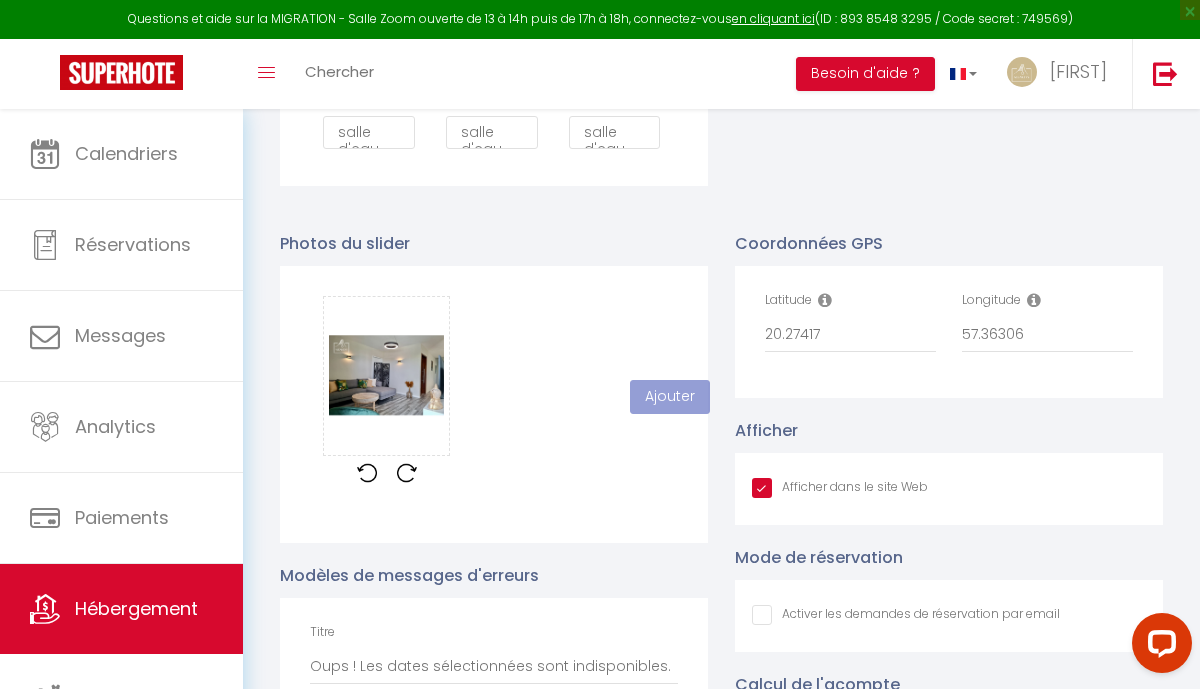 type 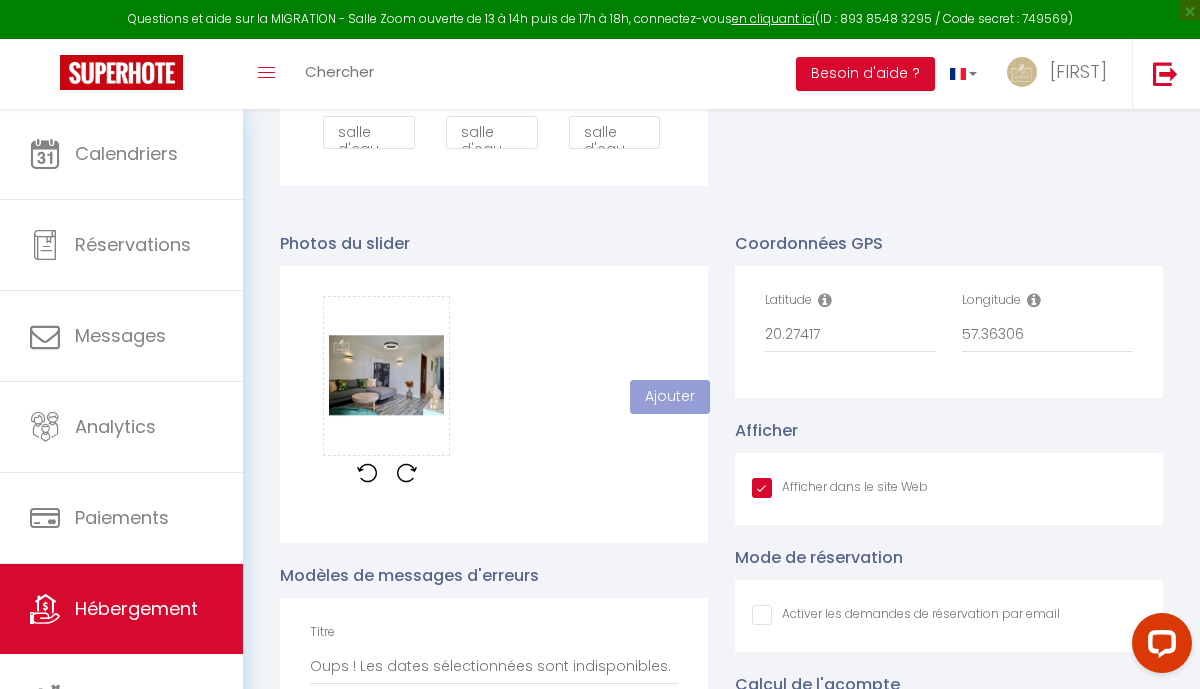 checkbox on "true" 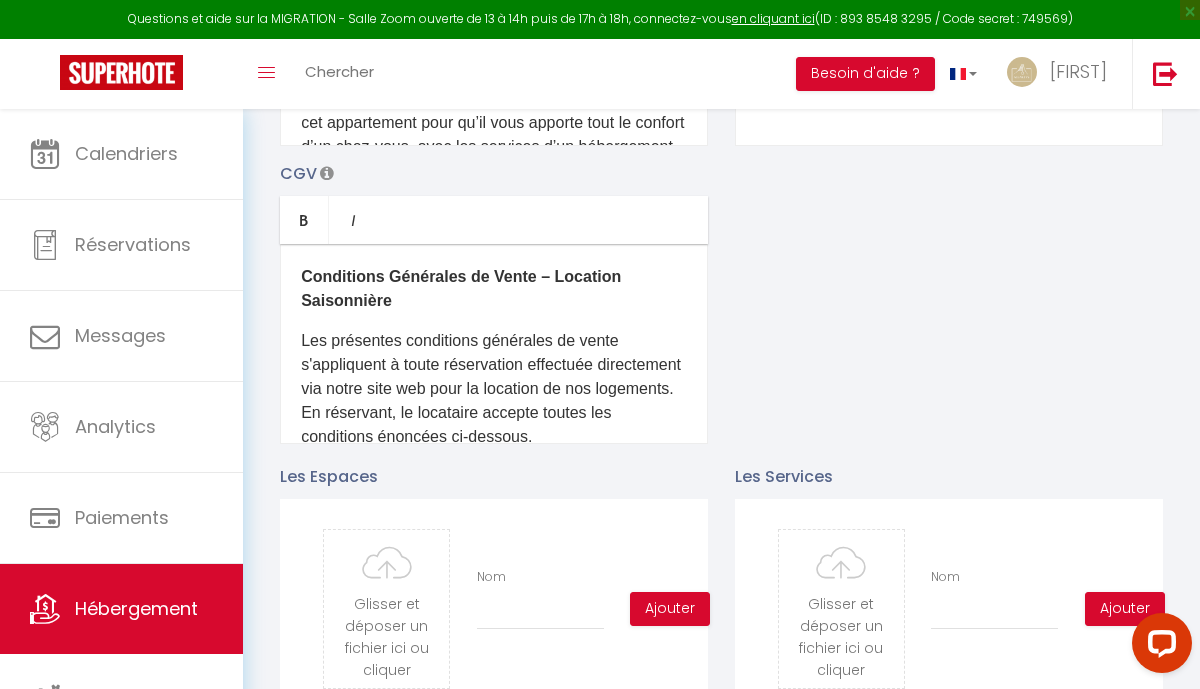 scroll, scrollTop: 0, scrollLeft: 0, axis: both 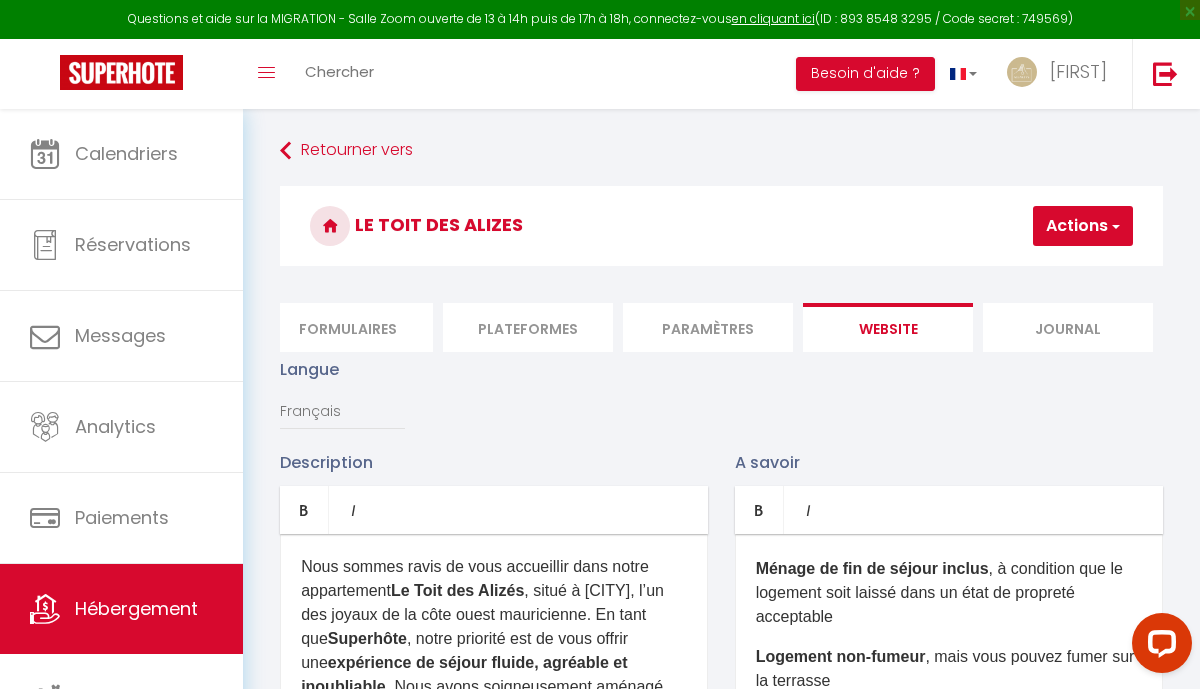 click on "Actions" at bounding box center [1083, 226] 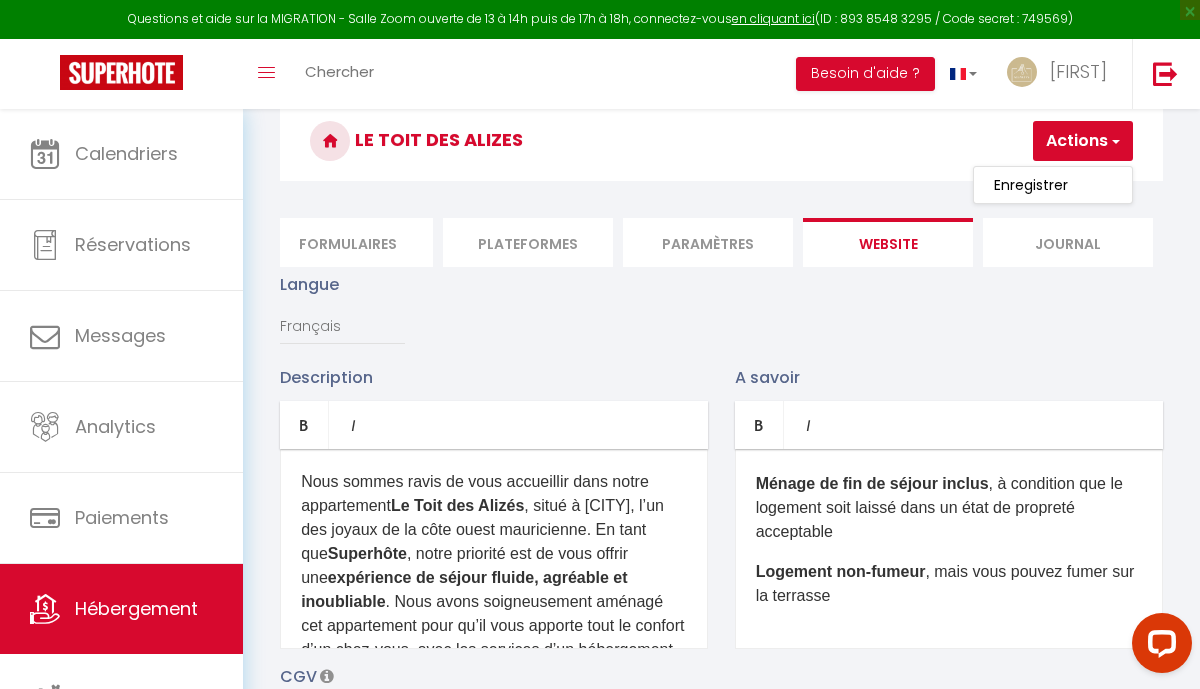 scroll, scrollTop: 87, scrollLeft: 0, axis: vertical 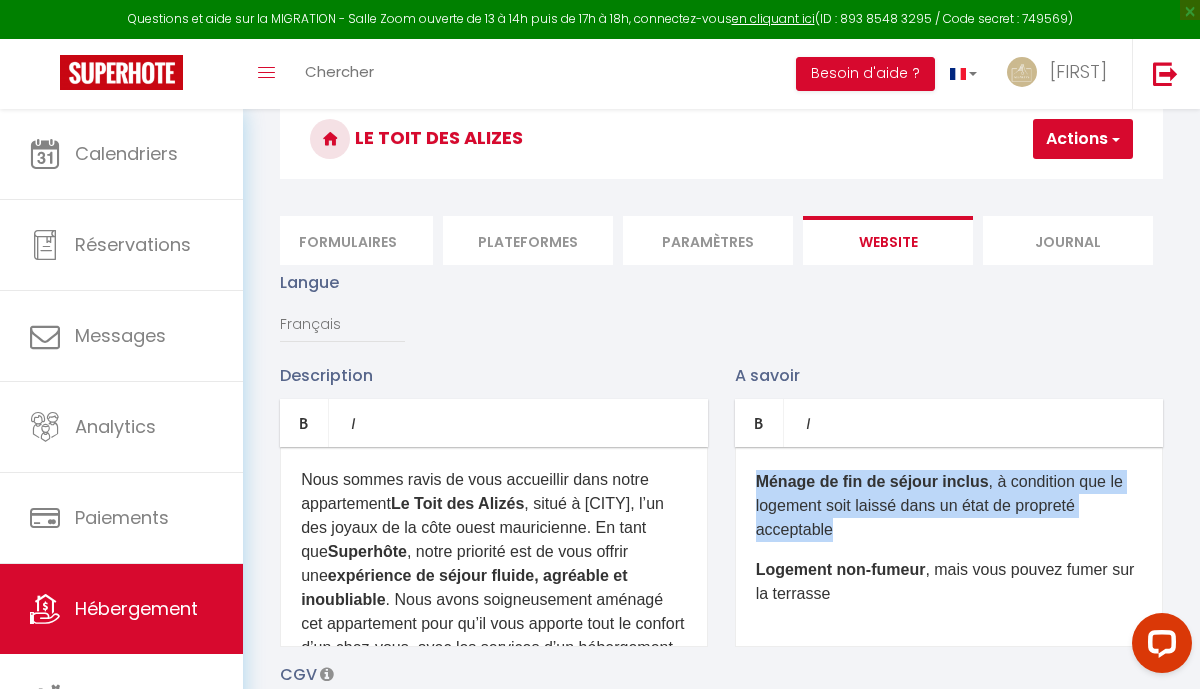 drag, startPoint x: 851, startPoint y: 532, endPoint x: 750, endPoint y: 471, distance: 117.99152 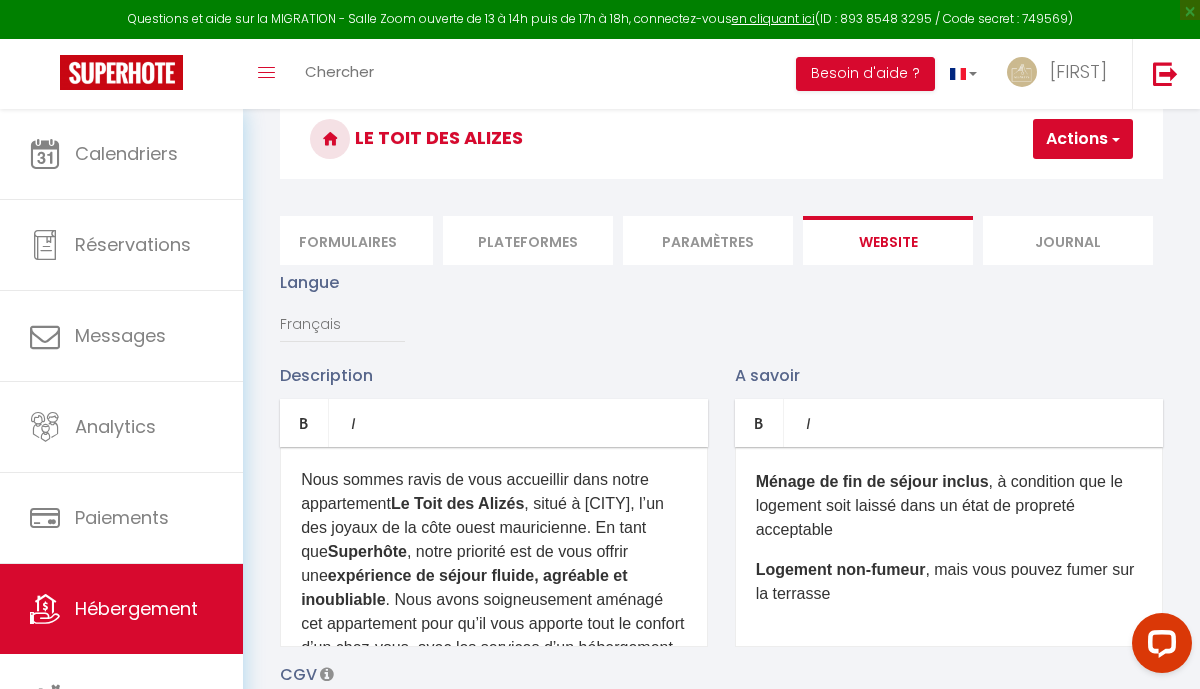 scroll, scrollTop: 430, scrollLeft: 0, axis: vertical 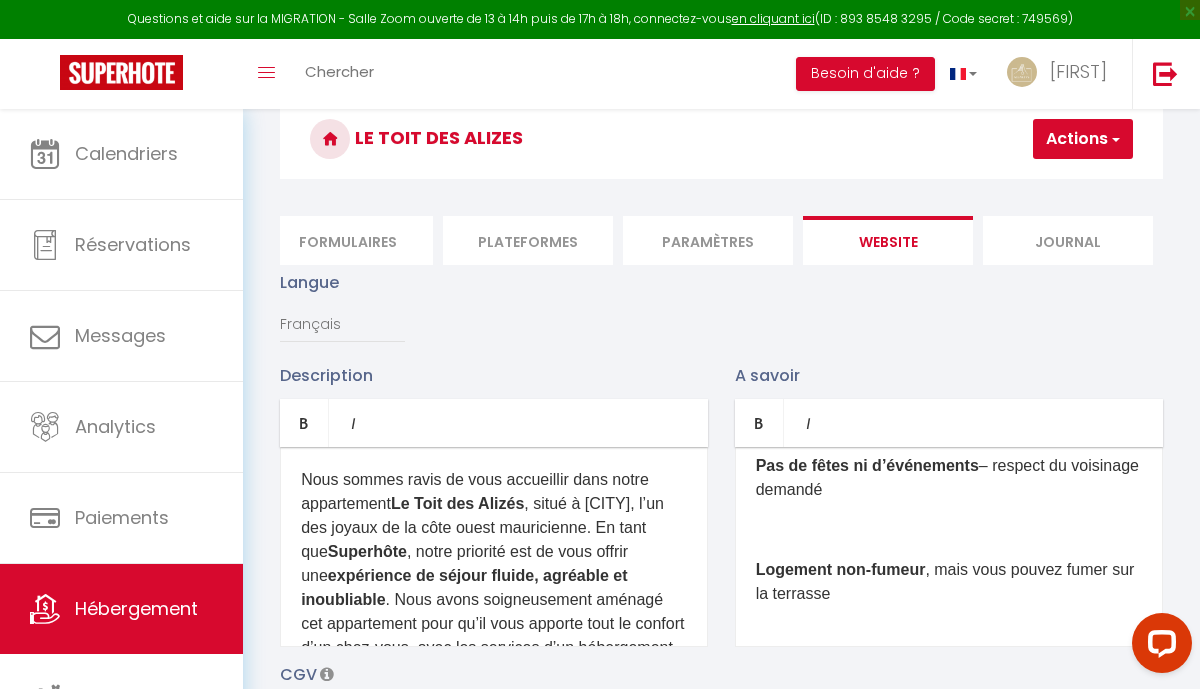 click at bounding box center (949, 530) 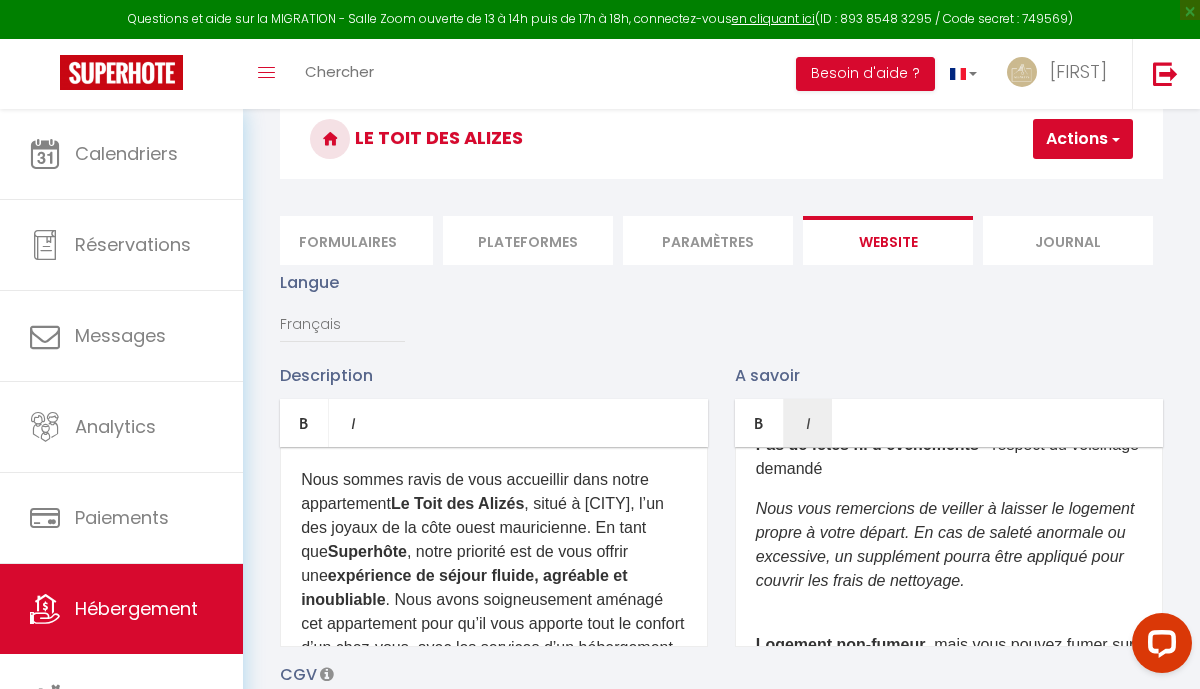 scroll, scrollTop: 448, scrollLeft: 0, axis: vertical 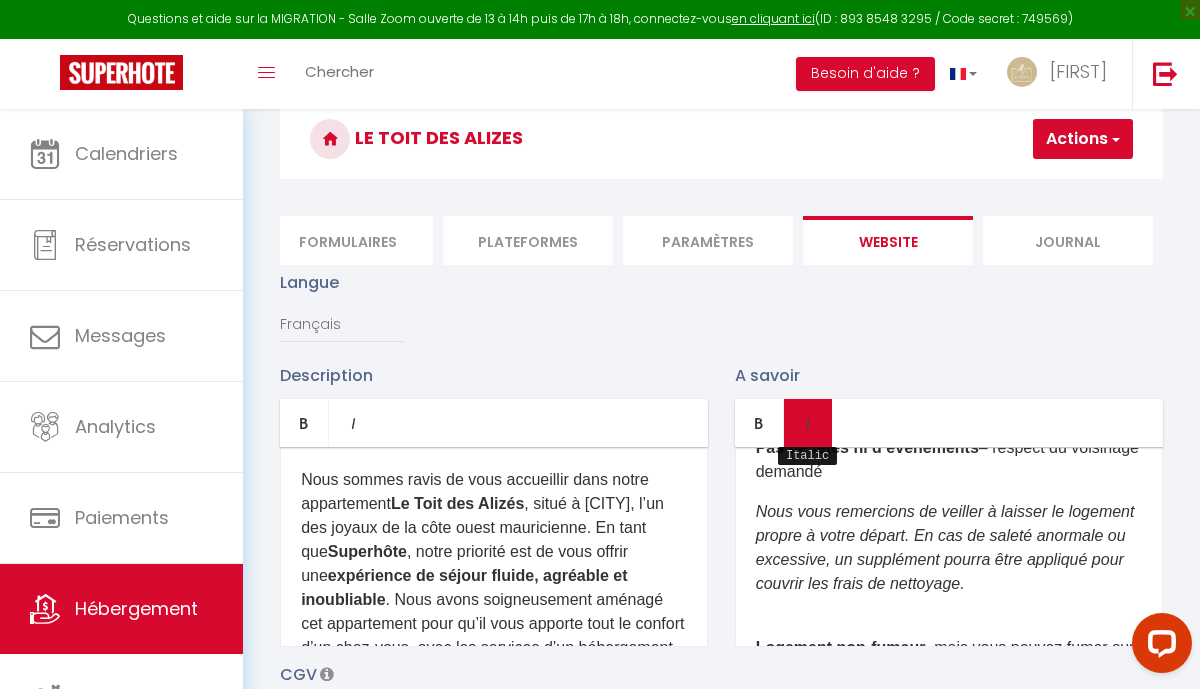 click at bounding box center (808, 423) 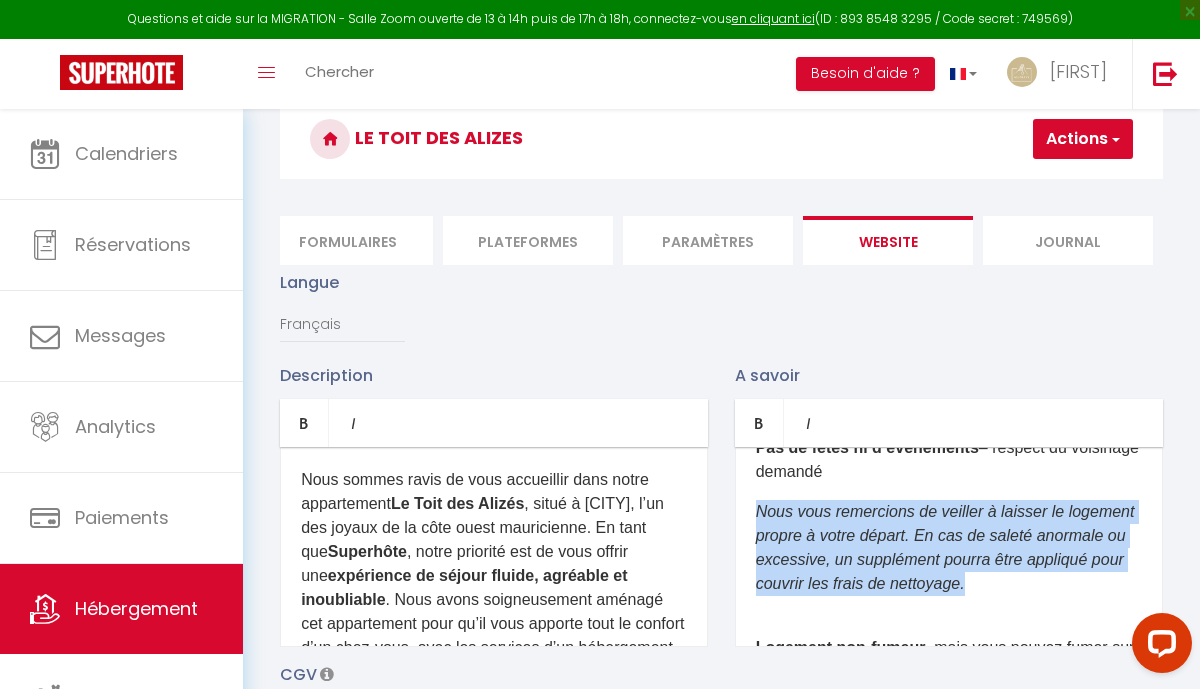 drag, startPoint x: 760, startPoint y: 517, endPoint x: 970, endPoint y: 570, distance: 216.58485 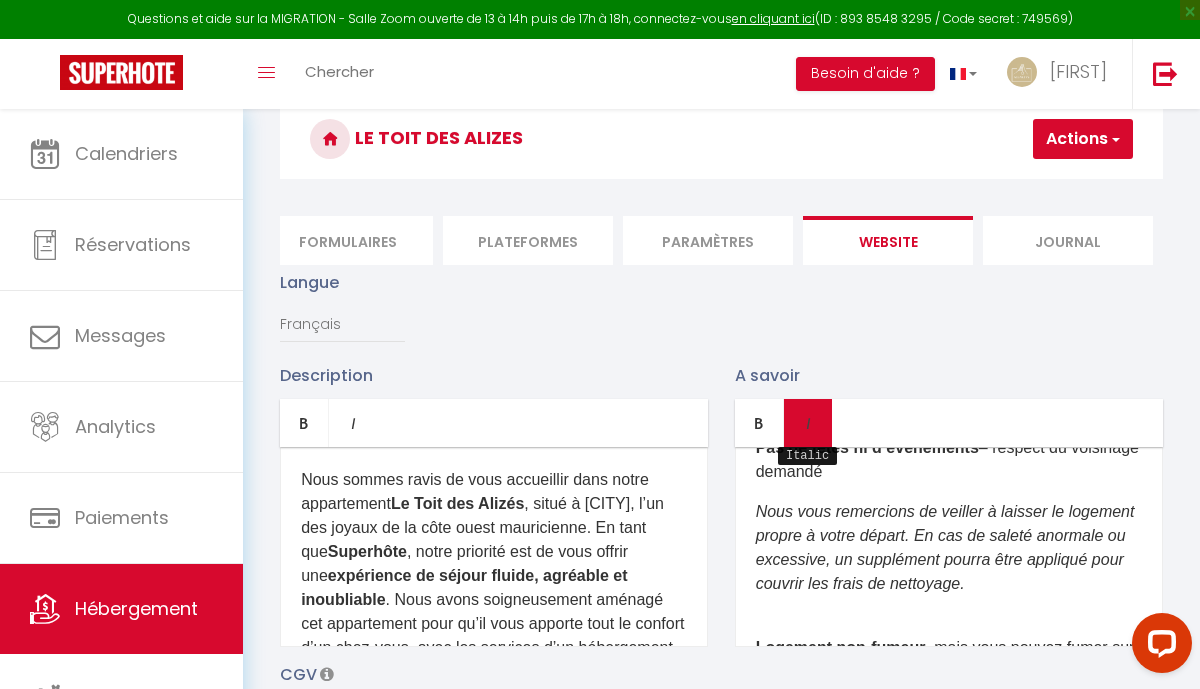 click on "Italic" at bounding box center (808, 423) 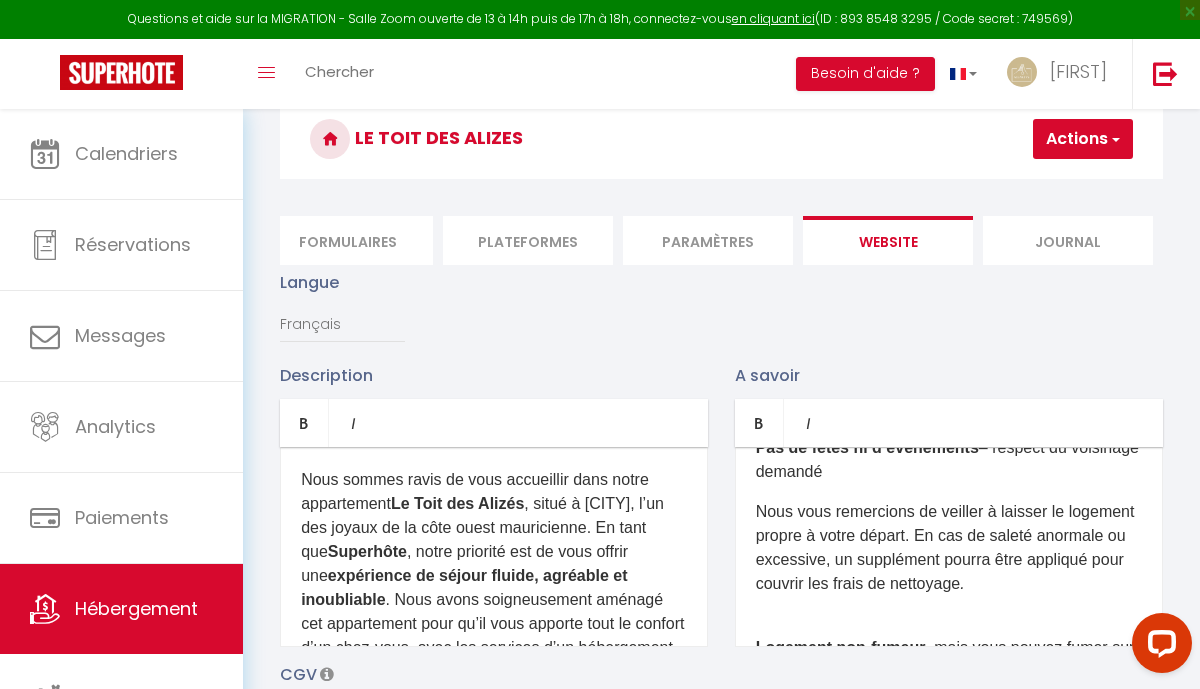 click on "Nous vous remercions de veiller à laisser le logement propre à votre départ. En cas de saleté anormale ou excessive, un supplément pourra être appliqué pour couvrir les frais de nettoyage . ​" at bounding box center (949, 560) 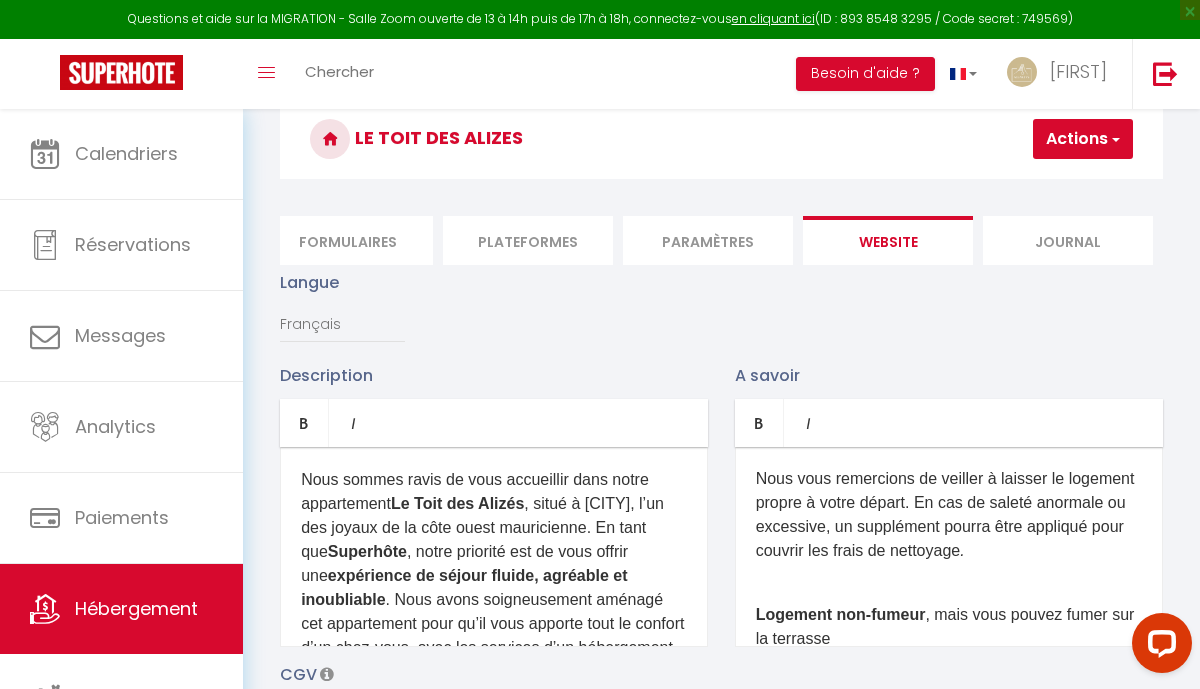 scroll, scrollTop: 526, scrollLeft: 0, axis: vertical 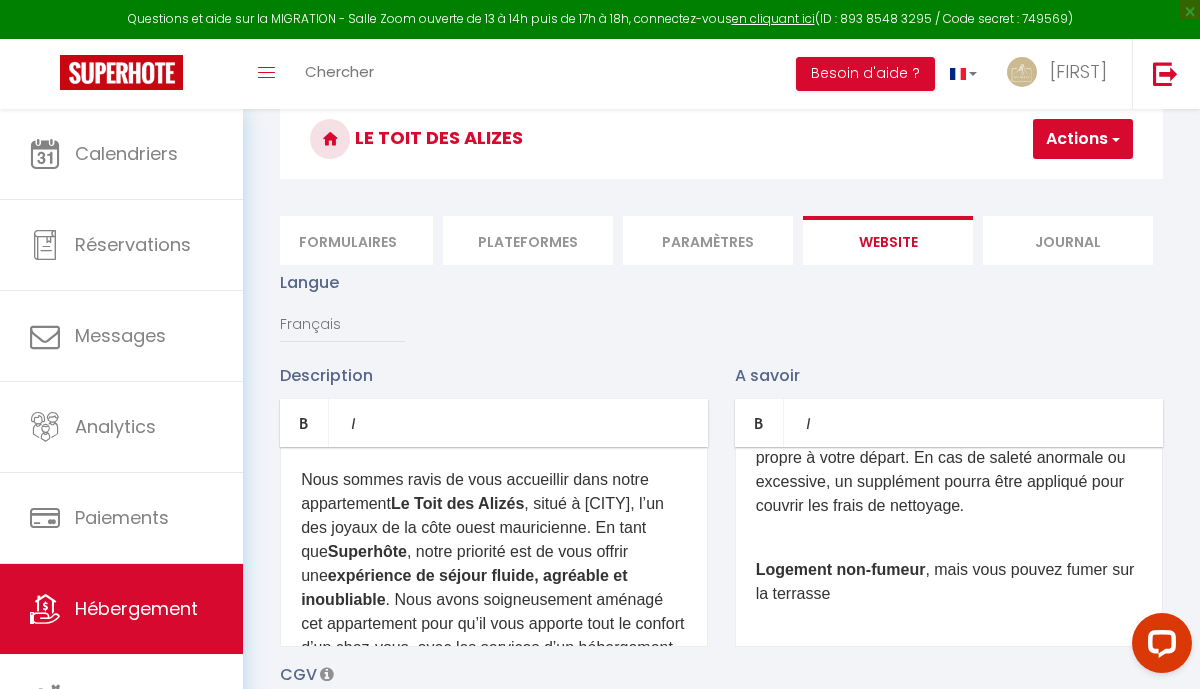 click on "Actions" at bounding box center (1083, 139) 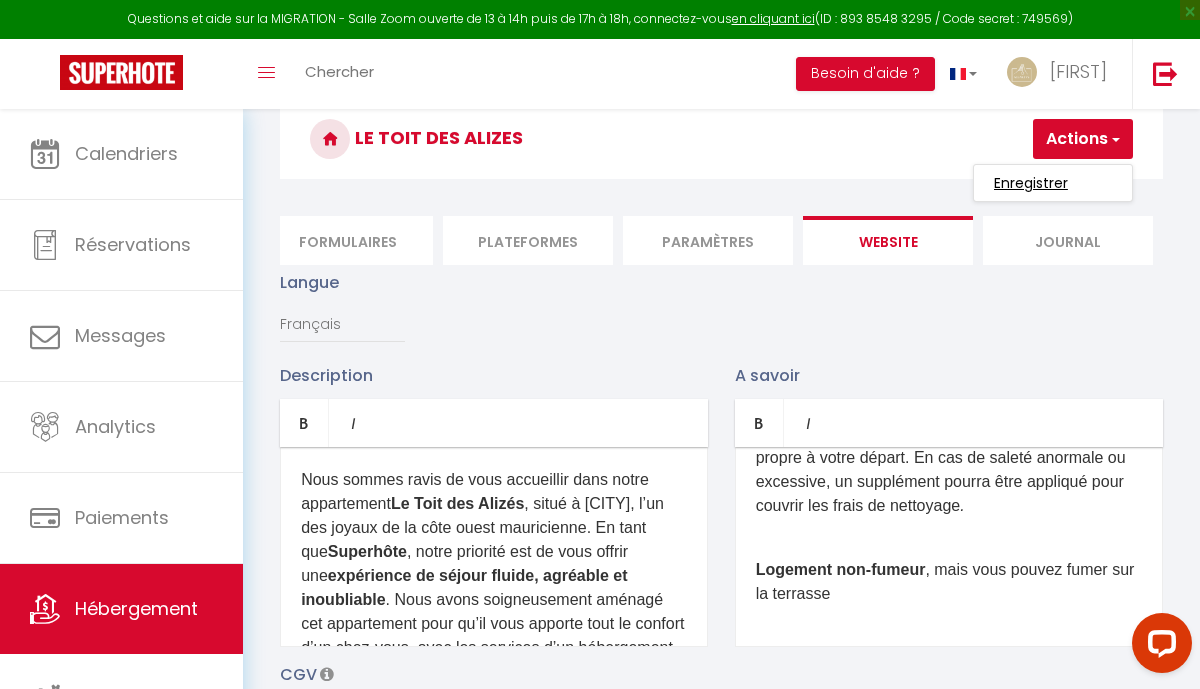 click on "Enregistrer" at bounding box center (1031, 183) 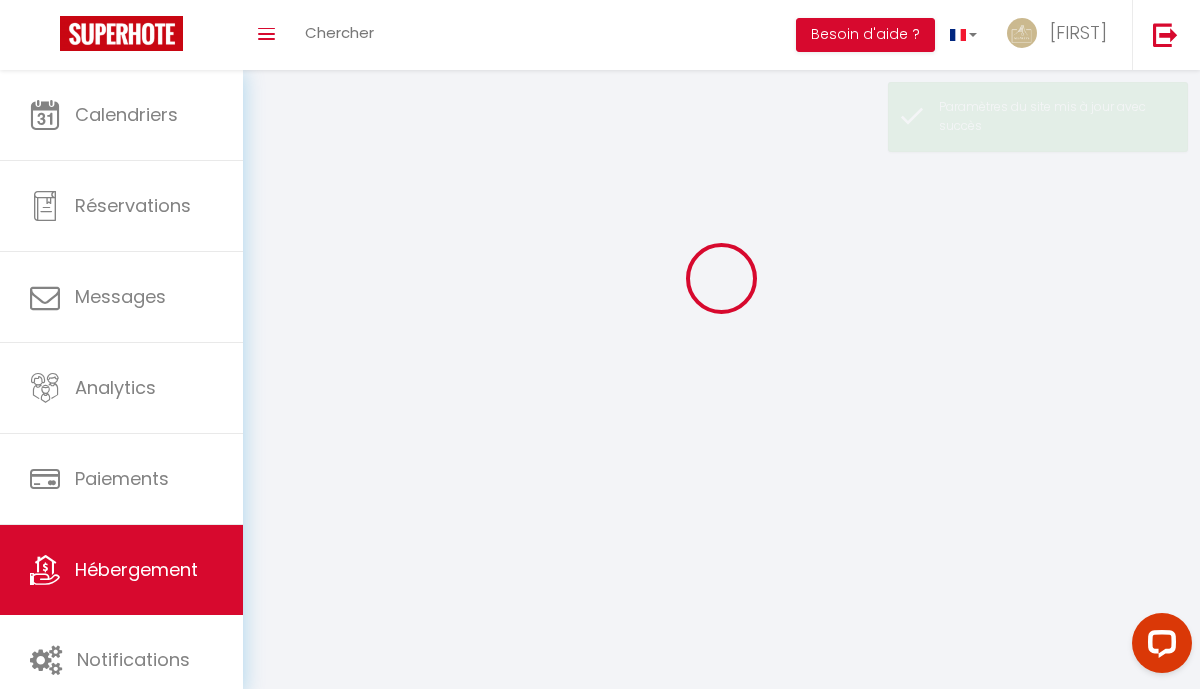 scroll, scrollTop: 0, scrollLeft: 0, axis: both 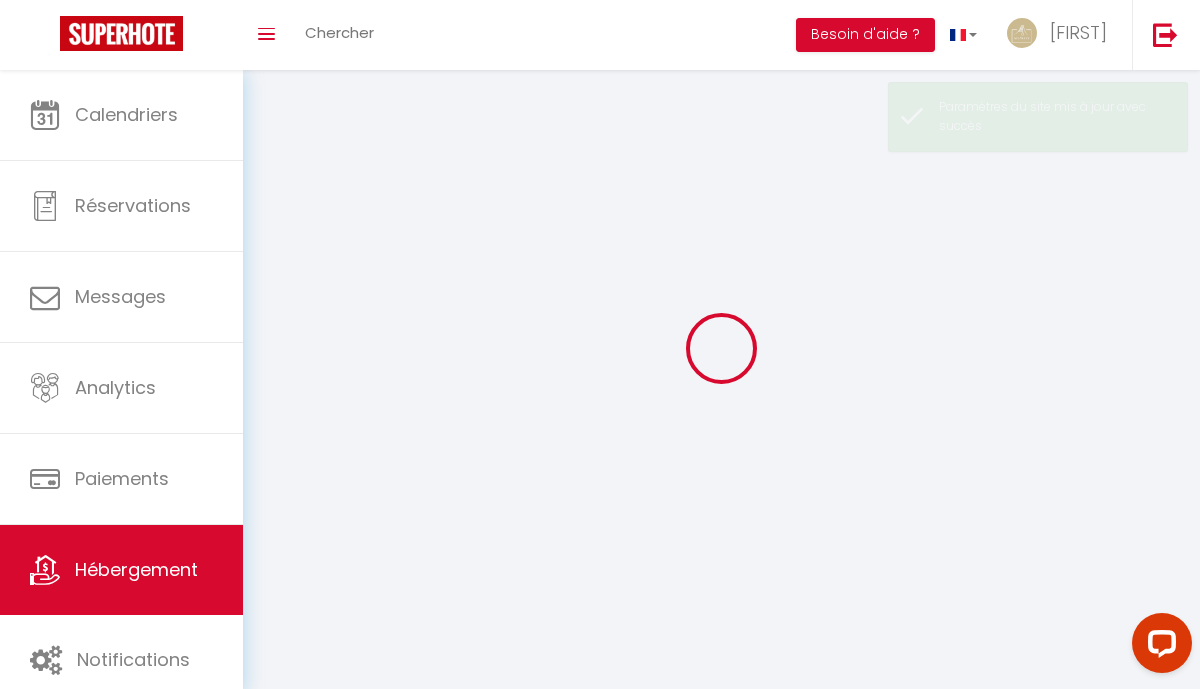 click at bounding box center [721, 348] 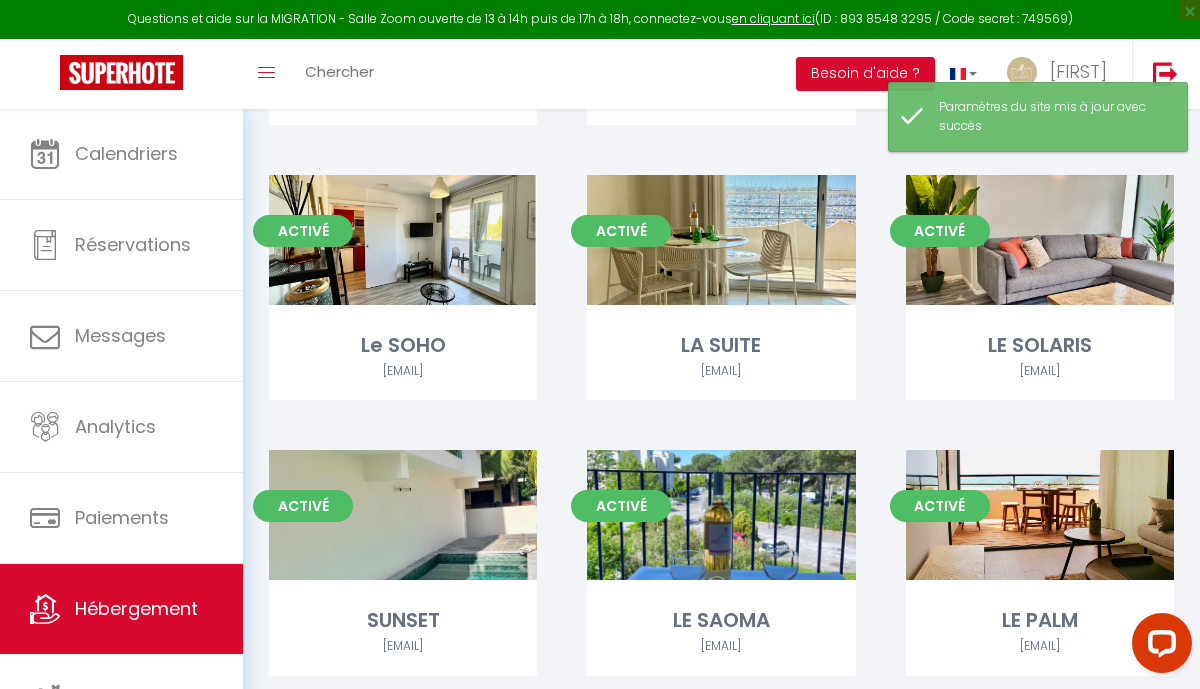 scroll, scrollTop: 1459, scrollLeft: 0, axis: vertical 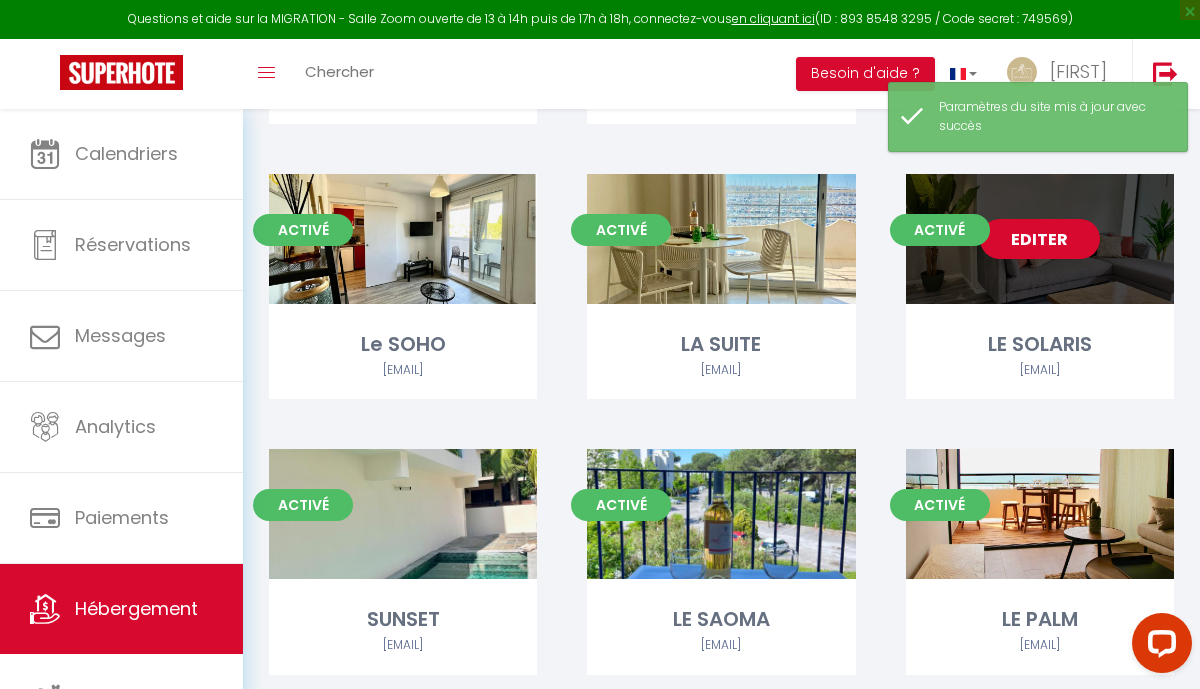 click on "Editer" at bounding box center (1040, 239) 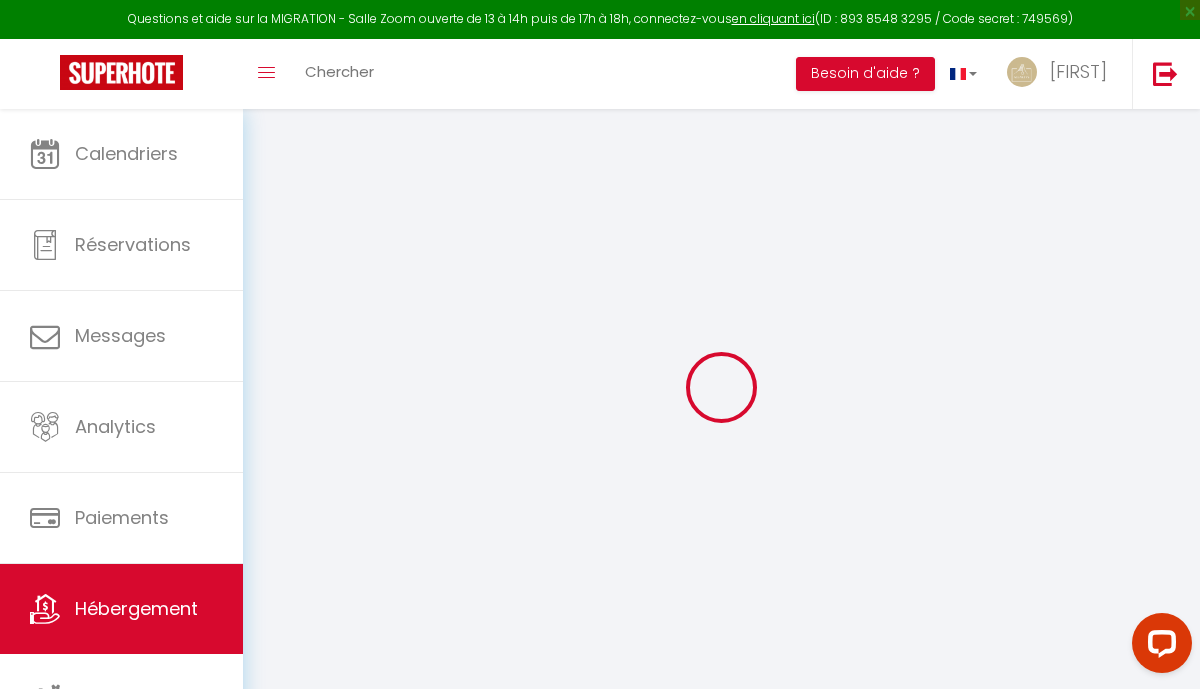 select 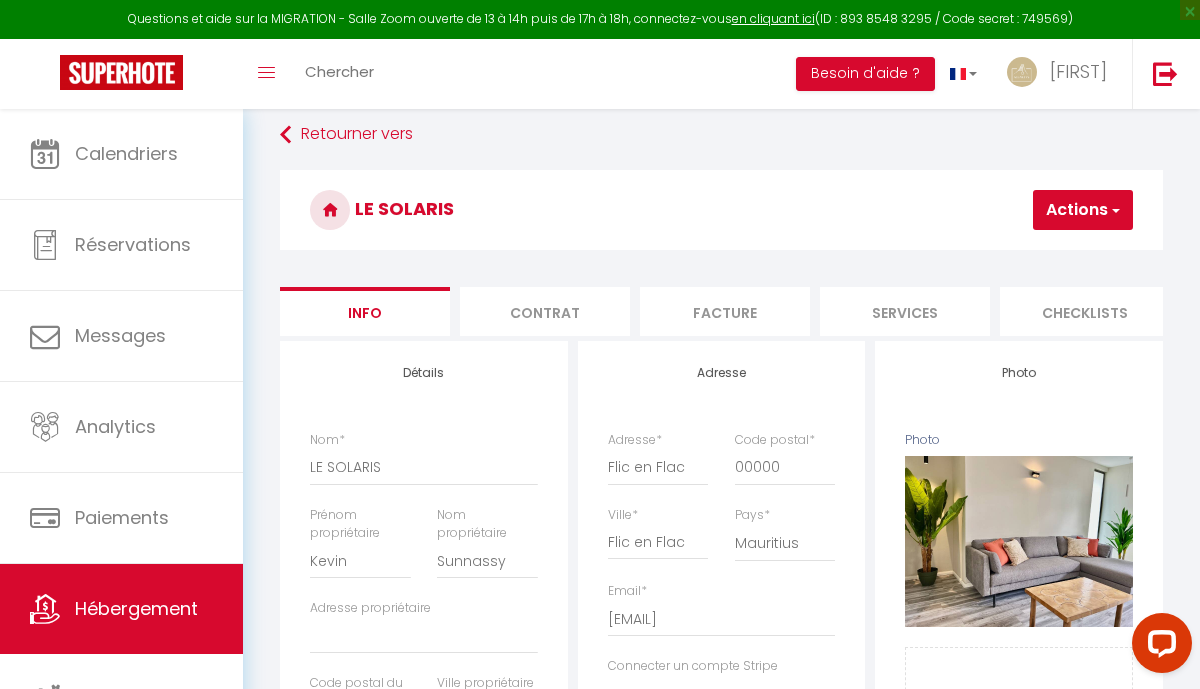scroll, scrollTop: 18, scrollLeft: 0, axis: vertical 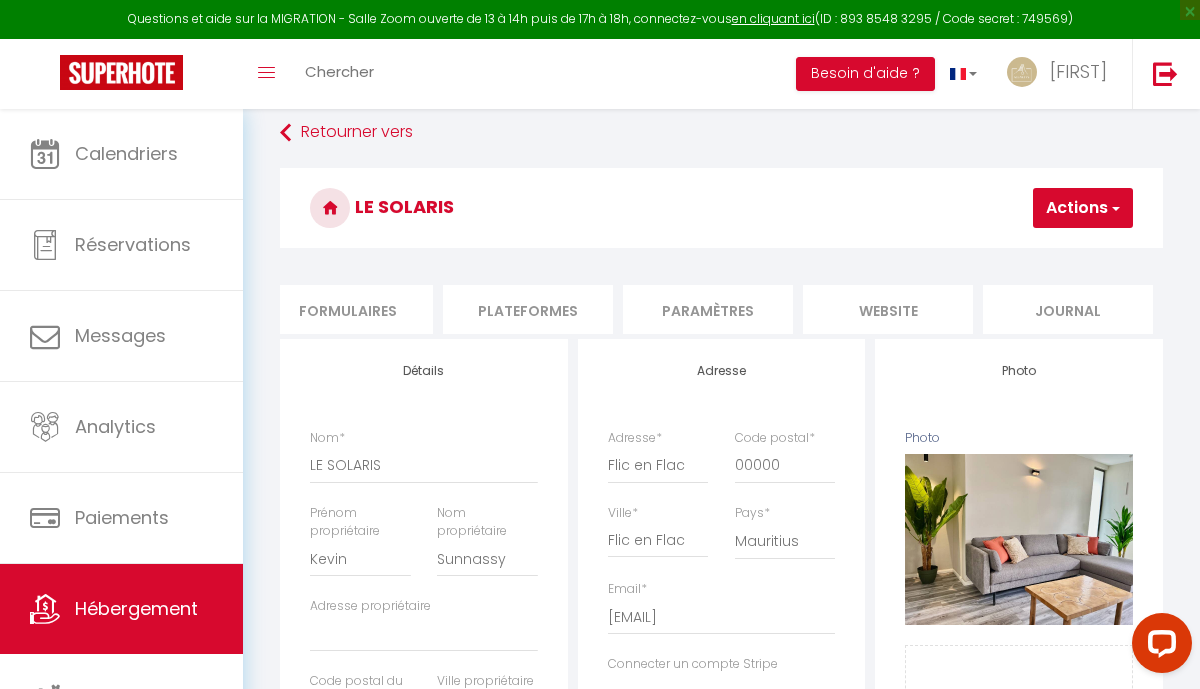 click on "website" at bounding box center [888, 309] 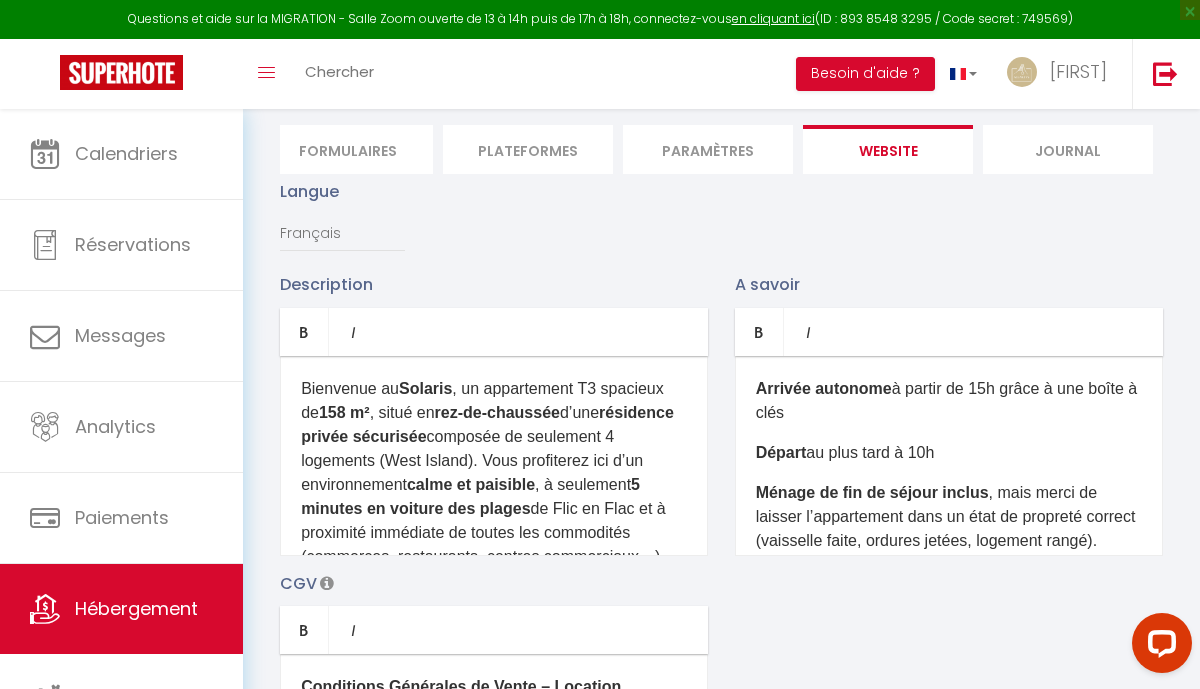 scroll, scrollTop: 182, scrollLeft: 0, axis: vertical 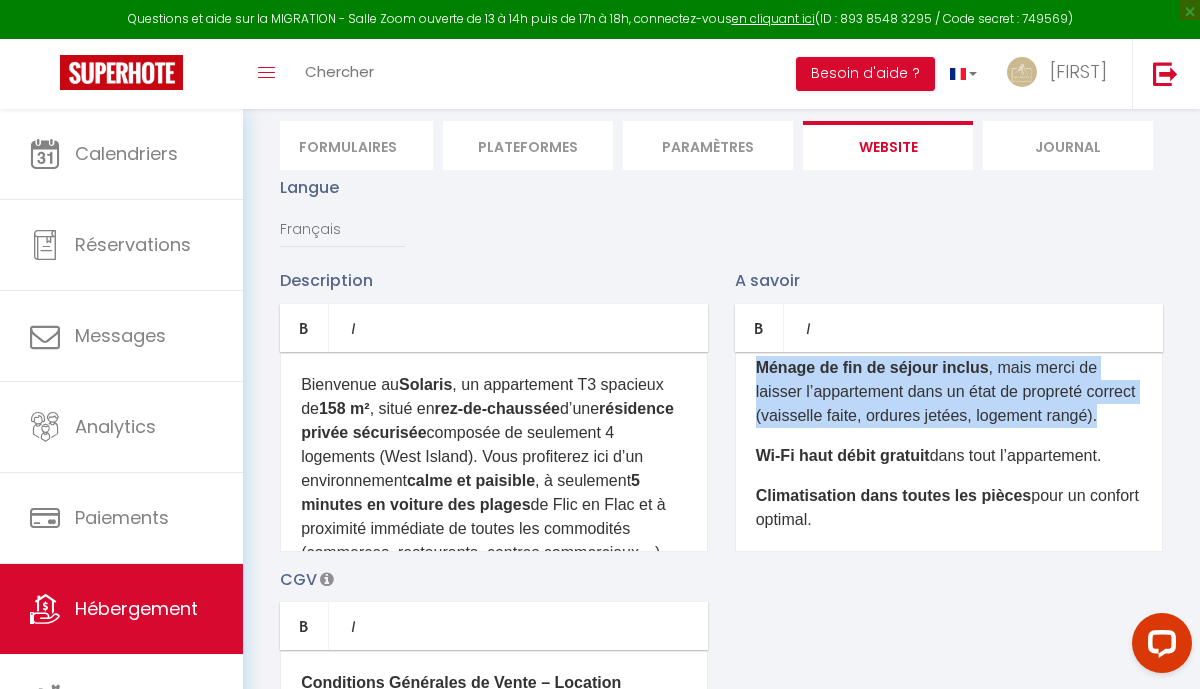 drag, startPoint x: 755, startPoint y: 484, endPoint x: 1000, endPoint y: 449, distance: 247.48738 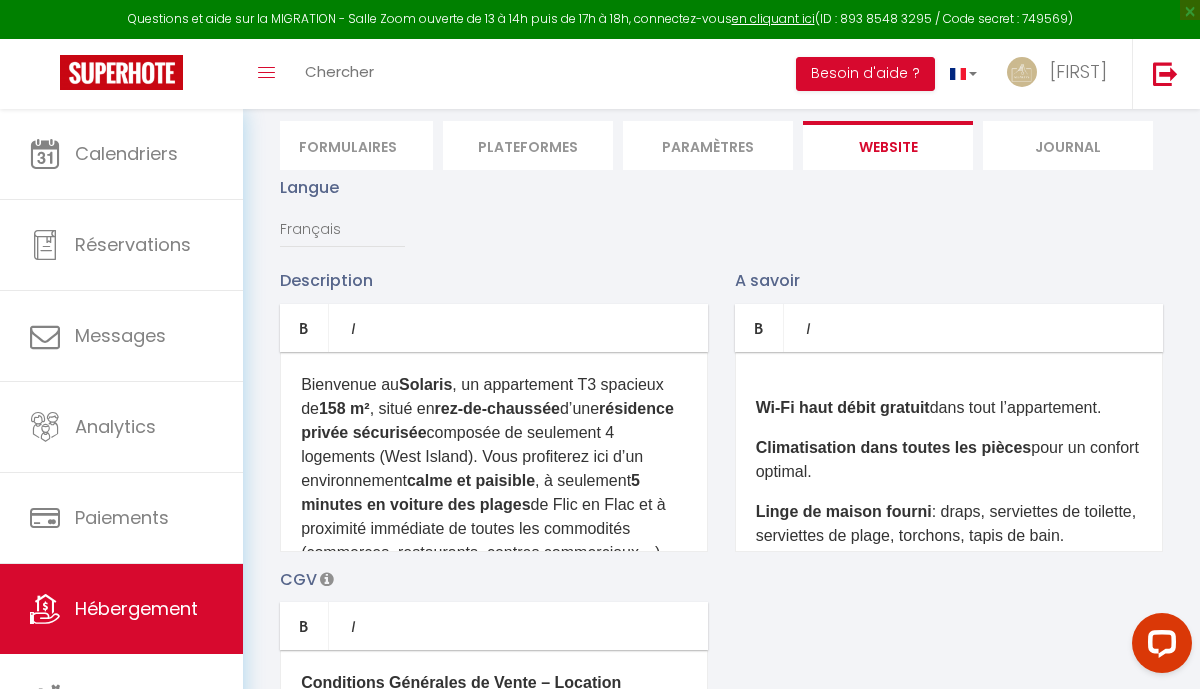 scroll, scrollTop: 179, scrollLeft: 0, axis: vertical 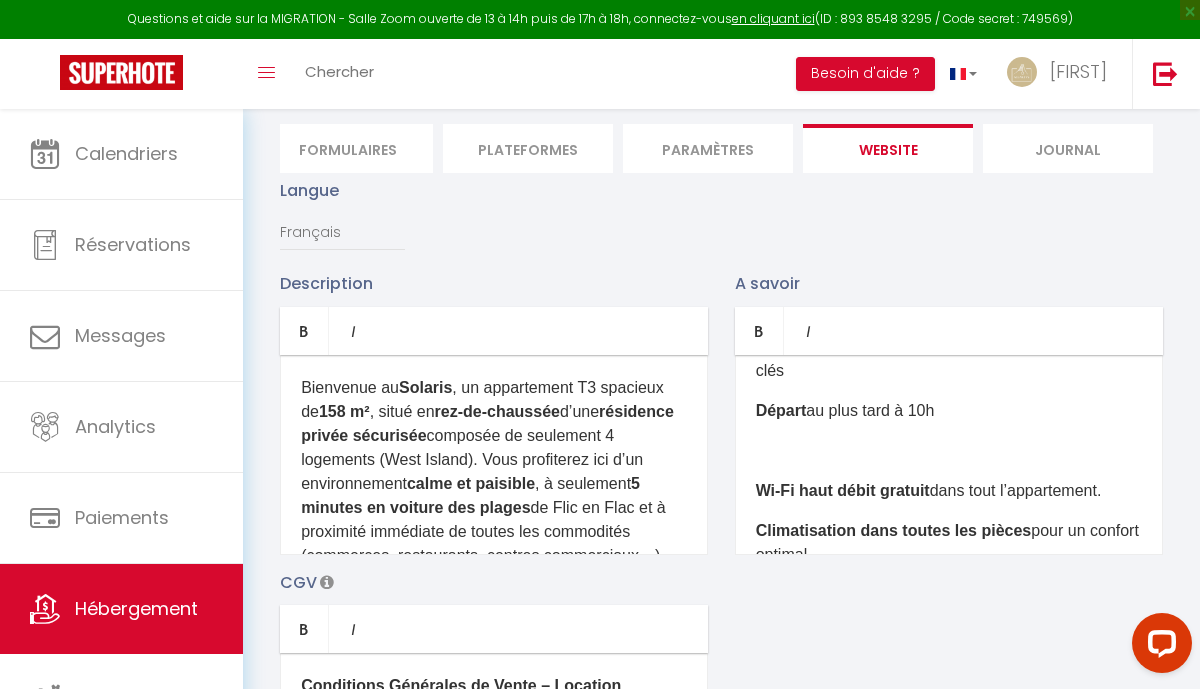 click at bounding box center [949, 451] 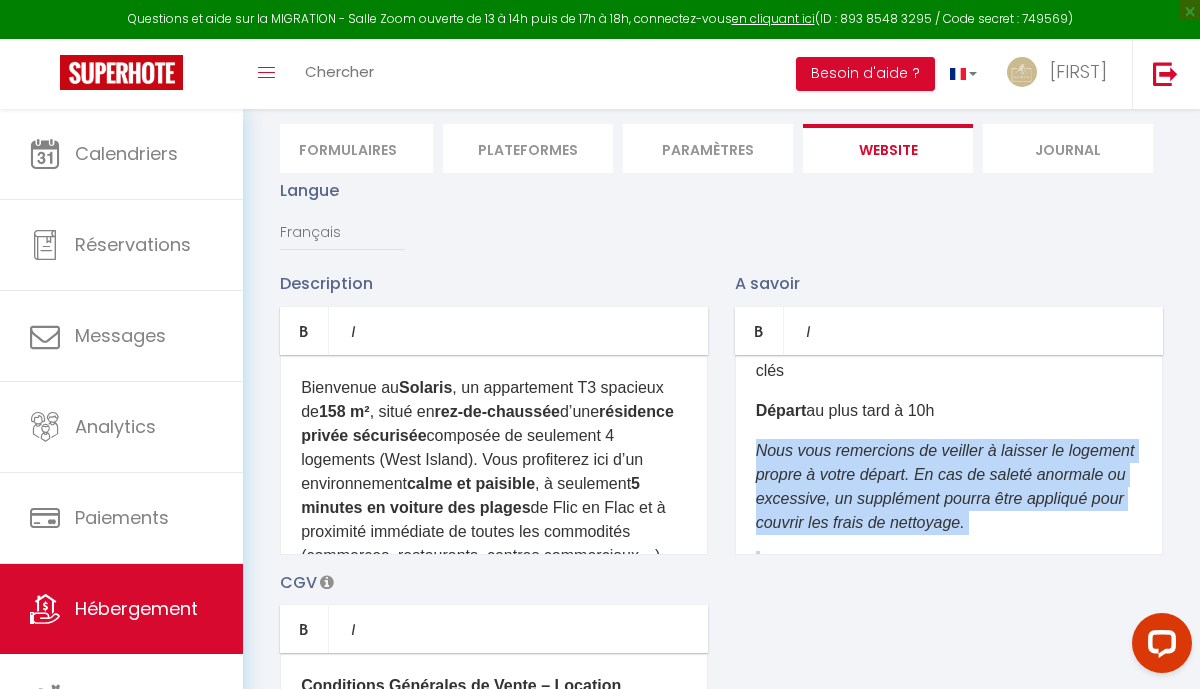 drag, startPoint x: 758, startPoint y: 452, endPoint x: 1006, endPoint y: 544, distance: 264.51465 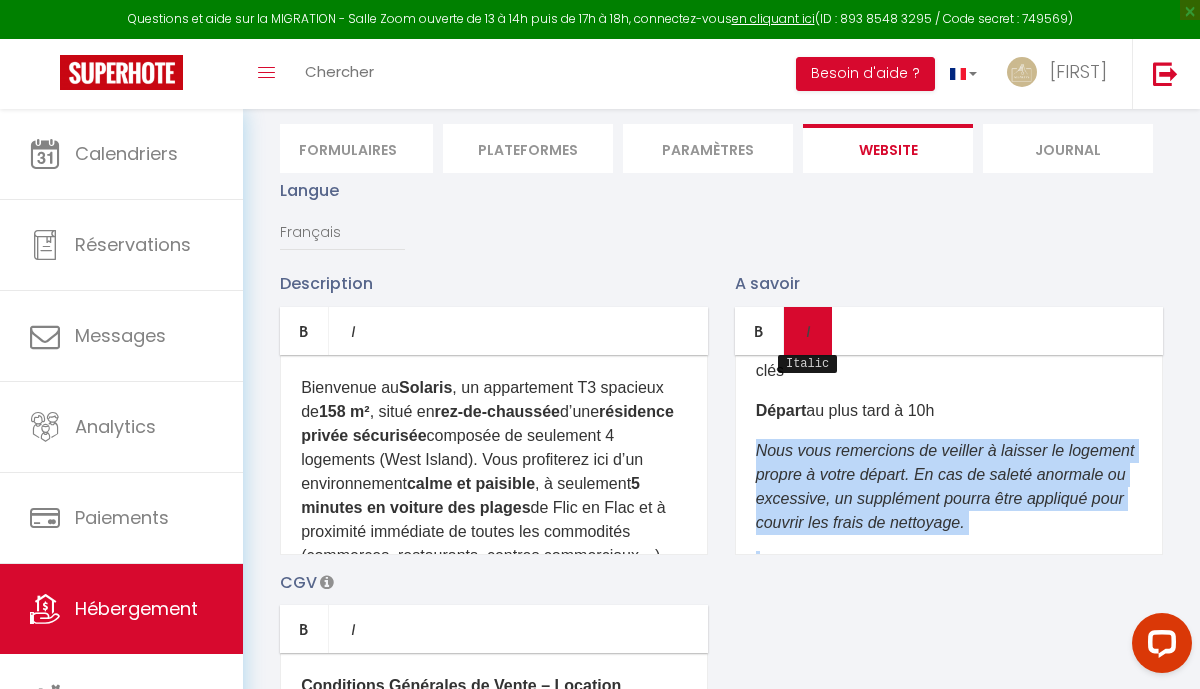 click on "Italic" at bounding box center (808, 331) 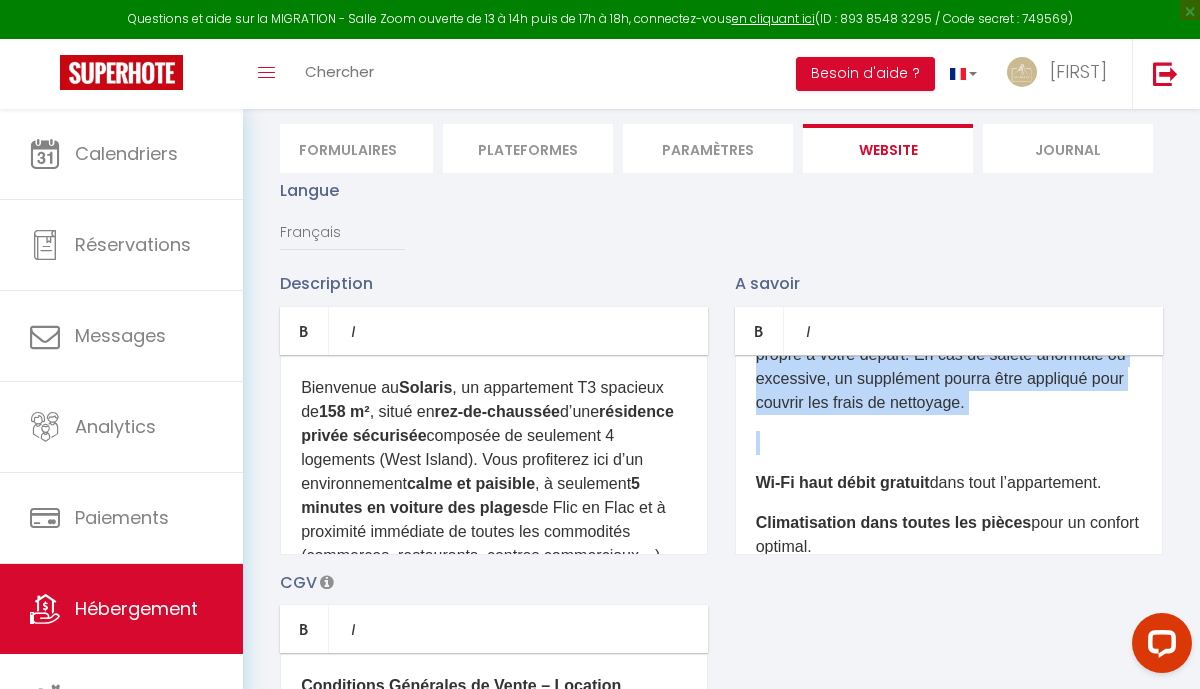 scroll, scrollTop: 0, scrollLeft: 0, axis: both 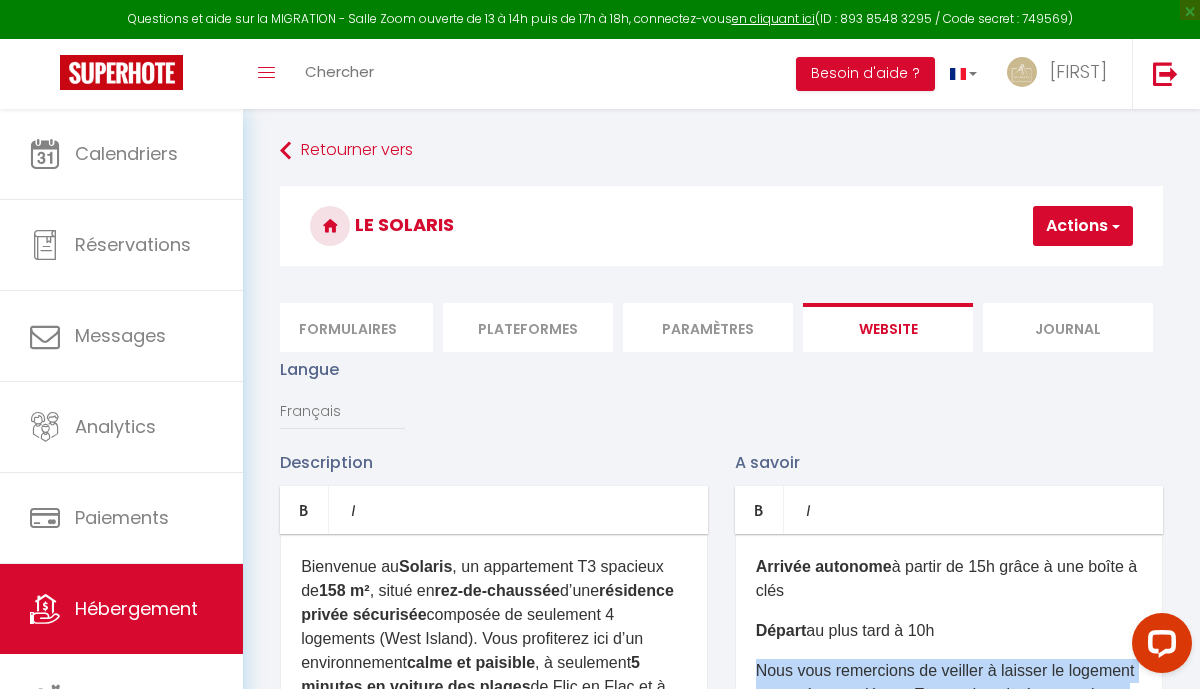 click on "Actions" at bounding box center (1083, 226) 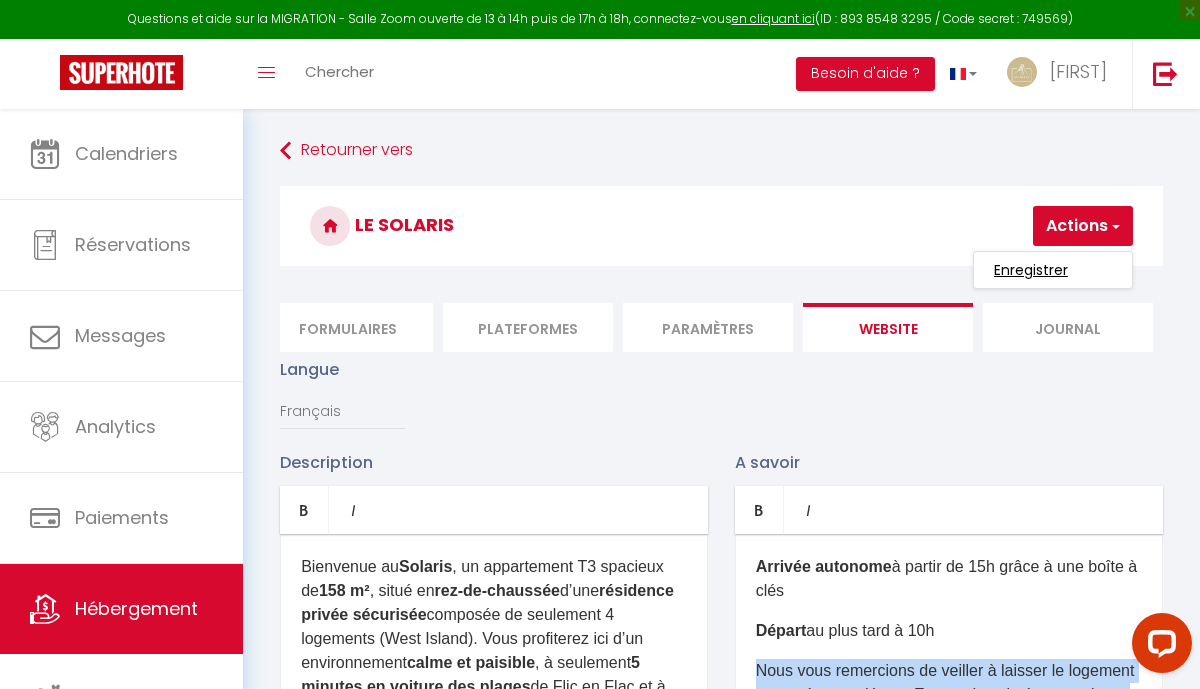 click on "Enregistrer" at bounding box center [1031, 270] 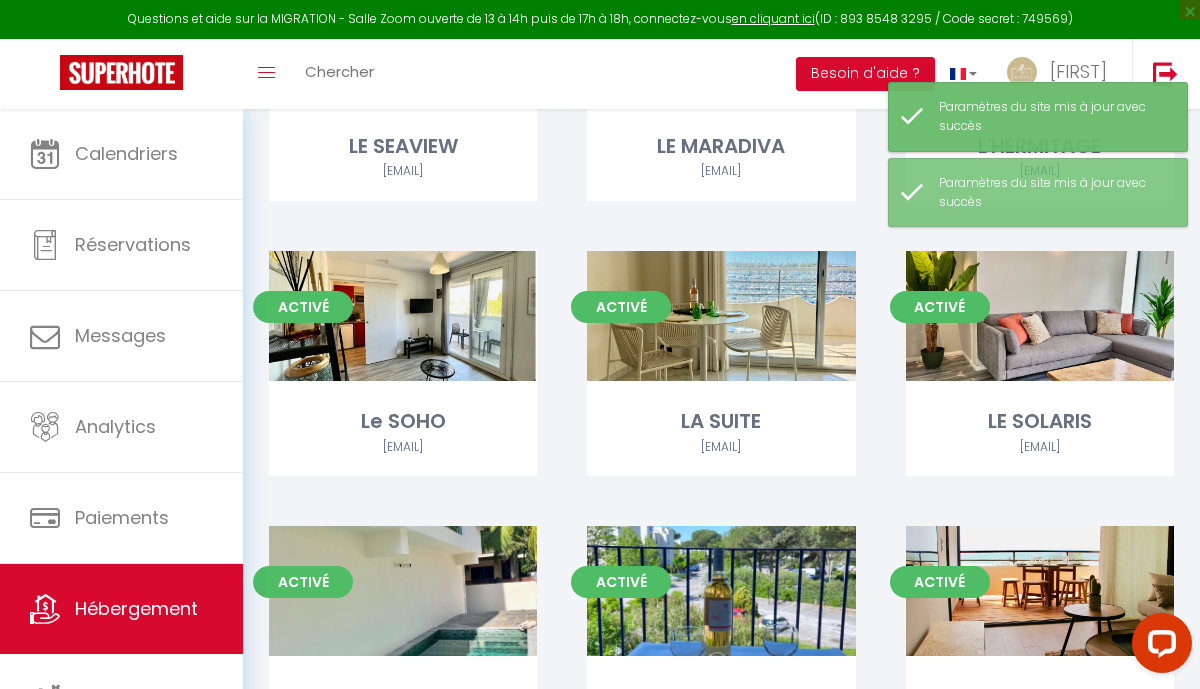scroll, scrollTop: 1392, scrollLeft: 0, axis: vertical 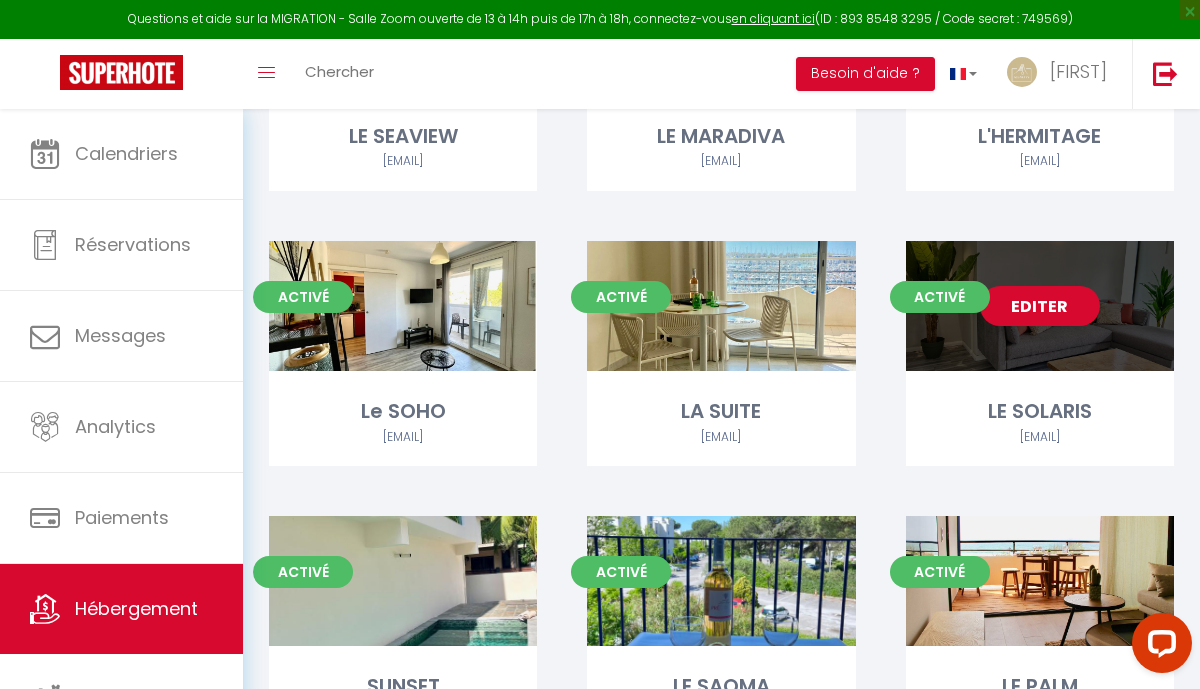 click on "Editer" at bounding box center [1040, 306] 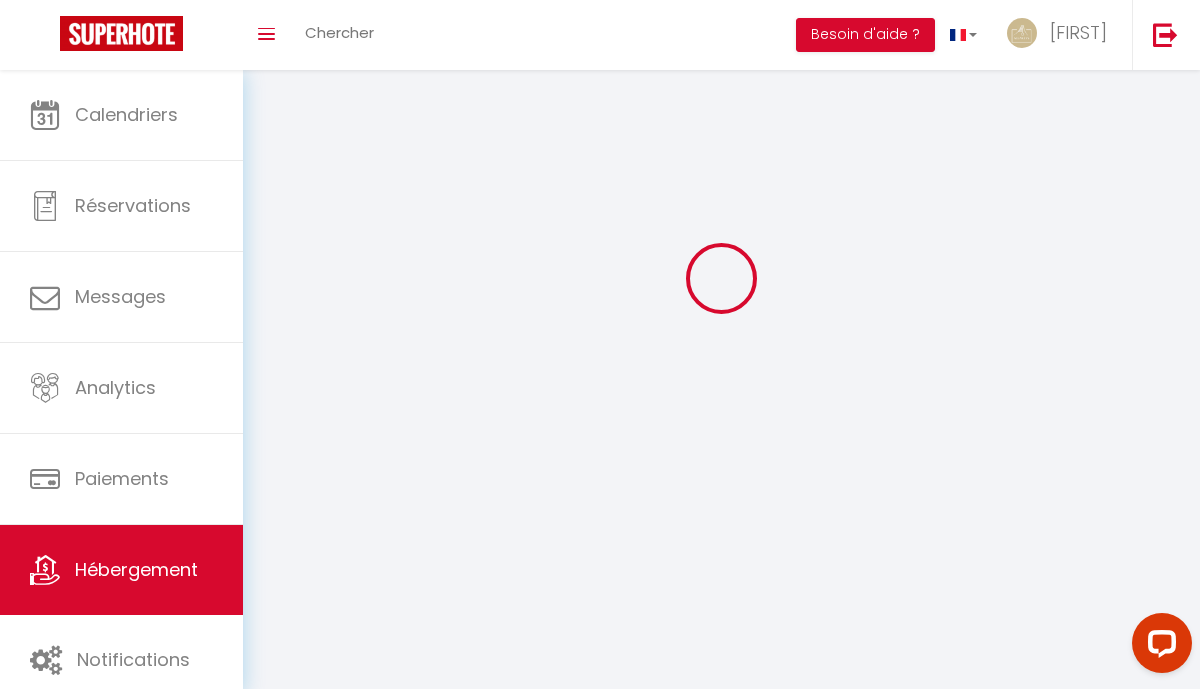 scroll, scrollTop: 0, scrollLeft: 0, axis: both 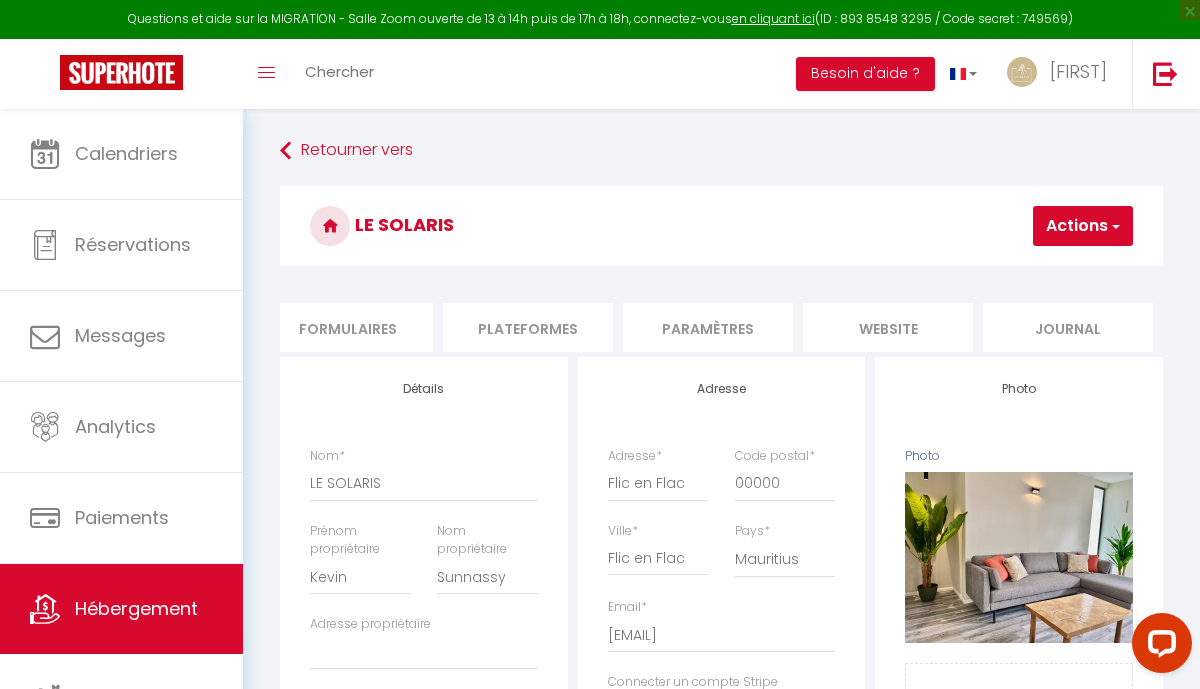 click on "website" at bounding box center (888, 327) 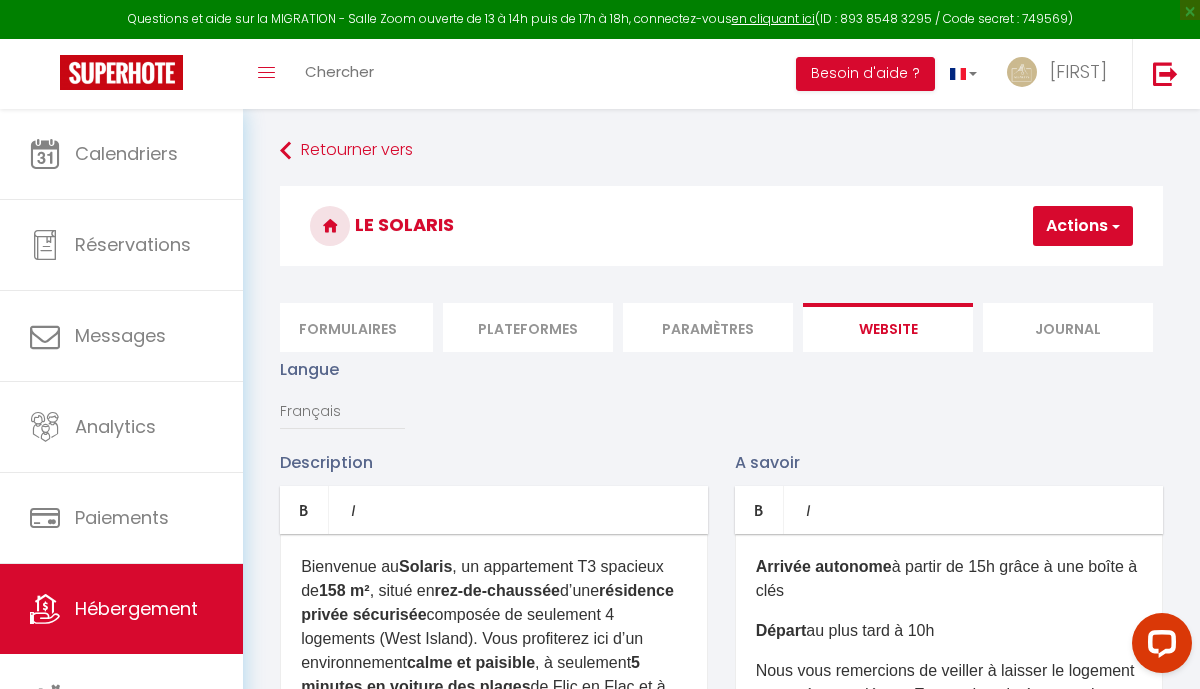 scroll, scrollTop: 150, scrollLeft: 0, axis: vertical 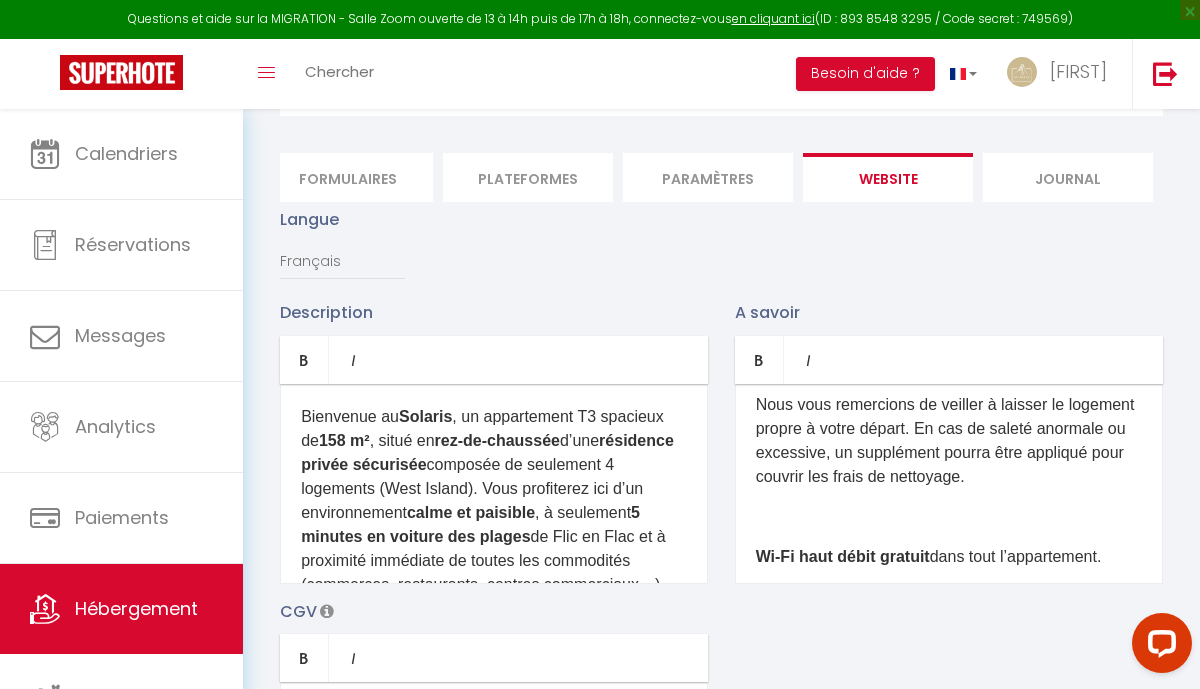 click at bounding box center (949, 517) 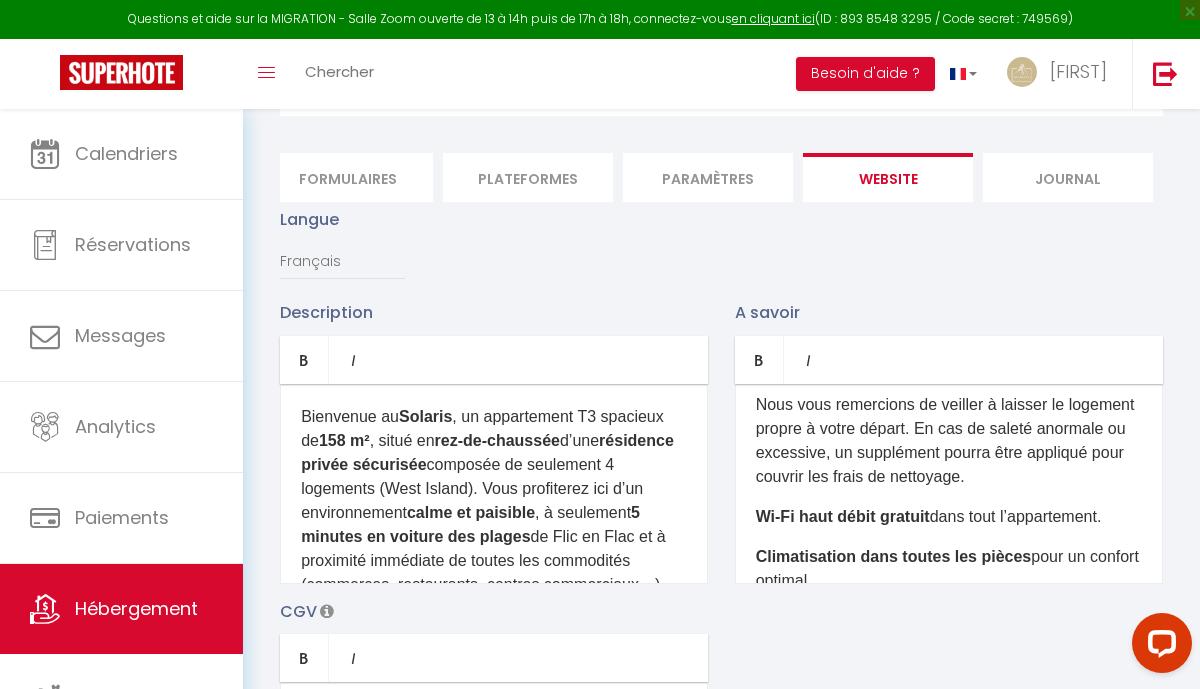 scroll, scrollTop: 0, scrollLeft: 0, axis: both 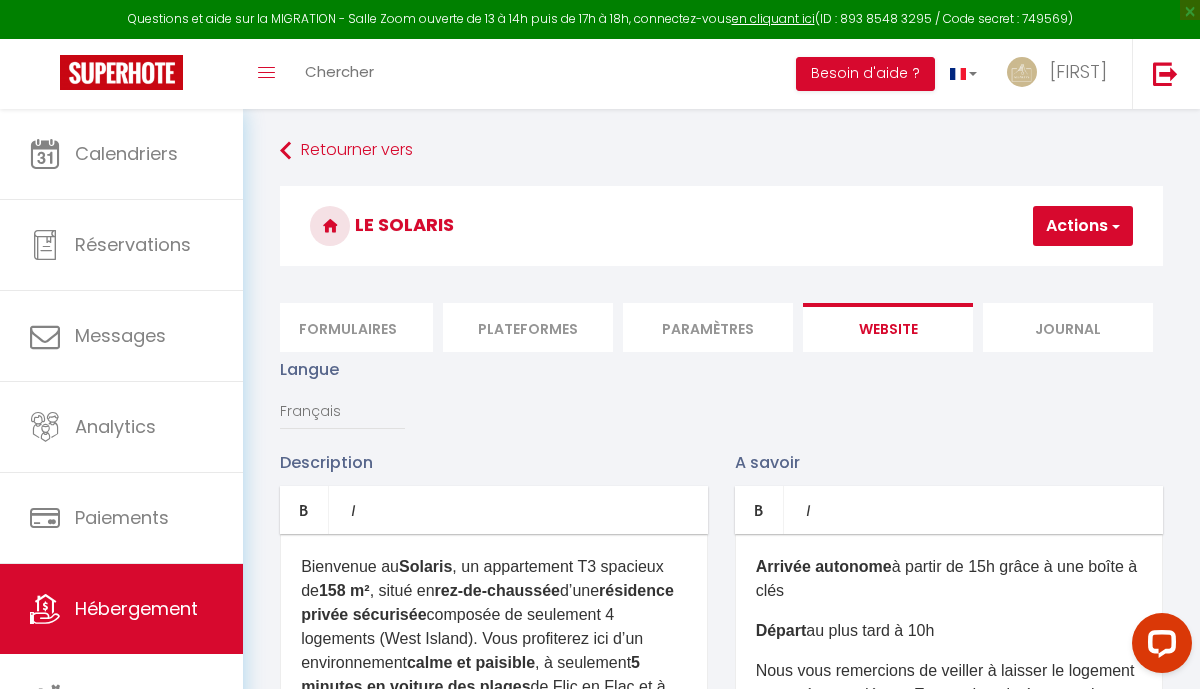 click on "Actions" at bounding box center (1083, 226) 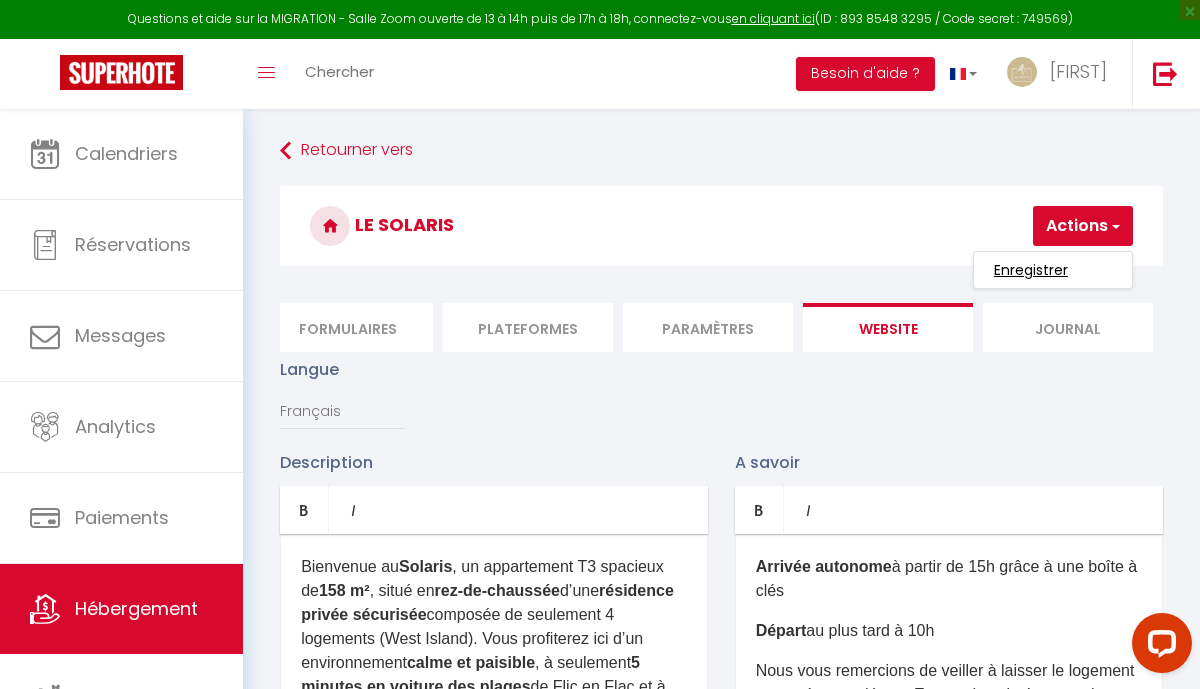click on "Enregistrer" at bounding box center [1031, 270] 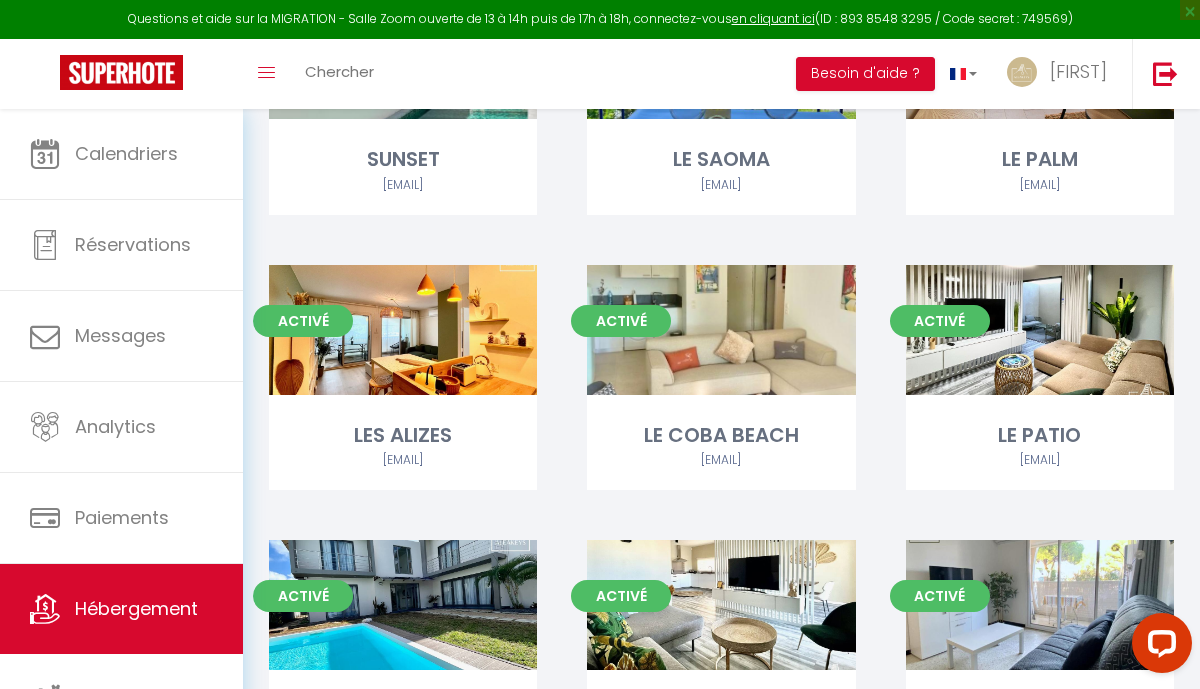 scroll, scrollTop: 1924, scrollLeft: 0, axis: vertical 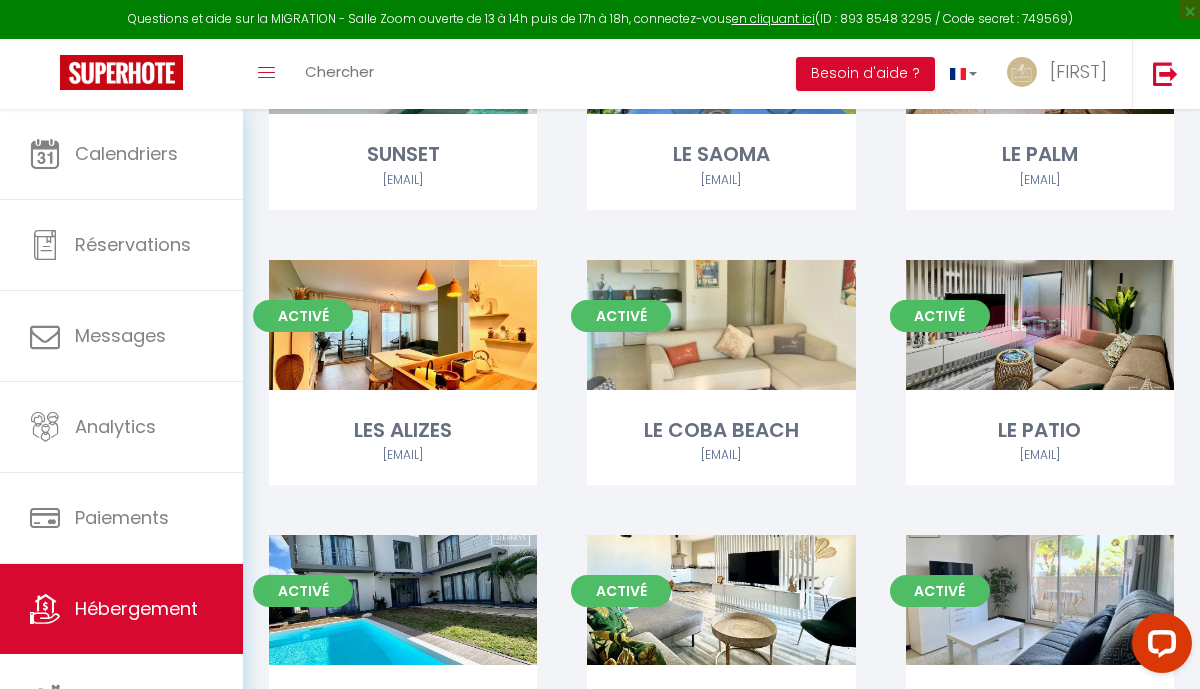 click on "Editer" at bounding box center (1040, 325) 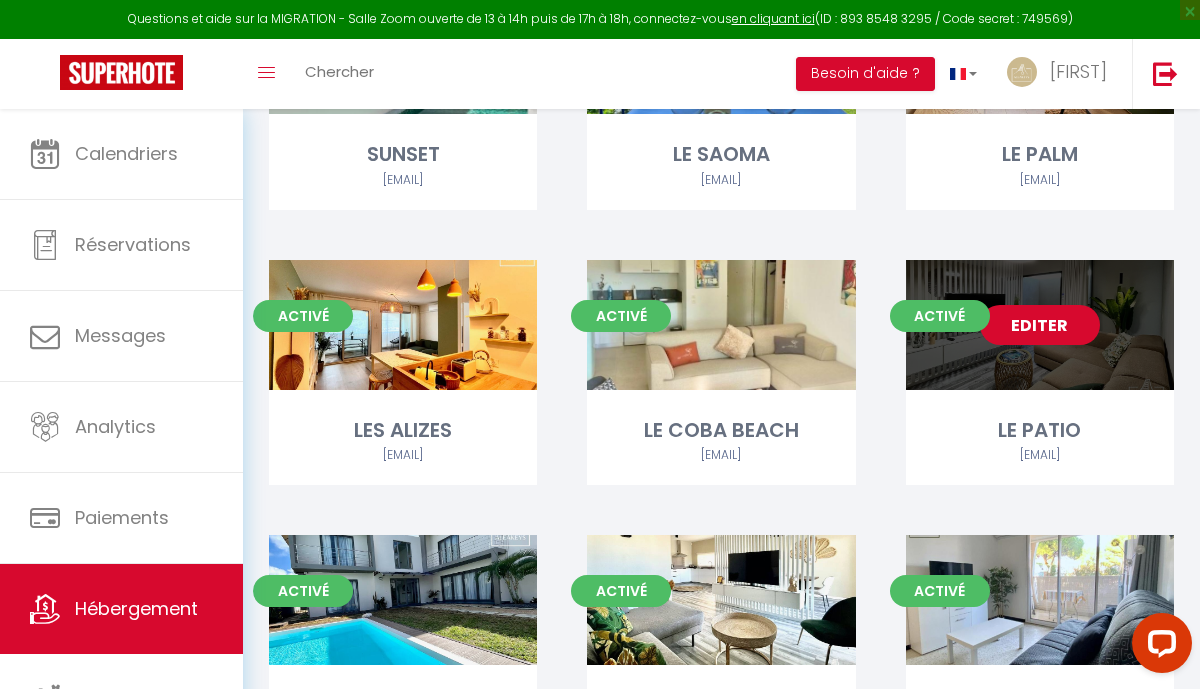 click on "Editer" at bounding box center [1040, 325] 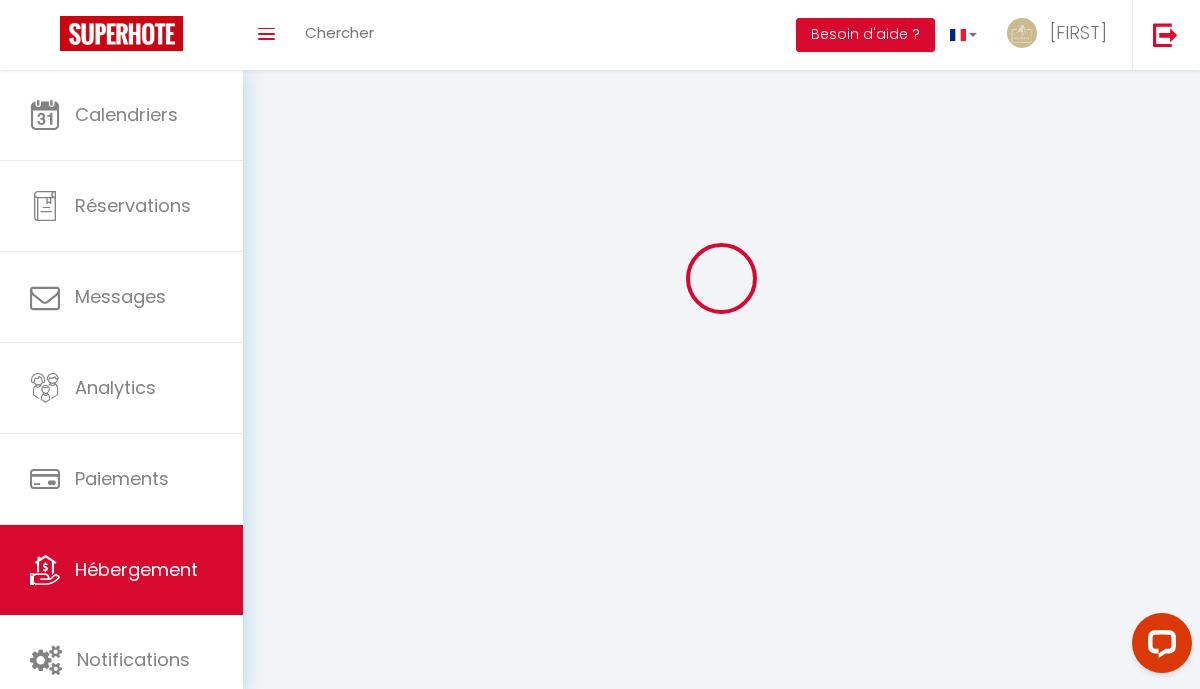 scroll, scrollTop: 0, scrollLeft: 0, axis: both 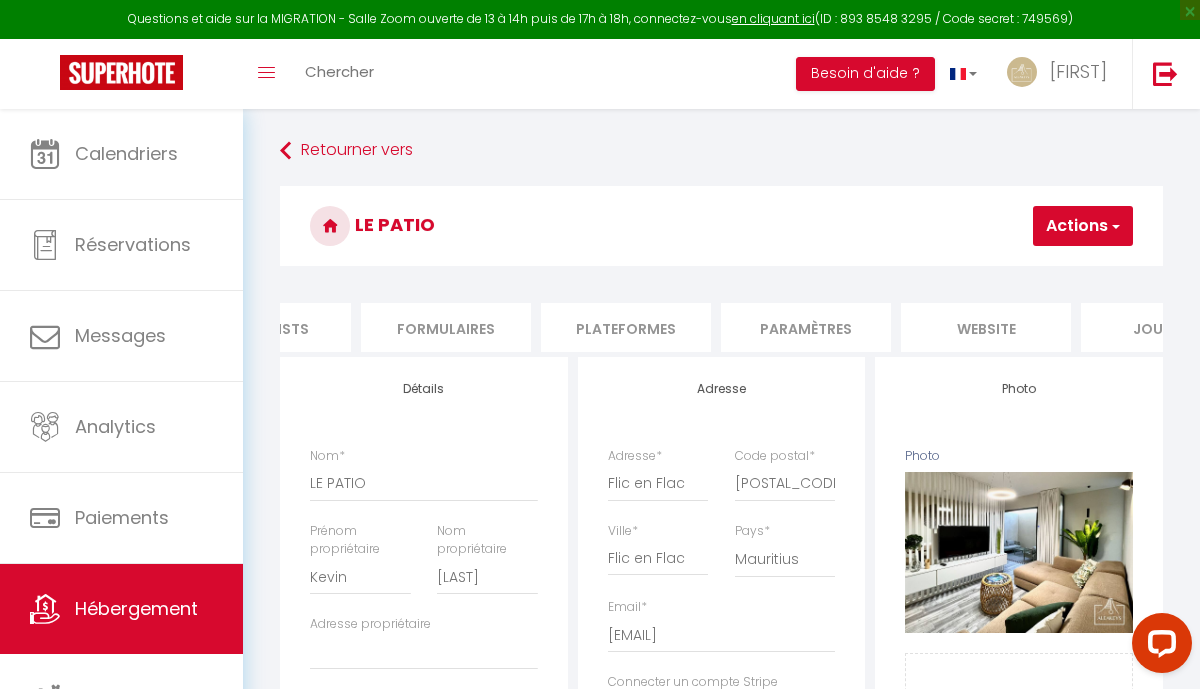 click on "website" at bounding box center [986, 327] 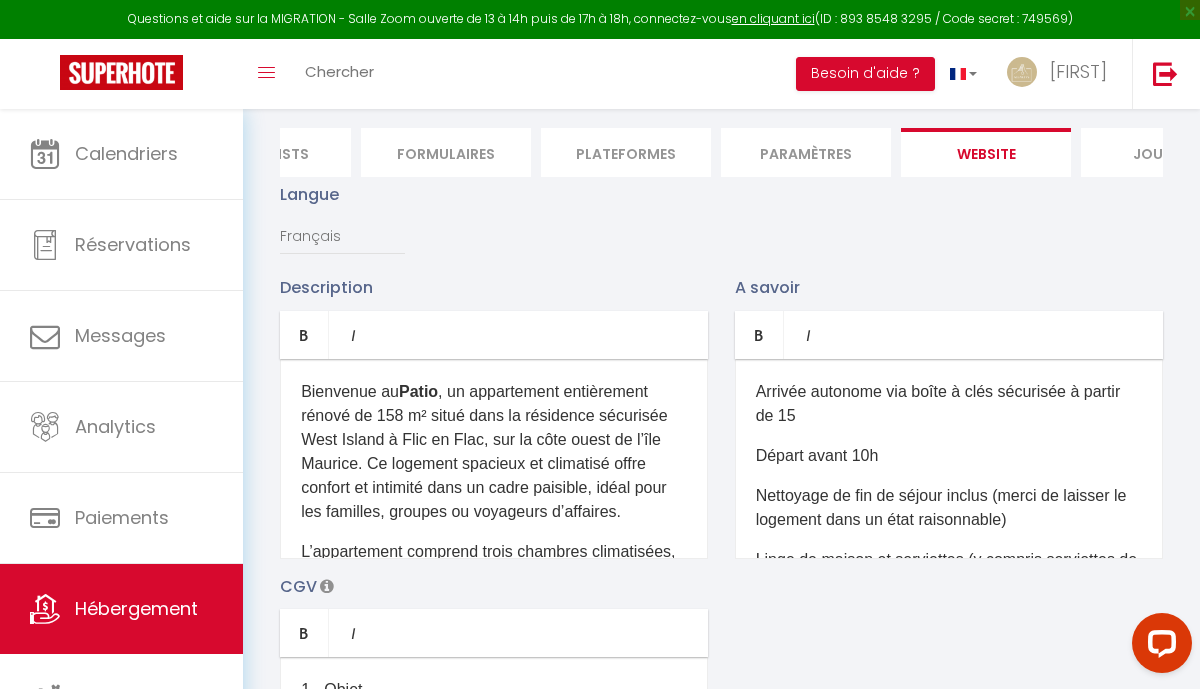 scroll, scrollTop: 381, scrollLeft: 0, axis: vertical 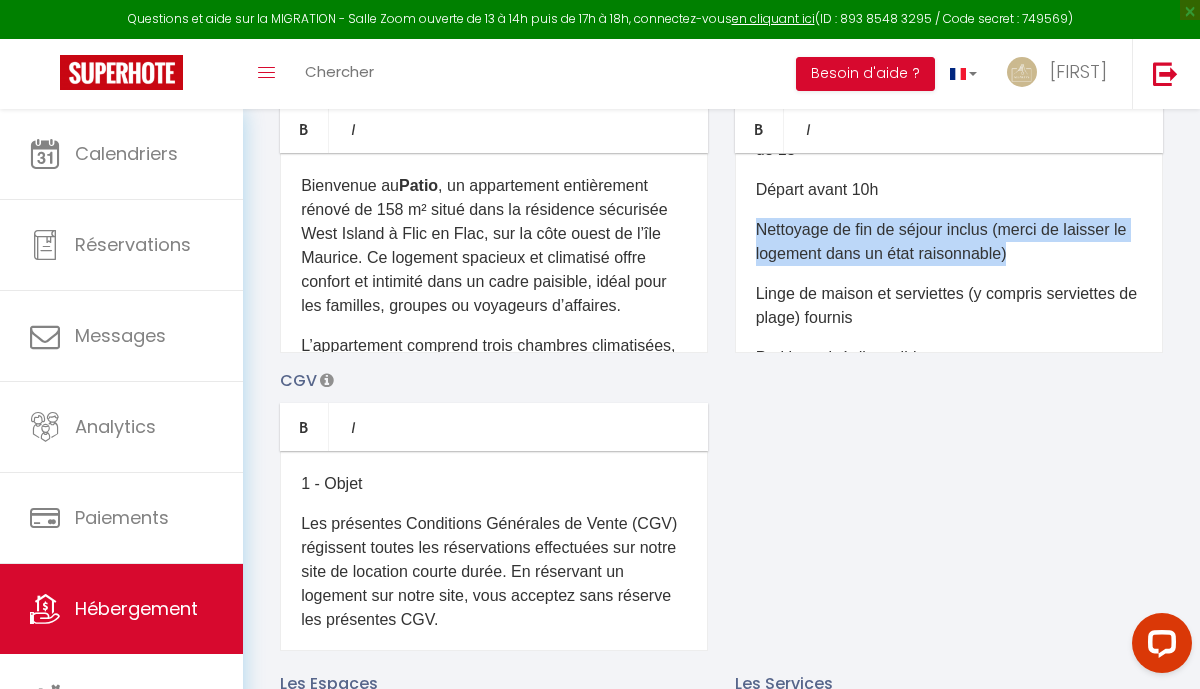 drag, startPoint x: 1020, startPoint y: 257, endPoint x: 737, endPoint y: 233, distance: 284.01584 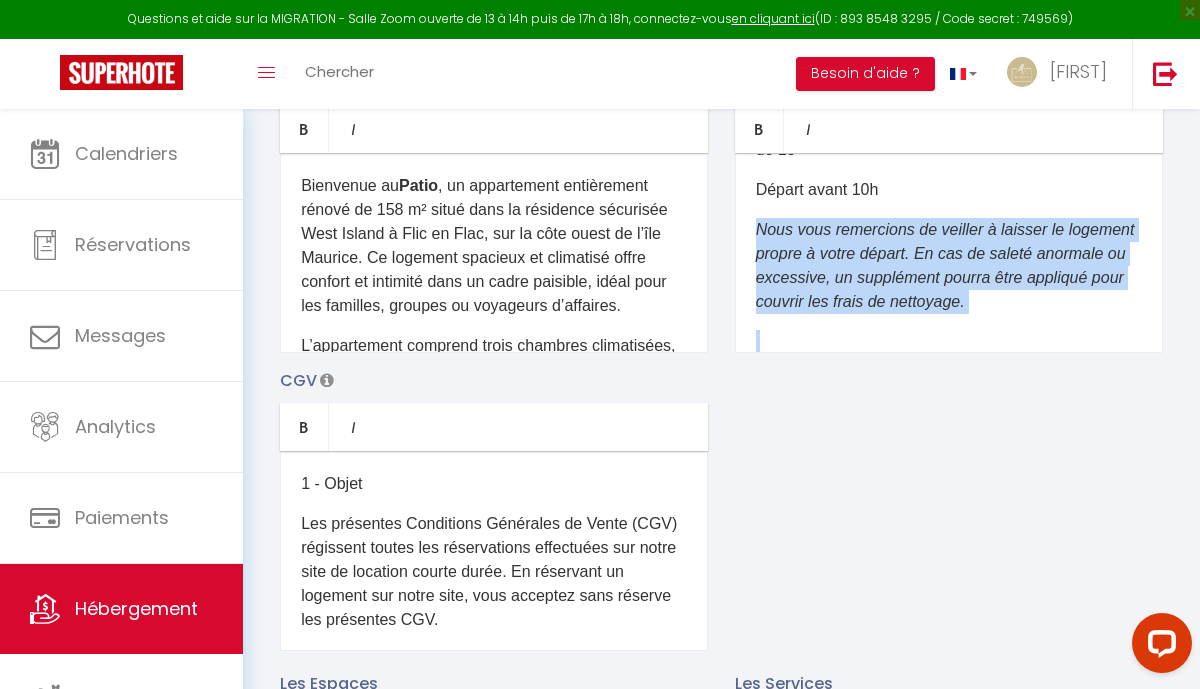 drag, startPoint x: 758, startPoint y: 229, endPoint x: 942, endPoint y: 323, distance: 206.62042 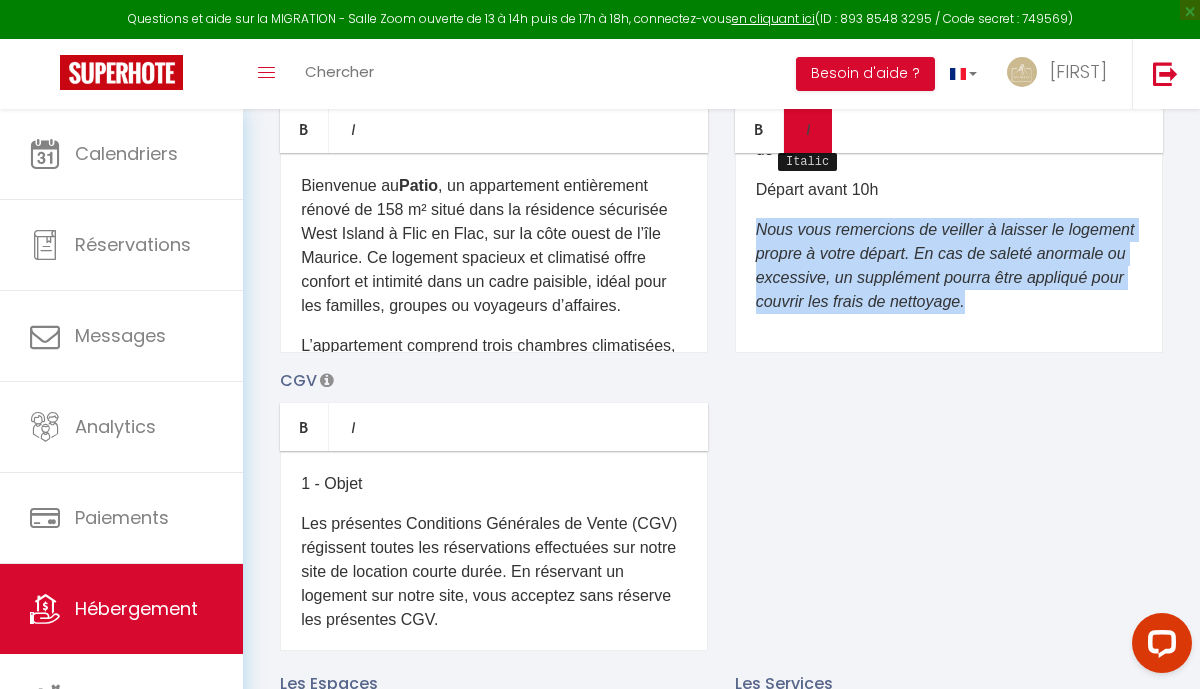 click on "Italic" at bounding box center [808, 129] 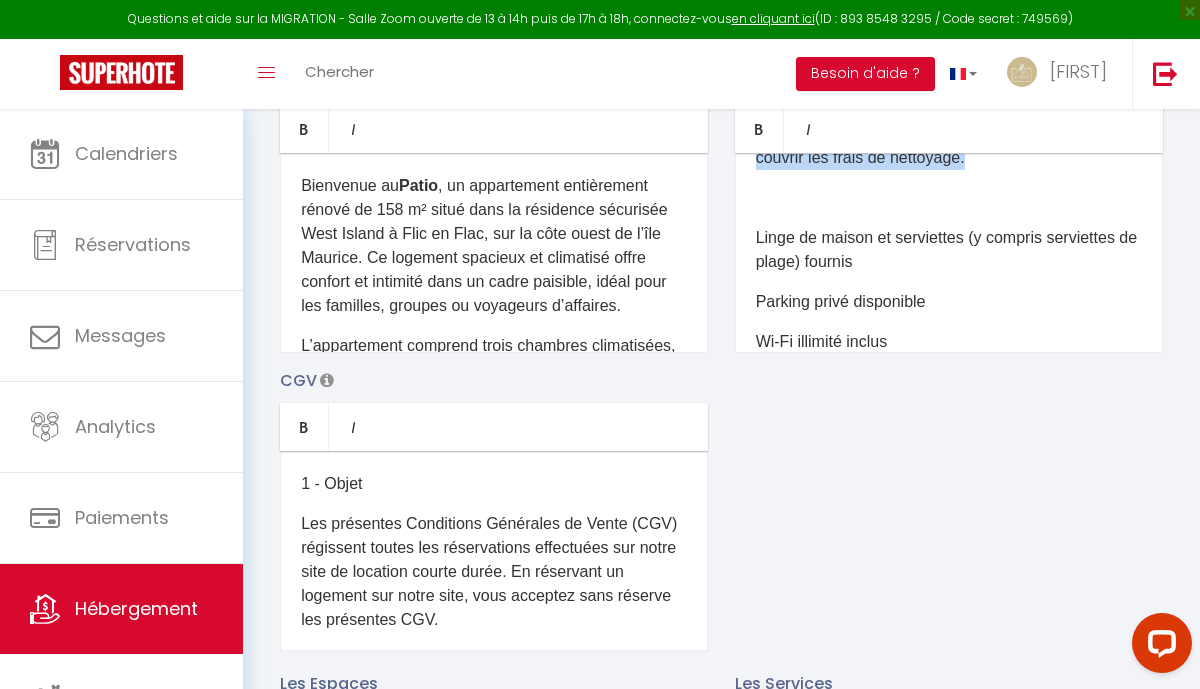 scroll, scrollTop: 246, scrollLeft: 0, axis: vertical 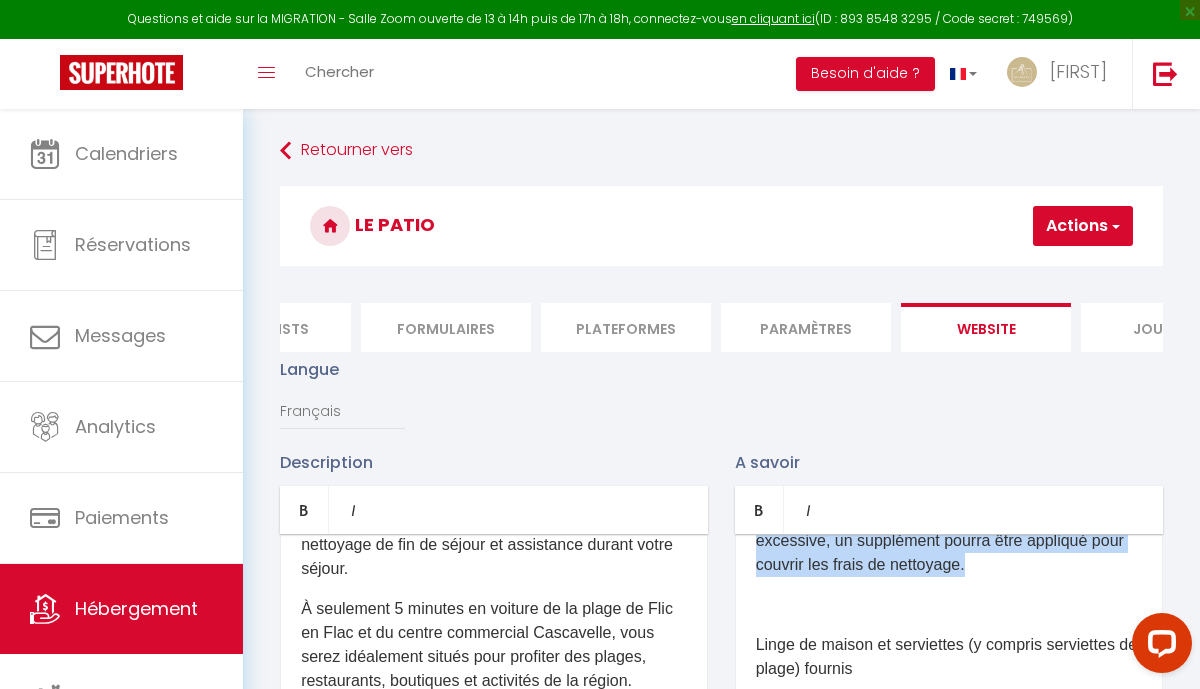 click on "Actions" at bounding box center (1083, 226) 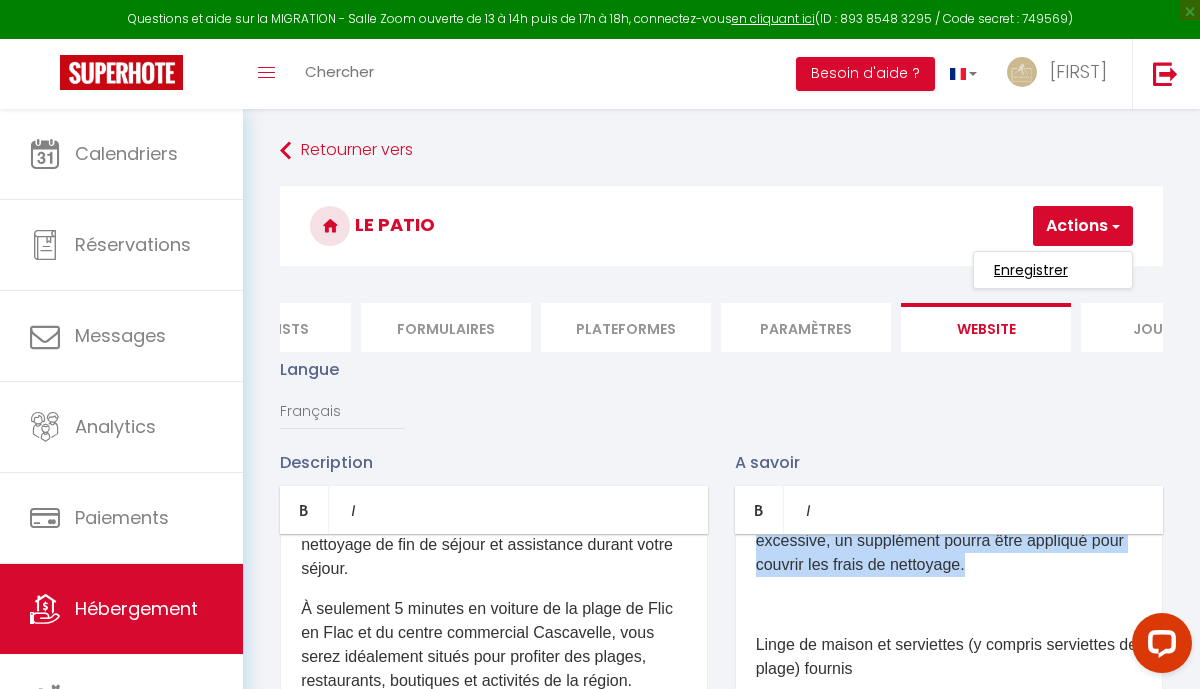 click on "Enregistrer" at bounding box center [1031, 270] 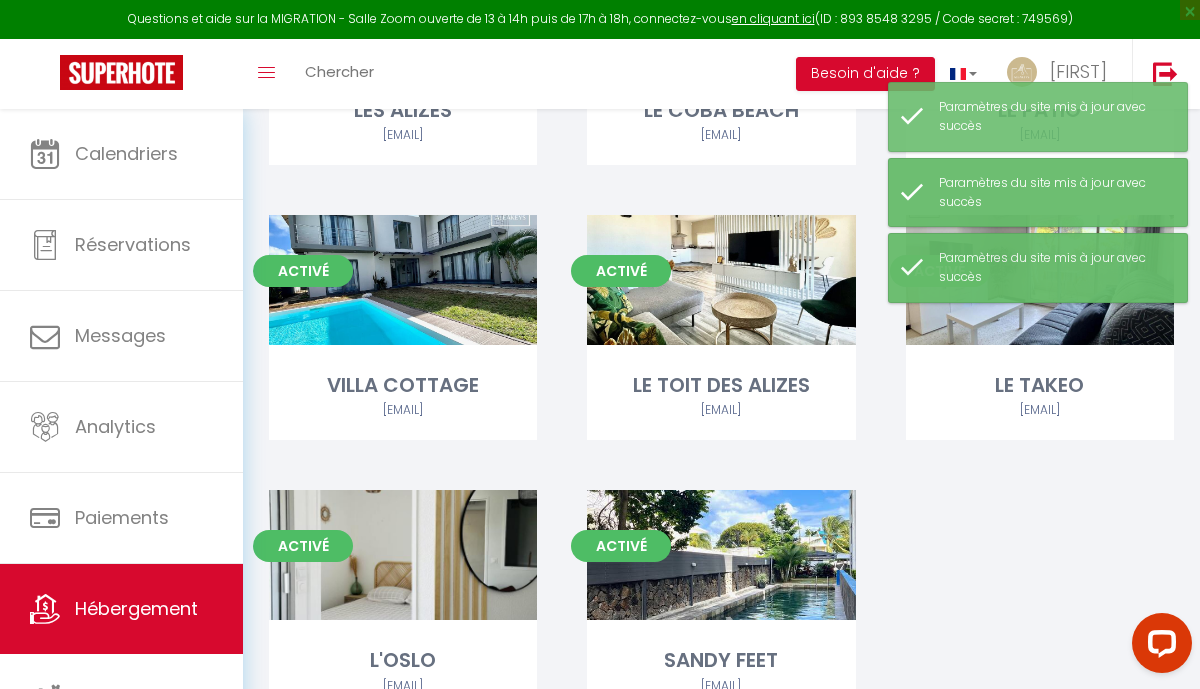 scroll, scrollTop: 2344, scrollLeft: 0, axis: vertical 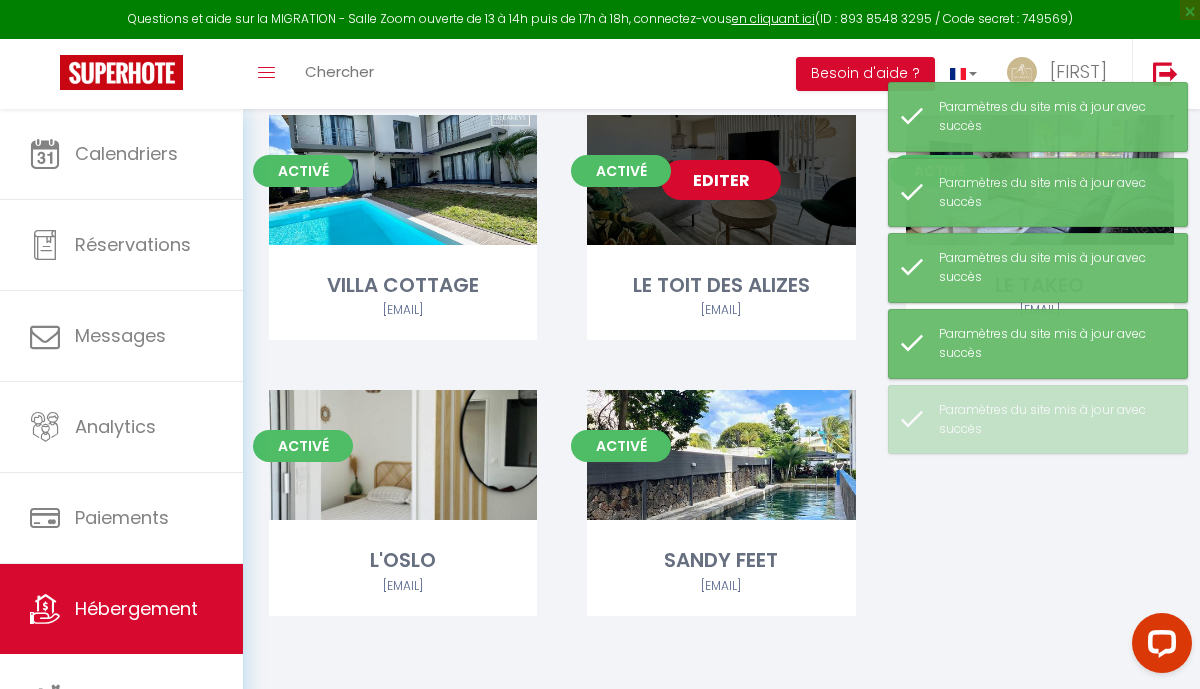 click on "Editer" at bounding box center [721, 180] 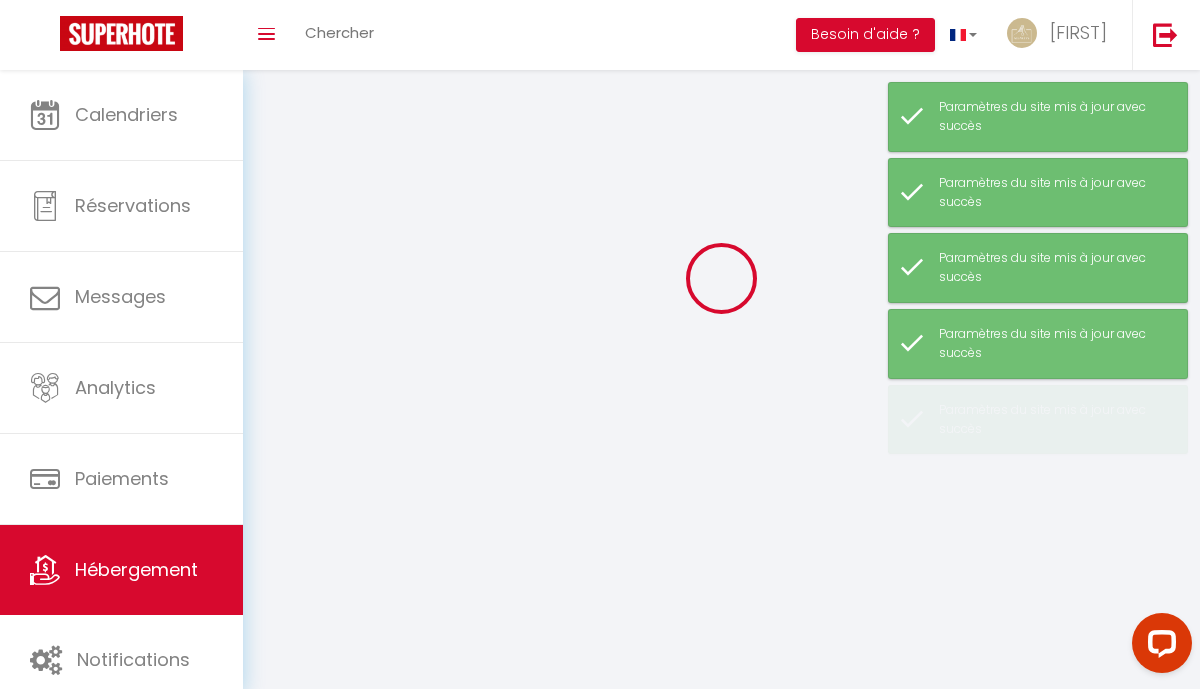 scroll, scrollTop: 0, scrollLeft: 0, axis: both 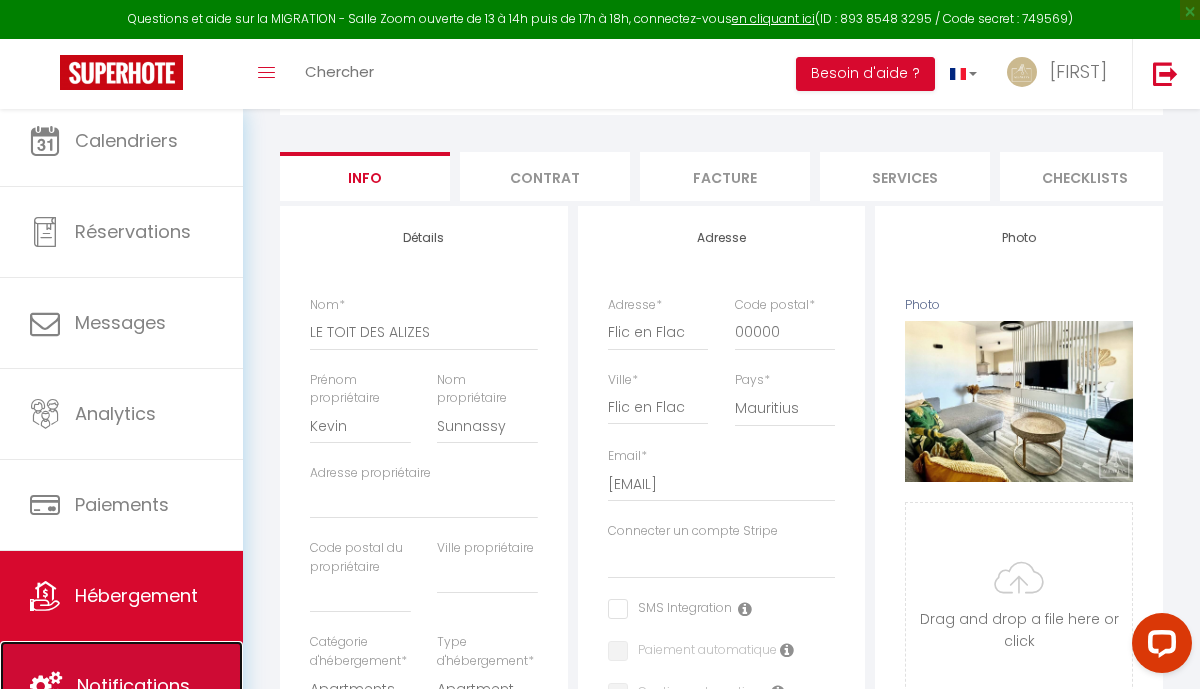 click on "Notifications" at bounding box center [121, 686] 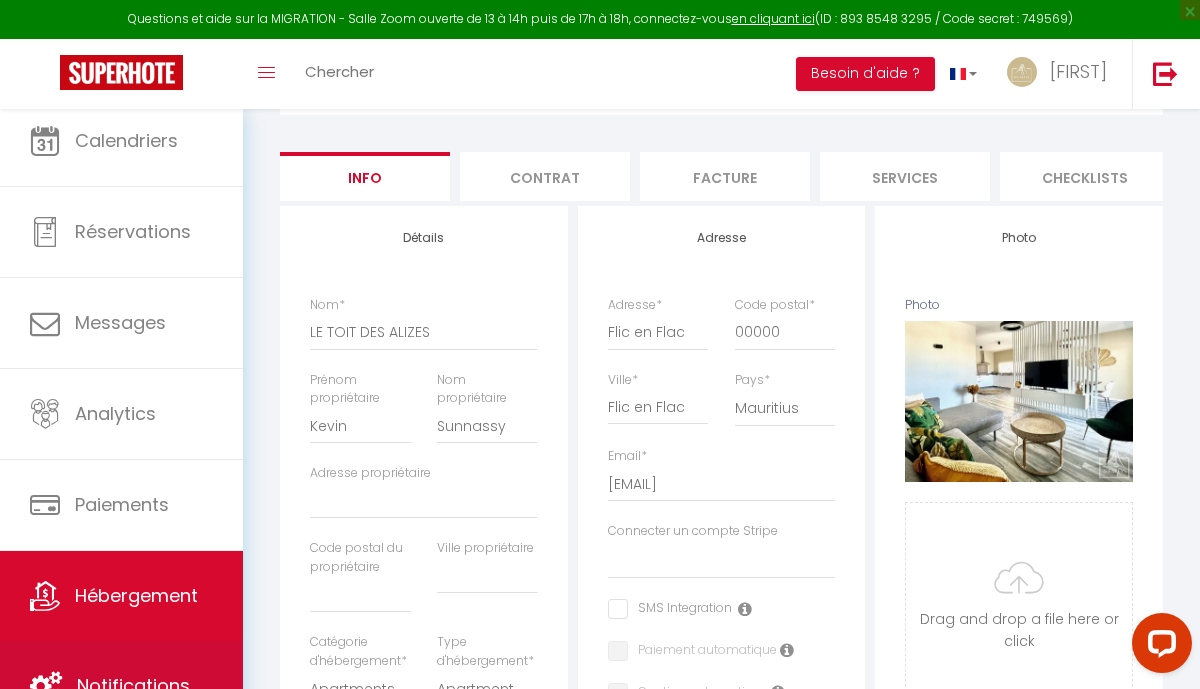 scroll, scrollTop: 0, scrollLeft: 0, axis: both 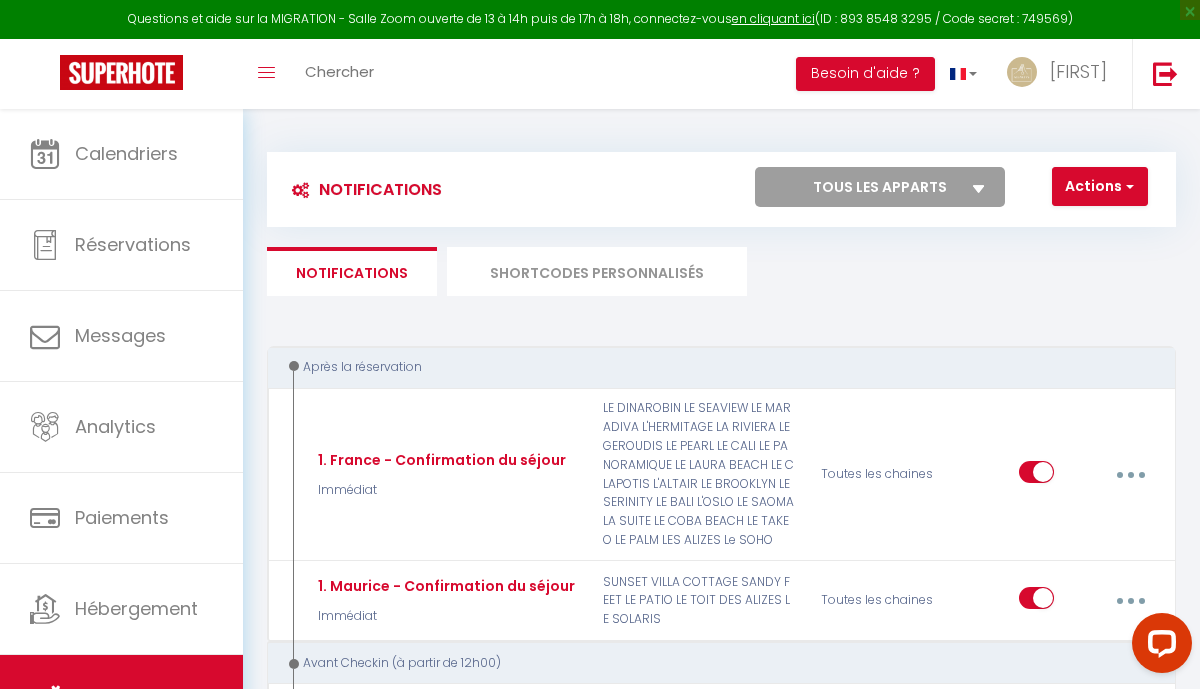 click on "SHORTCODES PERSONNALISÉS" at bounding box center [597, 271] 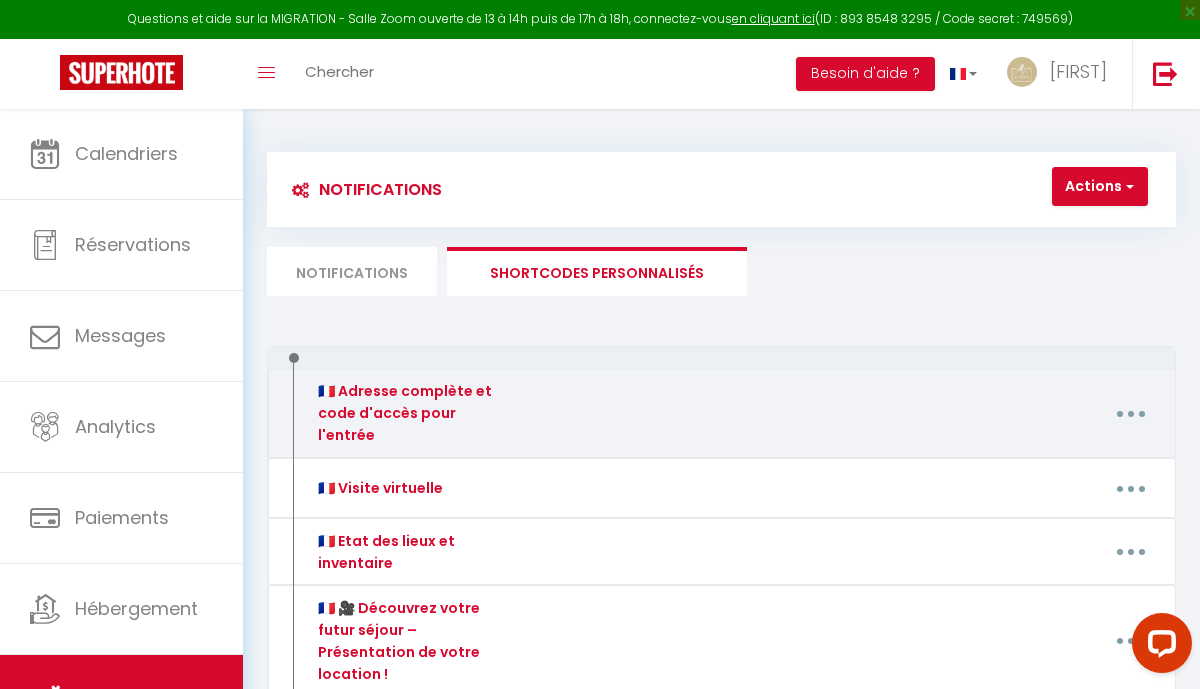 click at bounding box center (1131, 414) 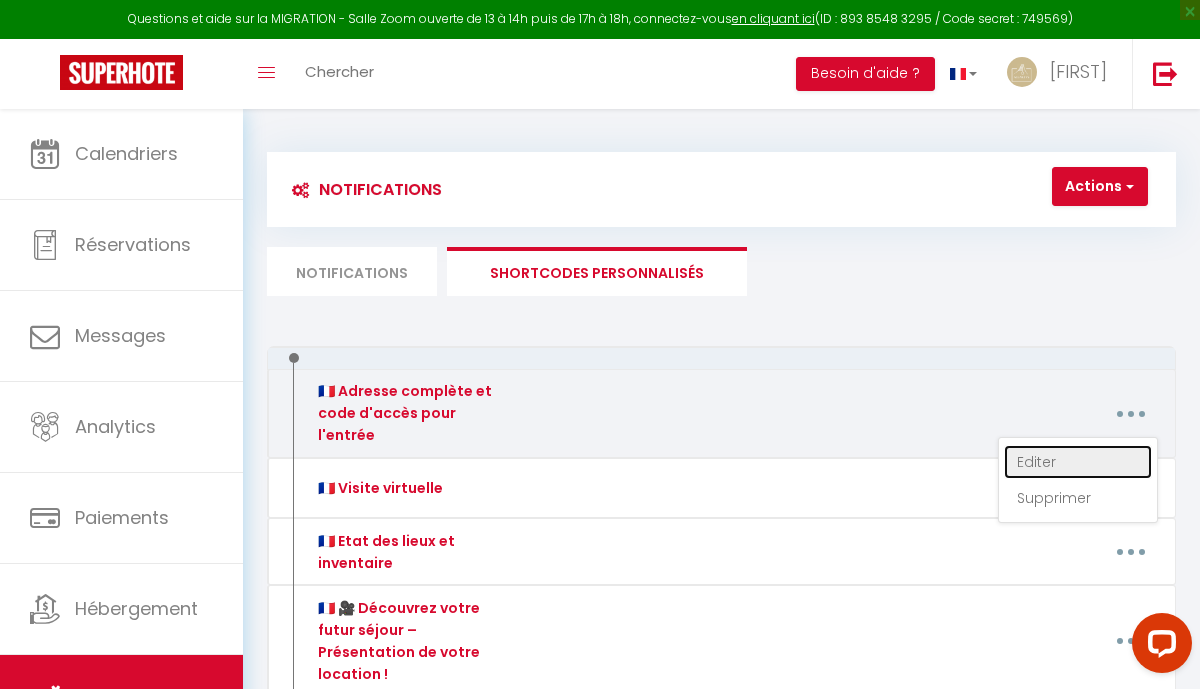 click on "Editer" at bounding box center (1078, 462) 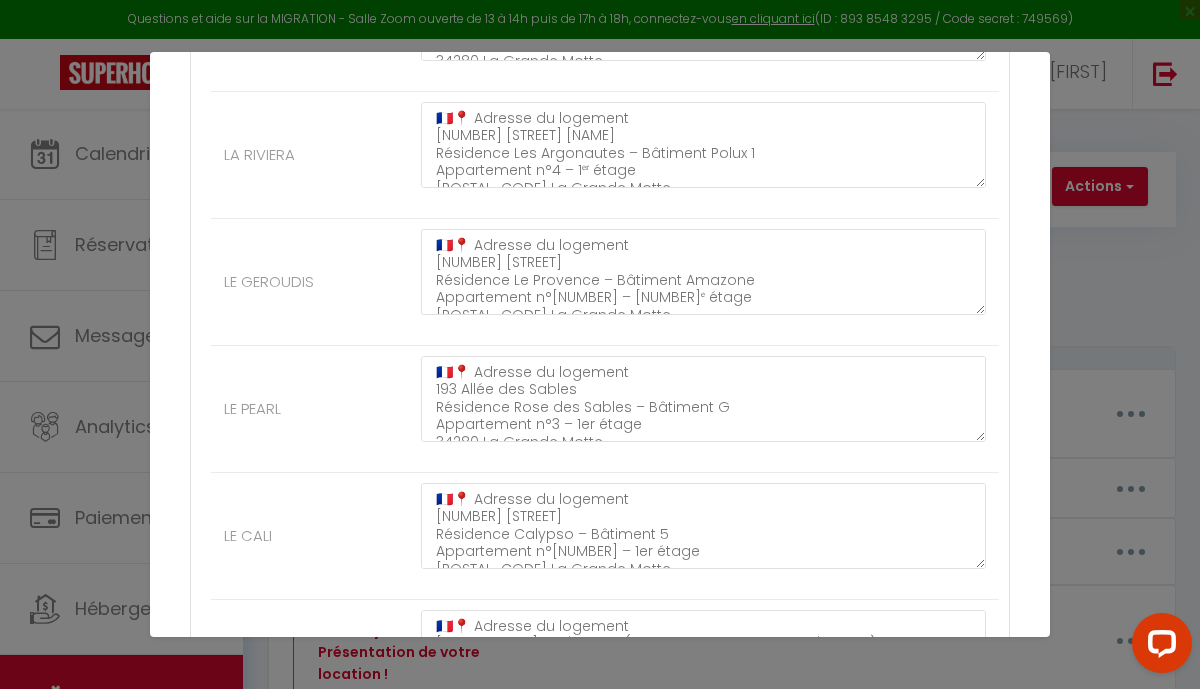 scroll, scrollTop: 1040, scrollLeft: 0, axis: vertical 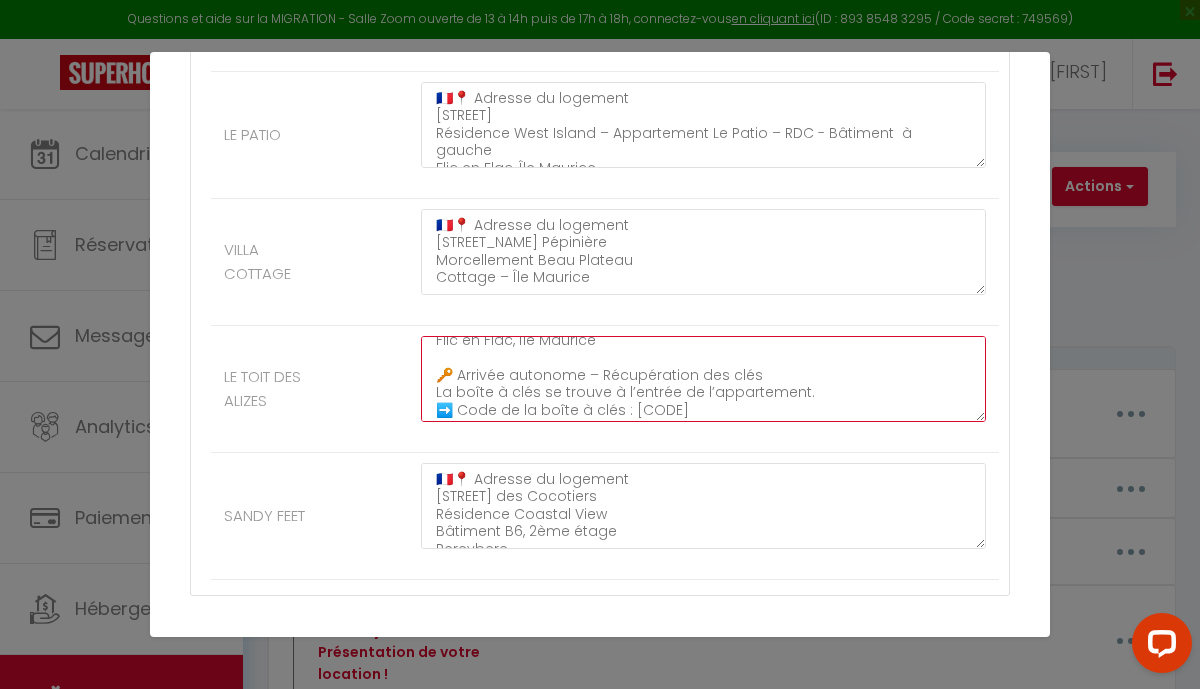 click on "🇫🇷📍 Adresse du logement
[STREET] des Melons
Résidence West Island – Appartement Le Toit des alizés – 1er étage - Batiment  à gauche
Flic en Flac, Île Maurice
🔑 Arrivée autonome – Récupération des clés
La boîte à clés se trouve à l’entrée de l’appartement.
➡️ Code de la boîte à clés : [CODE]
🔐 Accès à la résidence
Code du portail électrique : [CODE] ⬅️ (touche flèche gauche à appuyer après le code)" at bounding box center (703, -2193) 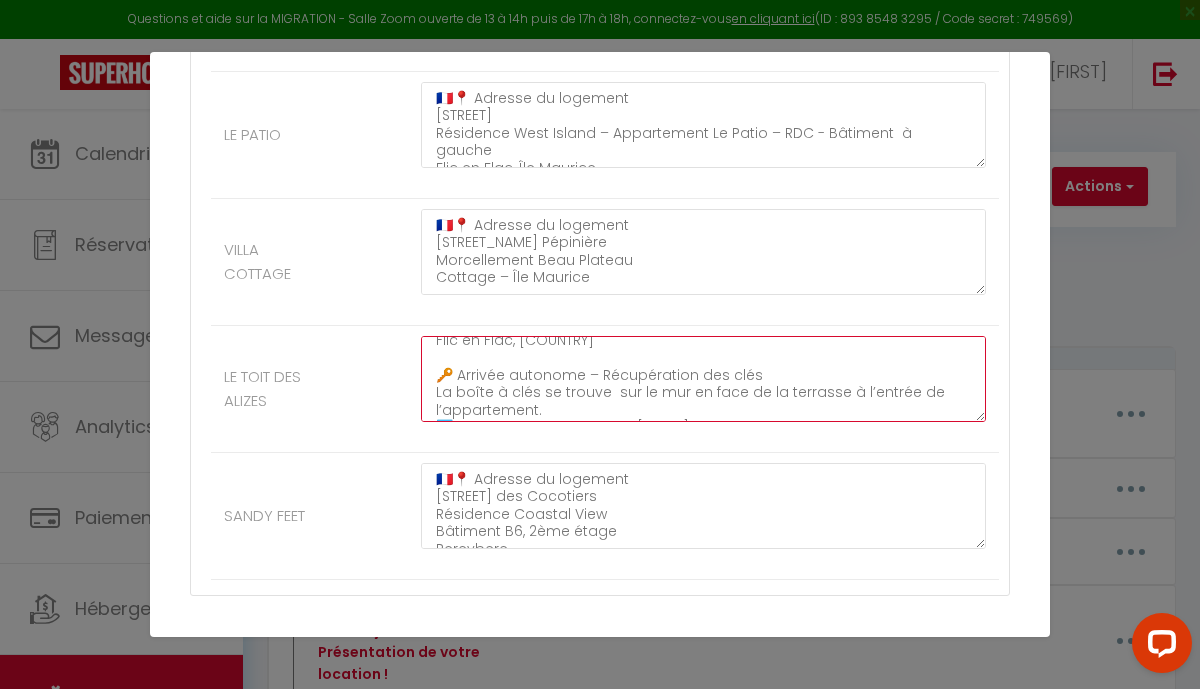 drag, startPoint x: 836, startPoint y: 393, endPoint x: 924, endPoint y: 401, distance: 88.362885 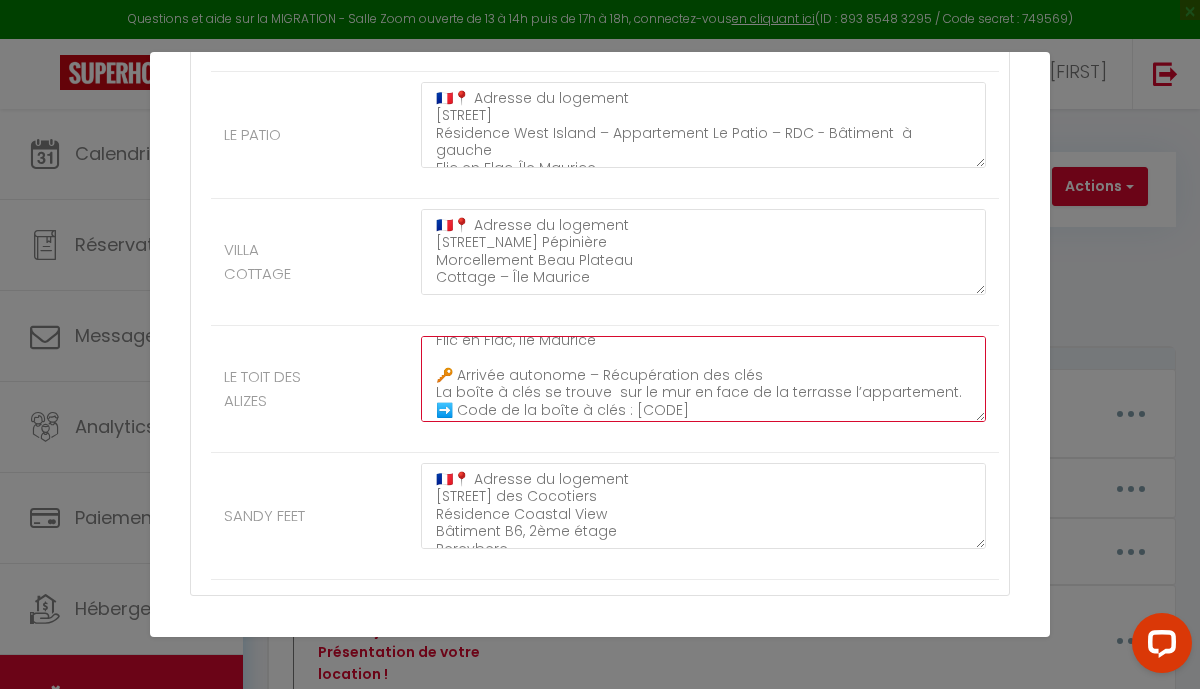 drag, startPoint x: 947, startPoint y: 393, endPoint x: 850, endPoint y: 390, distance: 97.04638 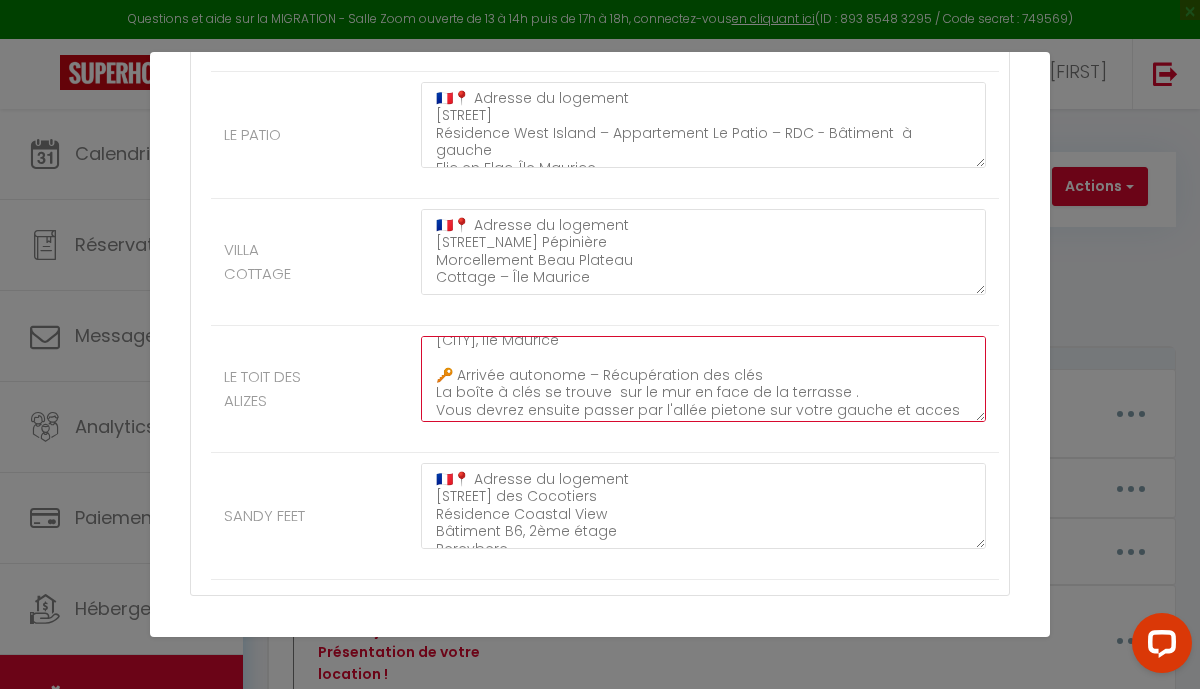 scroll, scrollTop: 99, scrollLeft: 0, axis: vertical 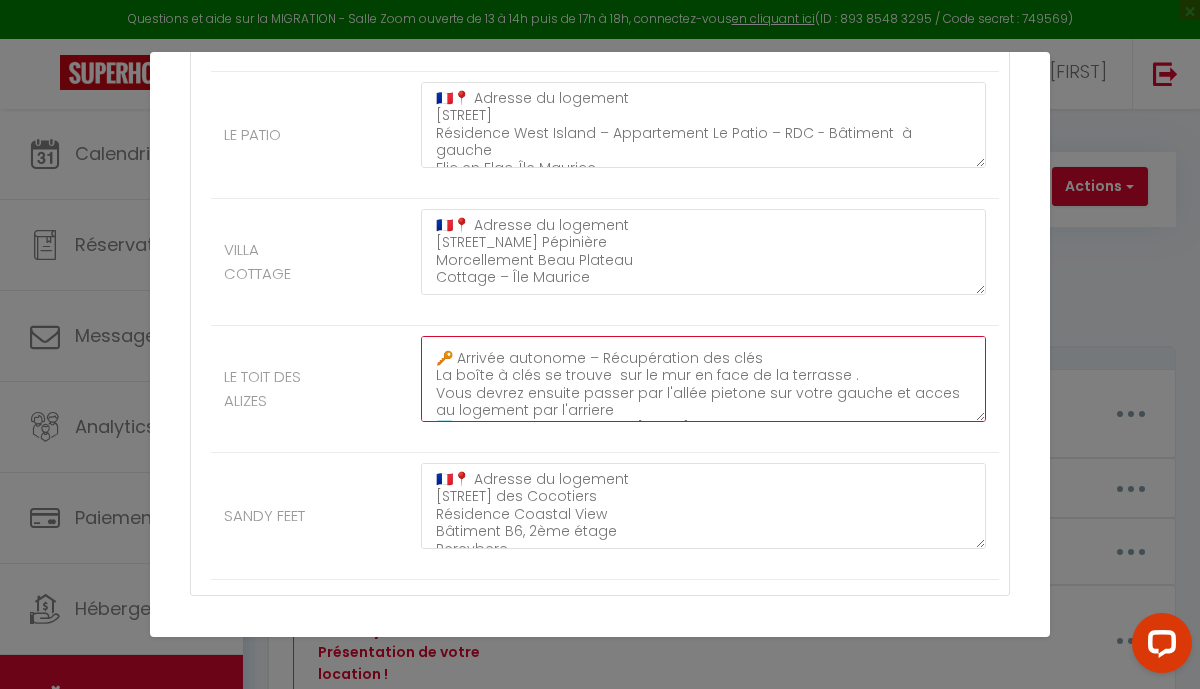 click on "🇫🇷📍 Adresse du logement
[STREET] [NUMBER]
Résidence West Island – Appartement Le Toit des alizés – 1er étage - Batiment  à gauche
Flic en Flac, [COUNTRY]
🔑 Arrivée autonome – Récupération des clés
La boîte à clés se trouve  sur le mur en face de la terrasse .
Vous devrez ensuite passer par l'allée pietone sur votre gauche et acces au logement par l'arriere
➡️ Code de la boîte à clés : [CODE]
🔐 Accès à la résidence
Code du portail électrique : [CODE] ⬅️ (touche flèche gauche à appuyer après le code)" at bounding box center [703, -2193] 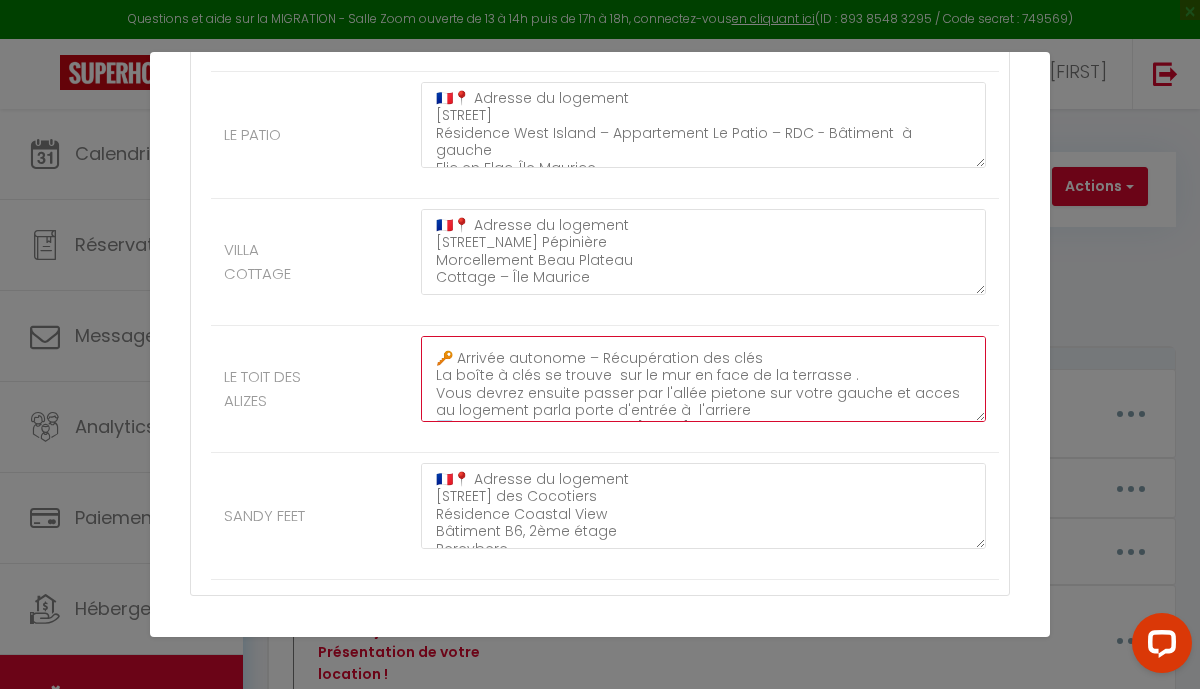 click on "🇫🇷📍 Adresse du logement
[STREET_NAME] des Melons
Résidence West Island – Appartement Le Toit des alizés – 1er étage - Batiment  à gauche
[CITY], Île Maurice
🔑 Arrivée autonome – Récupération des clés
La boîte à clés se trouve  sur le mur en face de la terrasse .
Vous devrez ensuite passer par l'allée pietone sur votre gauche et acces au logement parla porte d'entrée à  l'arriere
➡️ Code de la boîte à clés : [CODE]
🔐 Accès à la résidence
Code du portail électrique : [CODE] ⬅️ (touche flèche gauche à appuyer après le code)" at bounding box center (703, -2193) 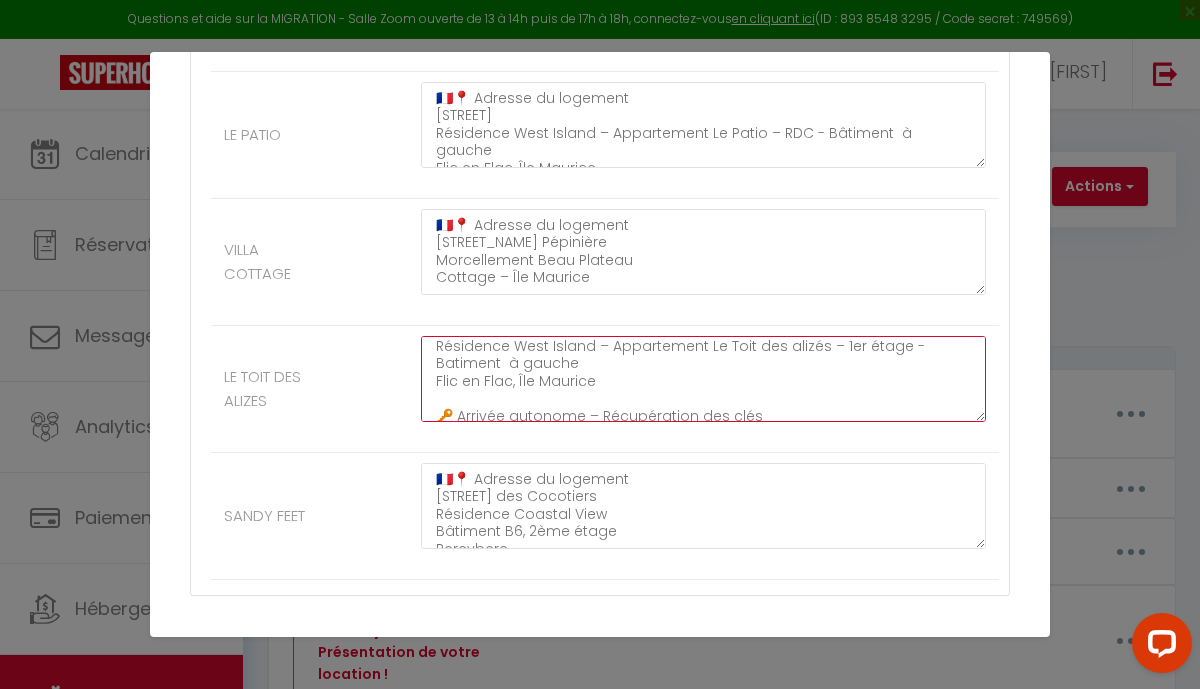 scroll, scrollTop: 0, scrollLeft: 0, axis: both 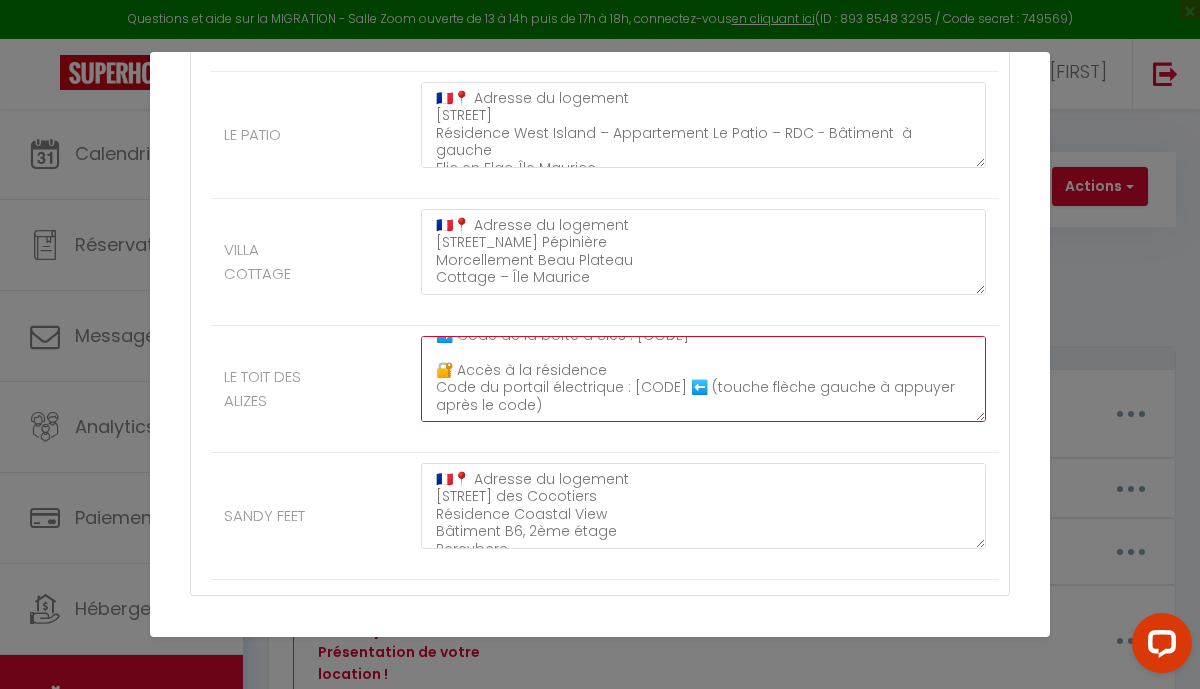 drag, startPoint x: 439, startPoint y: 351, endPoint x: 472, endPoint y: 450, distance: 104.35516 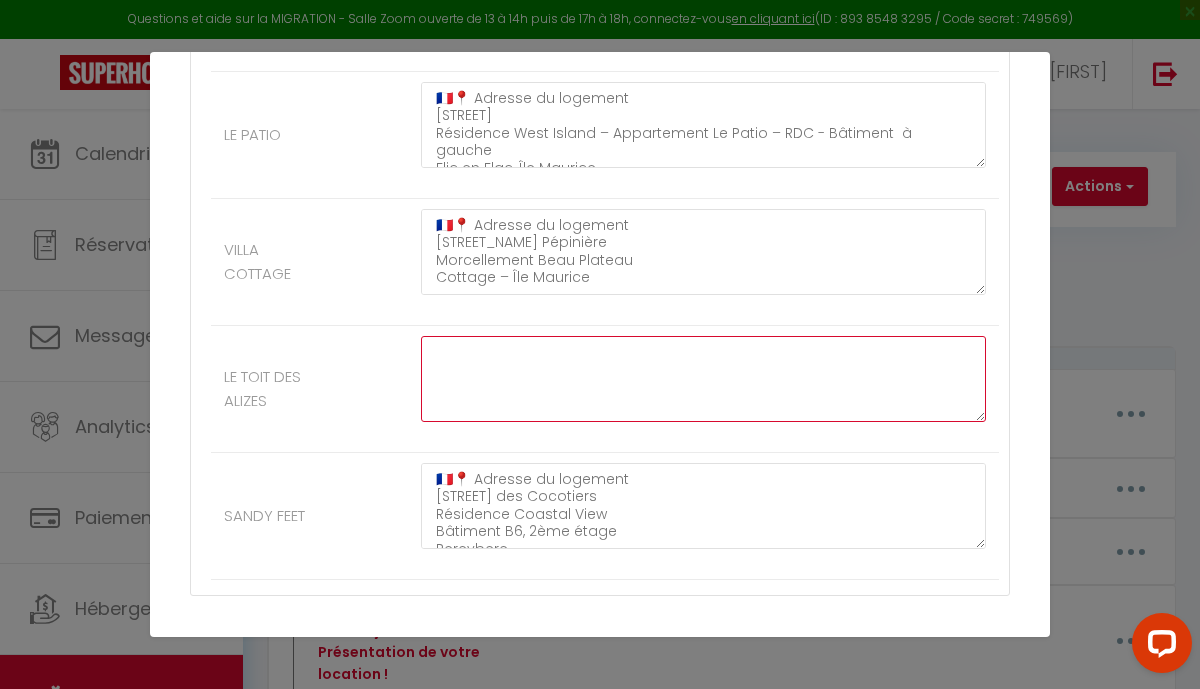 scroll, scrollTop: 0, scrollLeft: 0, axis: both 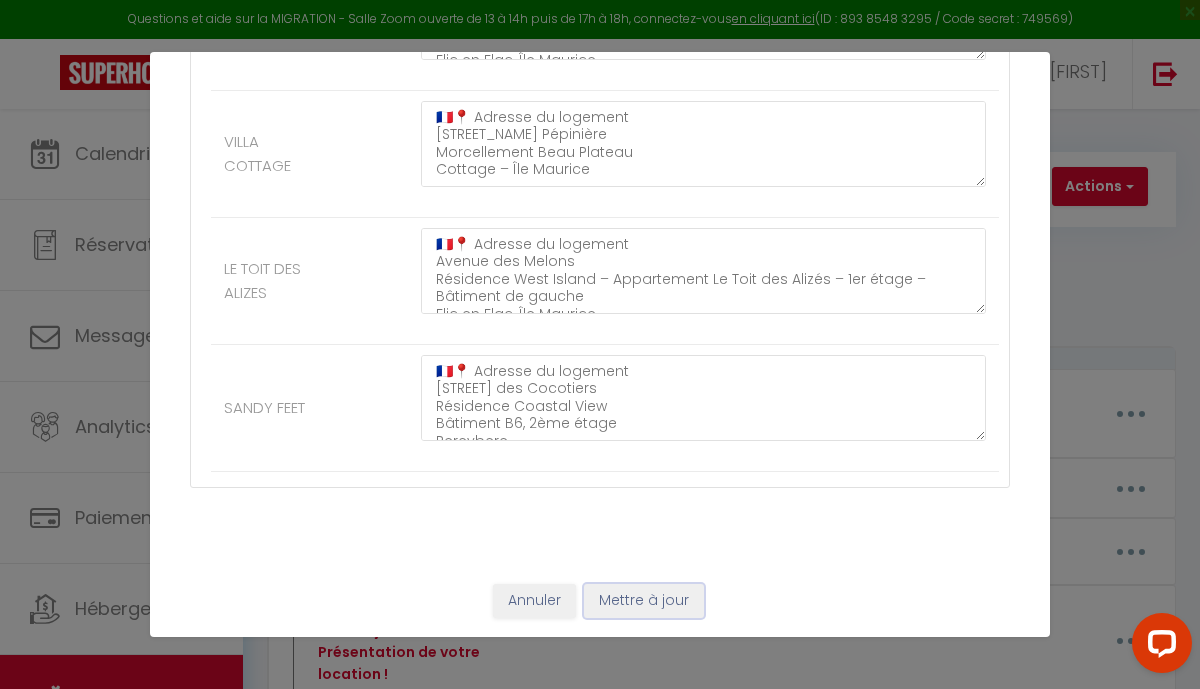 click on "Mettre à jour" at bounding box center (644, 601) 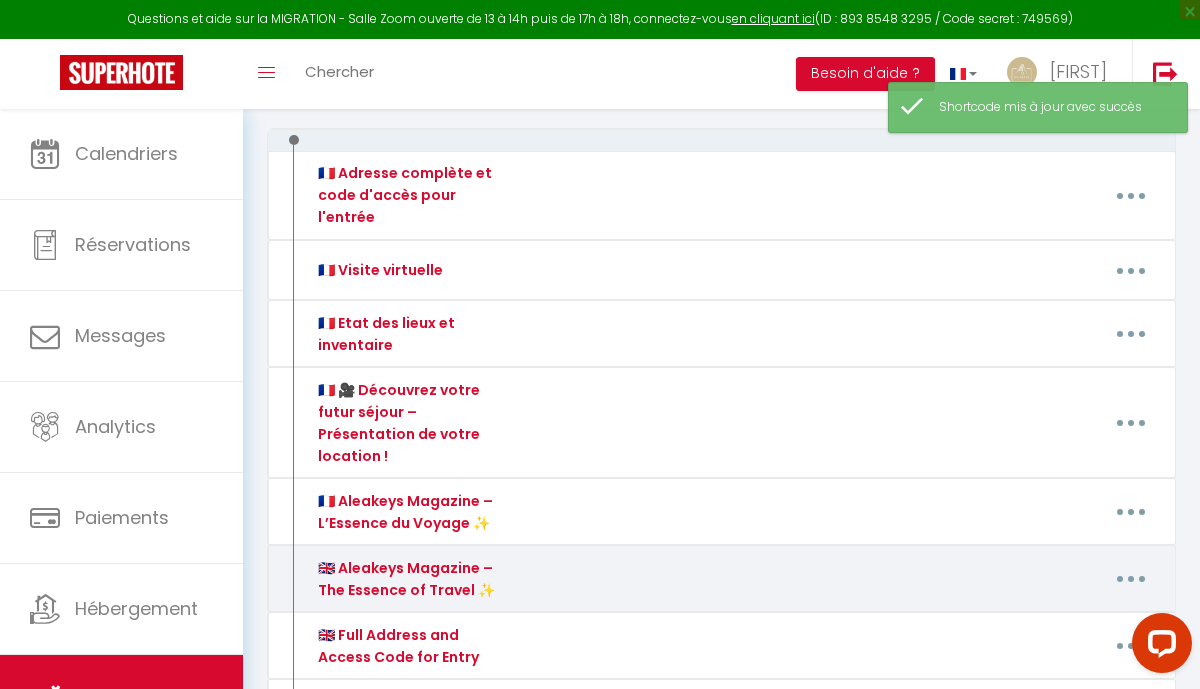 scroll, scrollTop: 321, scrollLeft: 0, axis: vertical 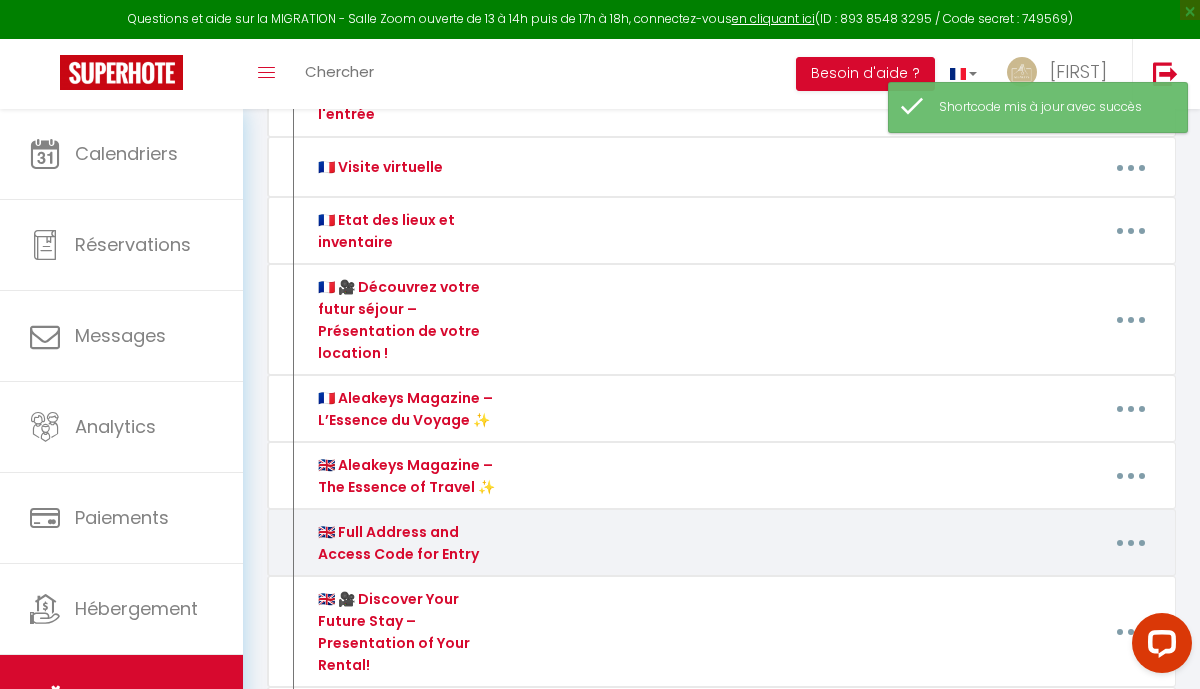 click at bounding box center (1131, 543) 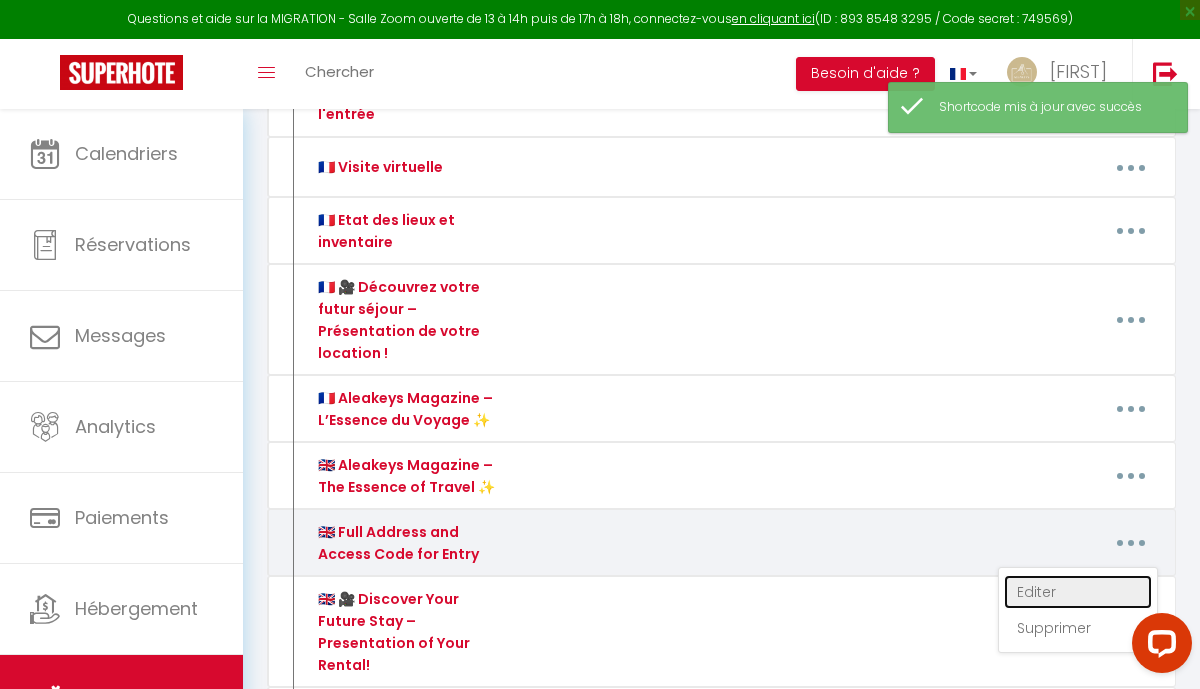 click on "Editer" at bounding box center [1078, 592] 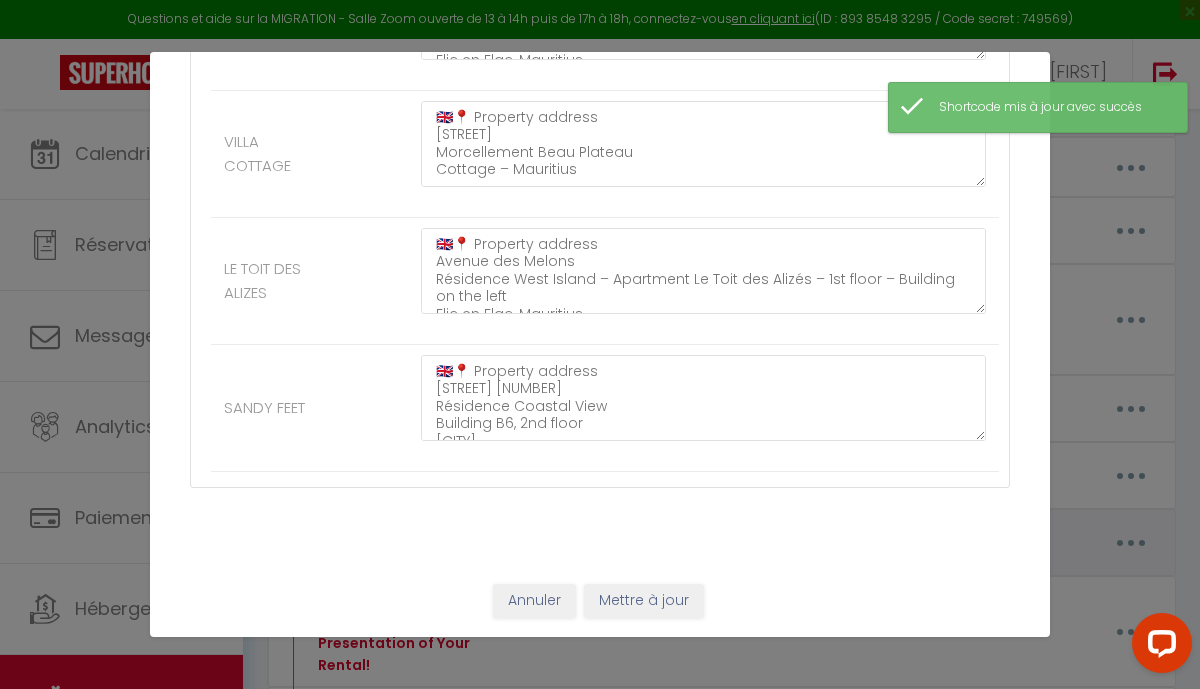 scroll, scrollTop: 0, scrollLeft: 0, axis: both 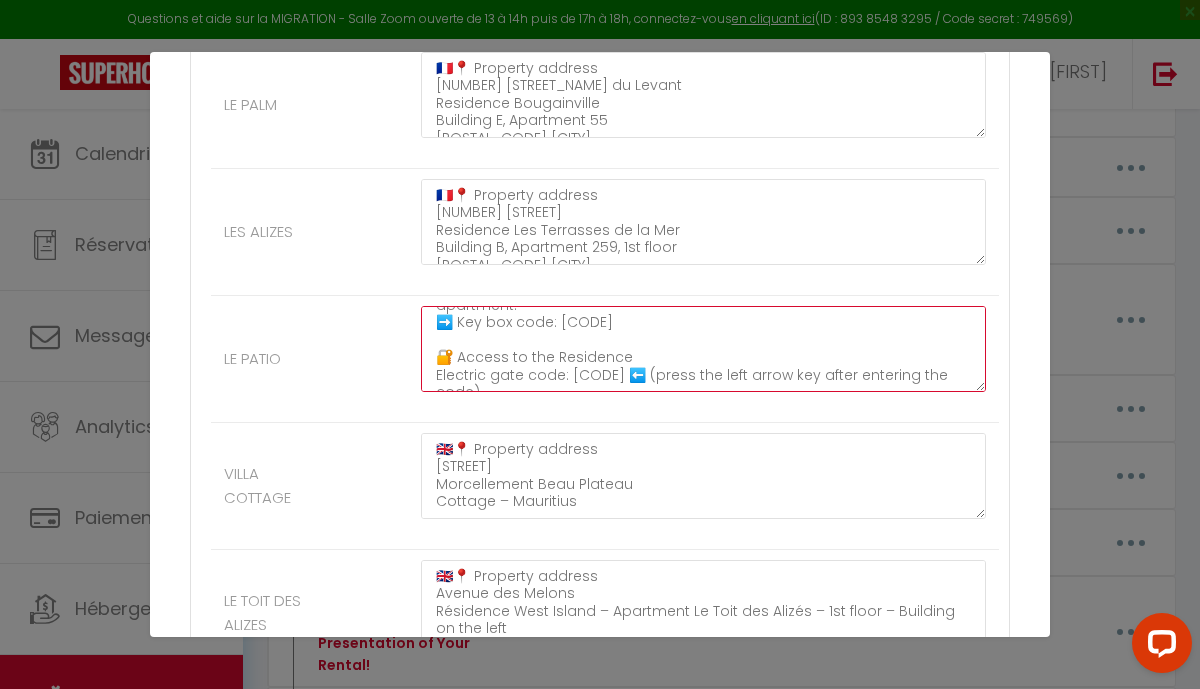 drag, startPoint x: 436, startPoint y: 322, endPoint x: 564, endPoint y: 420, distance: 161.20795 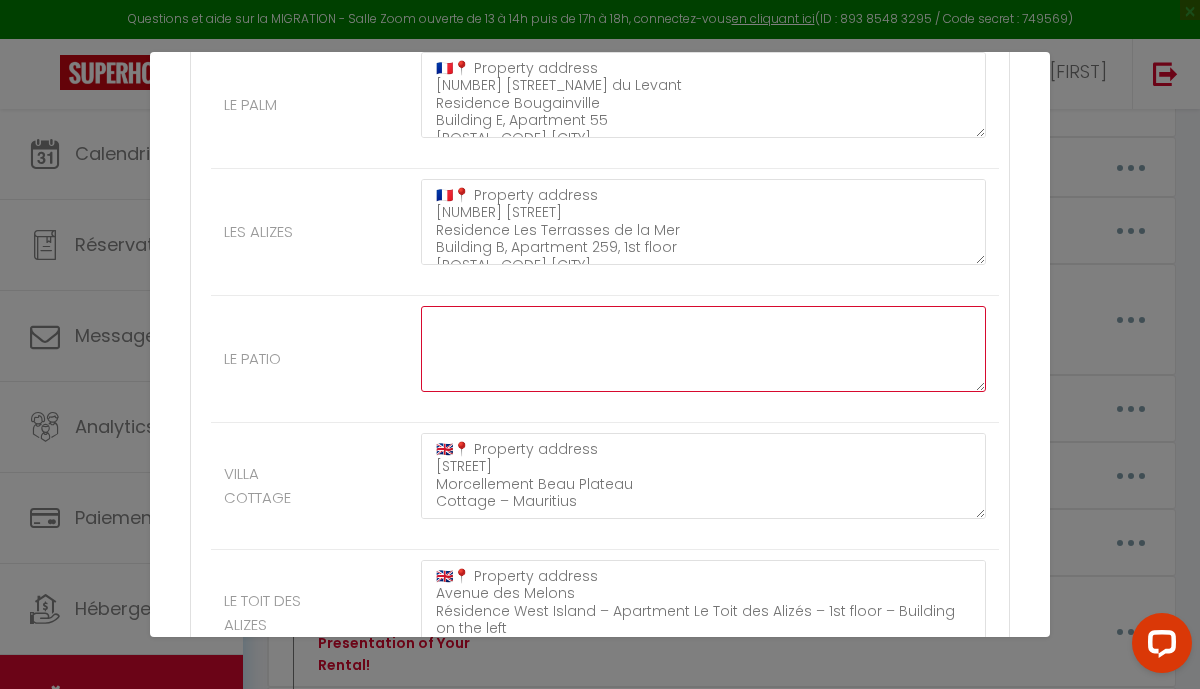 scroll, scrollTop: 0, scrollLeft: 0, axis: both 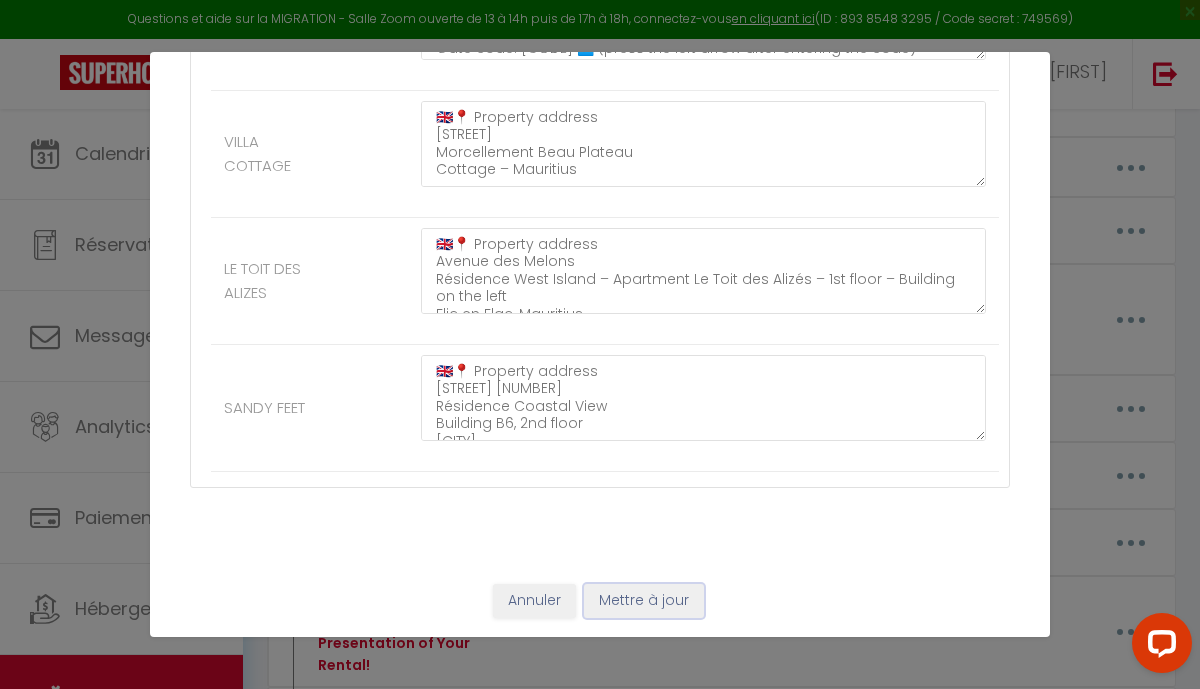 click on "Mettre à jour" at bounding box center [644, 601] 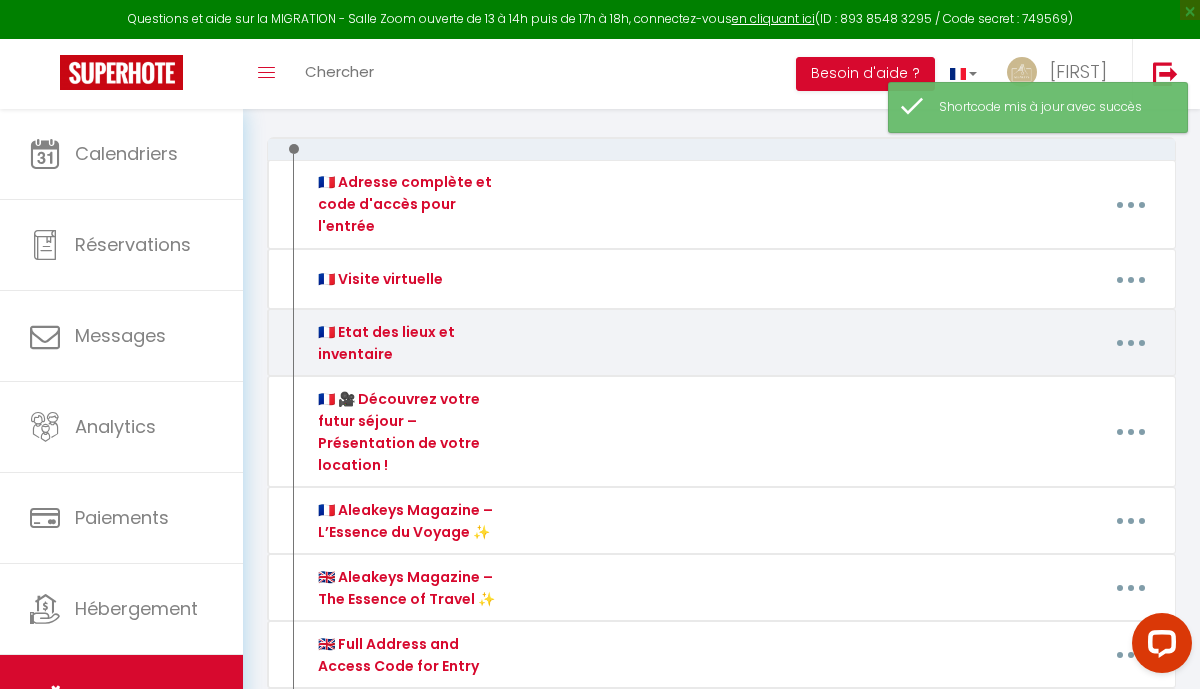 scroll, scrollTop: 0, scrollLeft: 0, axis: both 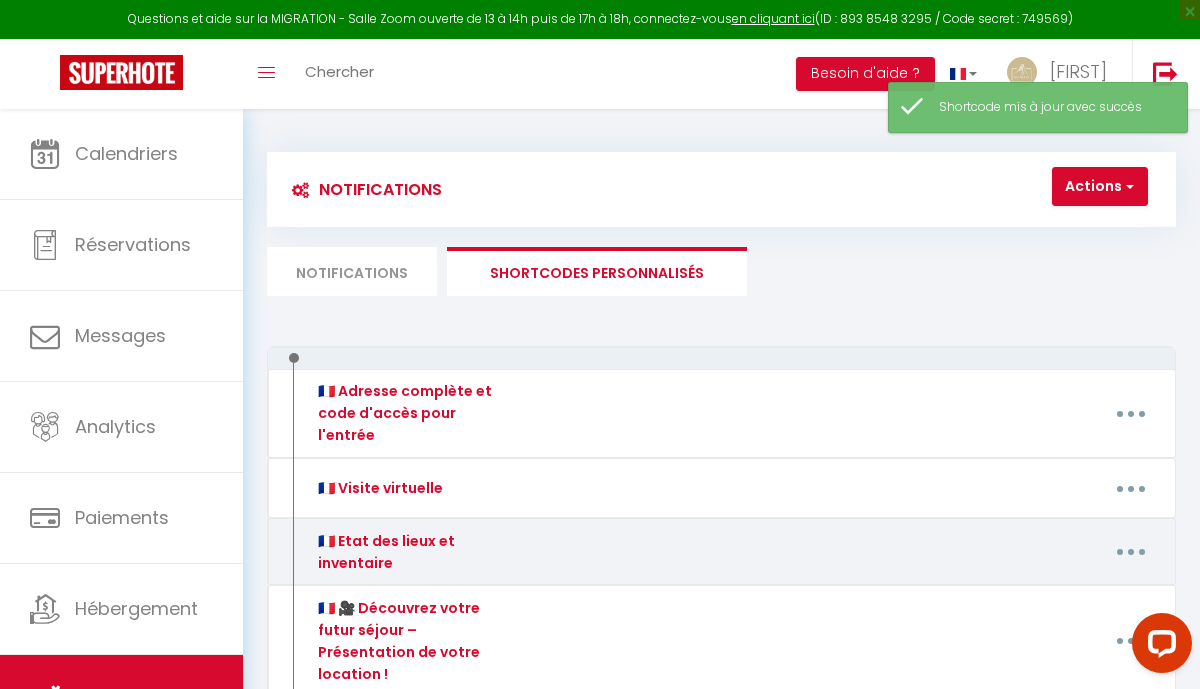 click at bounding box center [1131, 552] 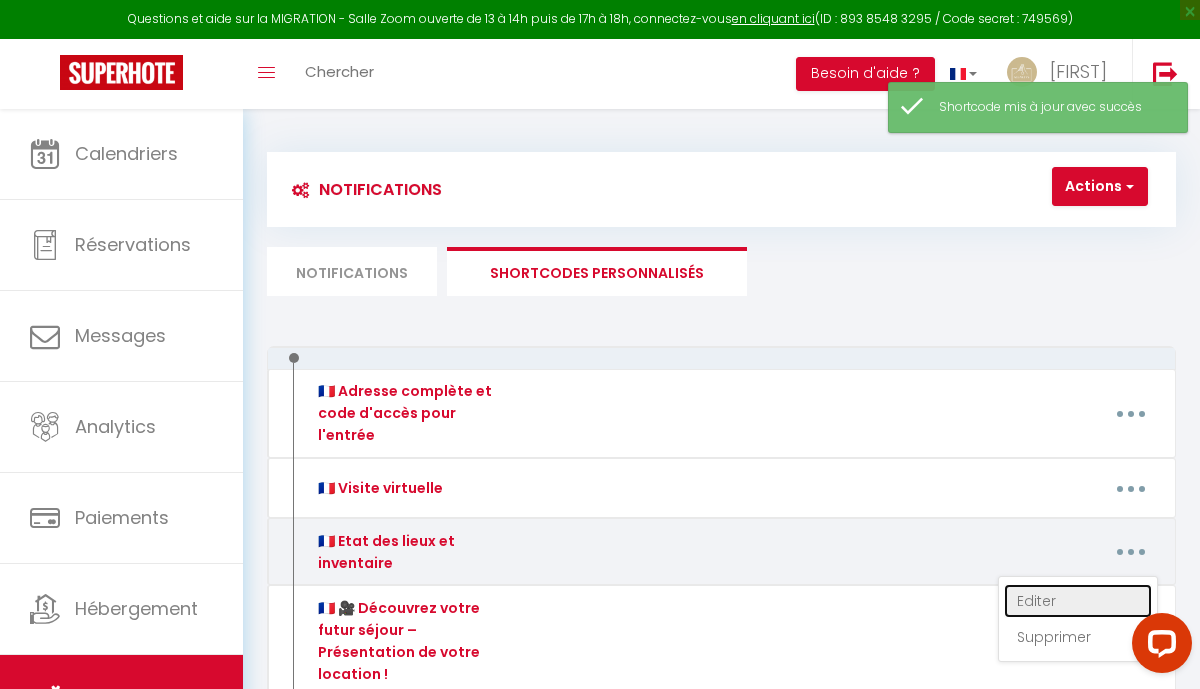 click on "Editer" at bounding box center [1078, 601] 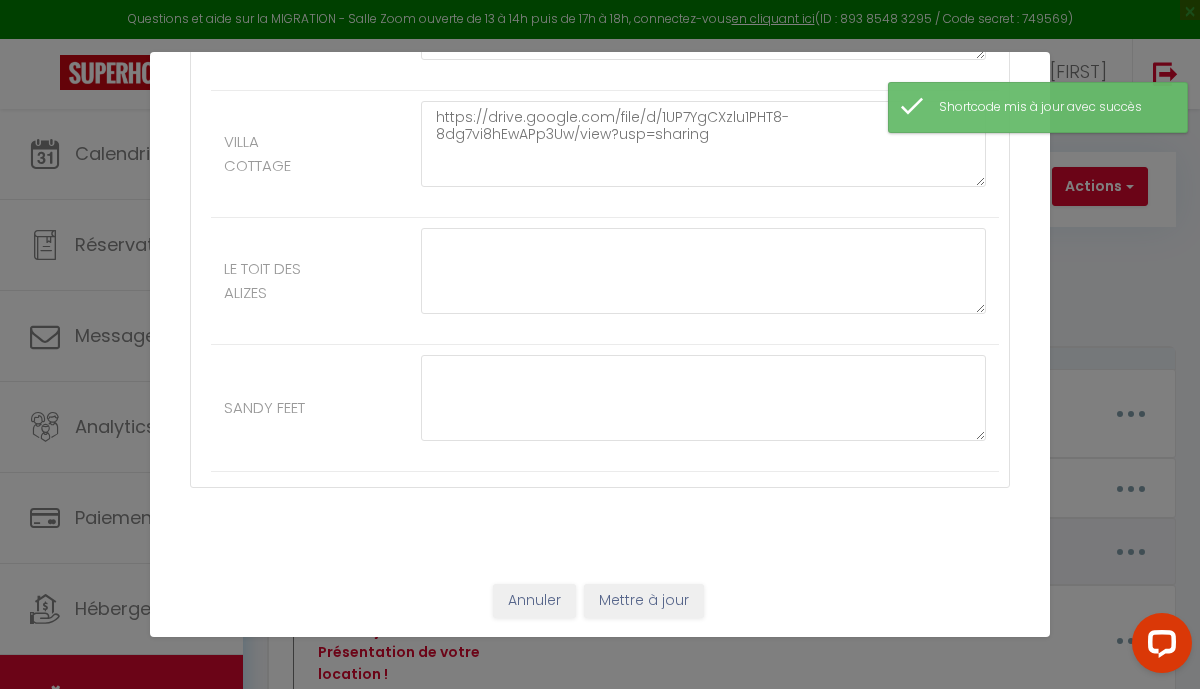 scroll, scrollTop: 0, scrollLeft: 0, axis: both 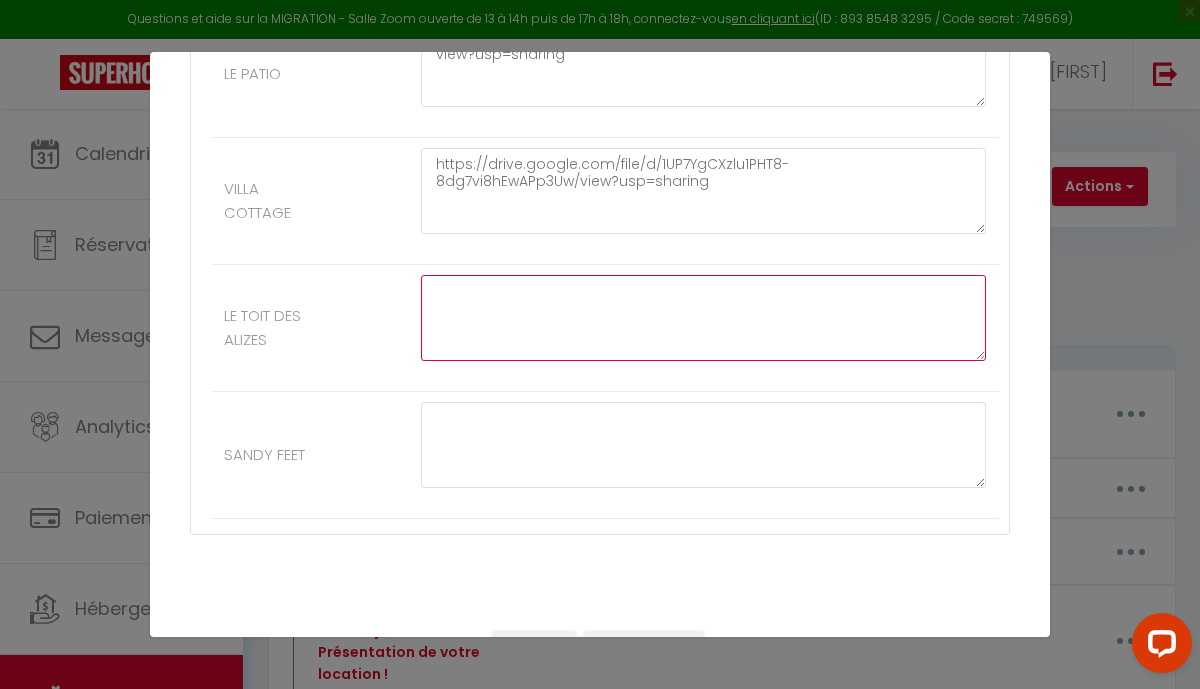 click at bounding box center [703, -2254] 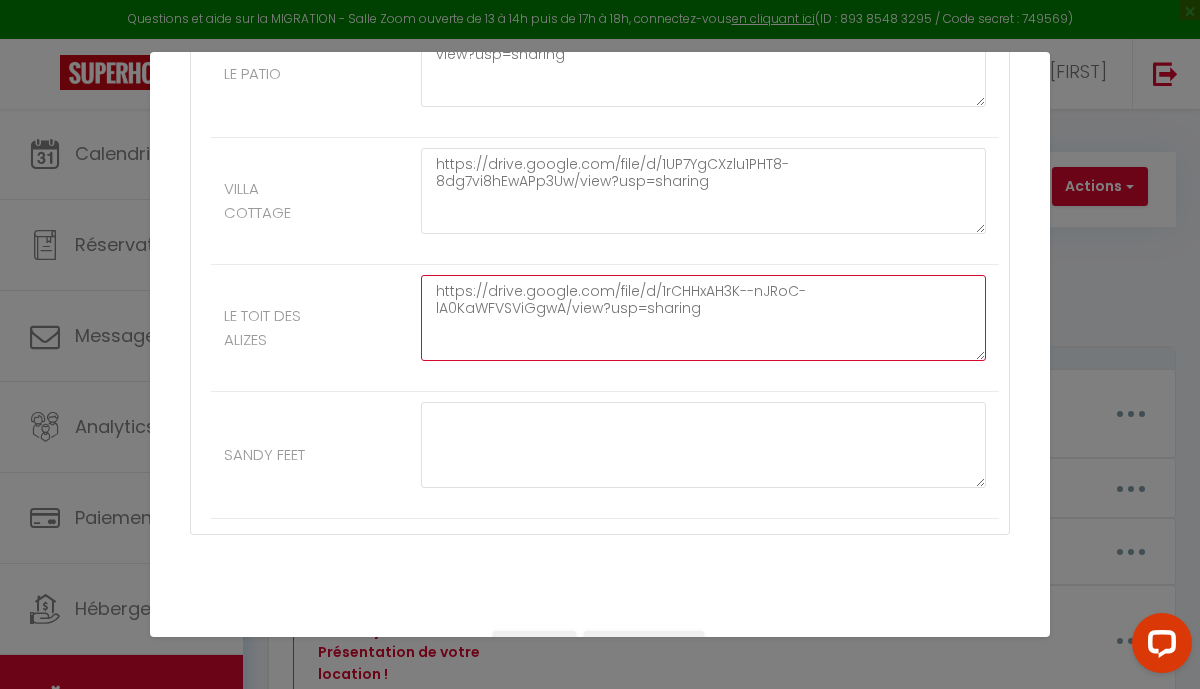 scroll, scrollTop: 3737, scrollLeft: 0, axis: vertical 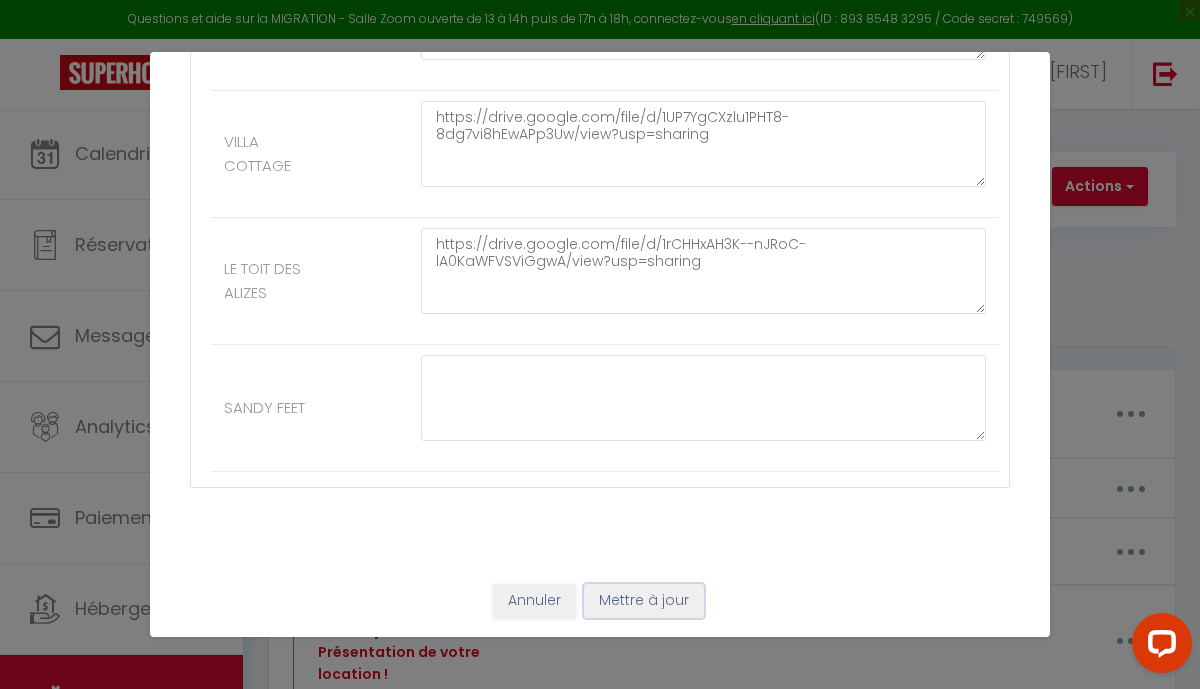 click on "Mettre à jour" at bounding box center [644, 601] 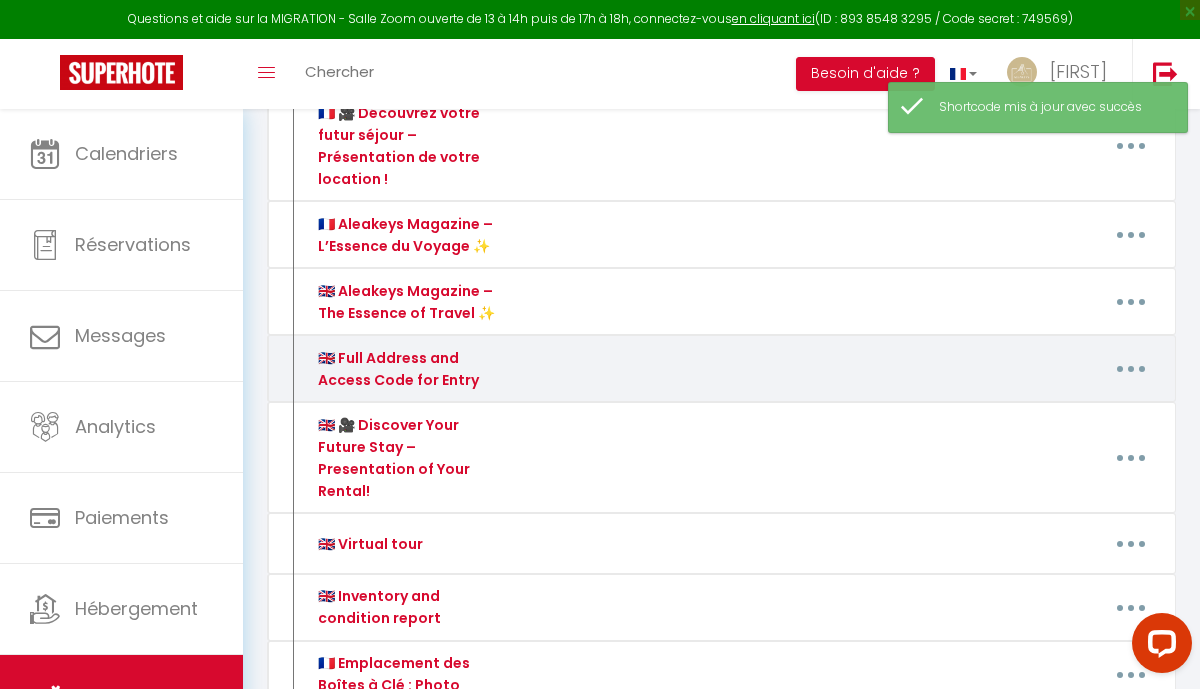 scroll, scrollTop: 497, scrollLeft: 0, axis: vertical 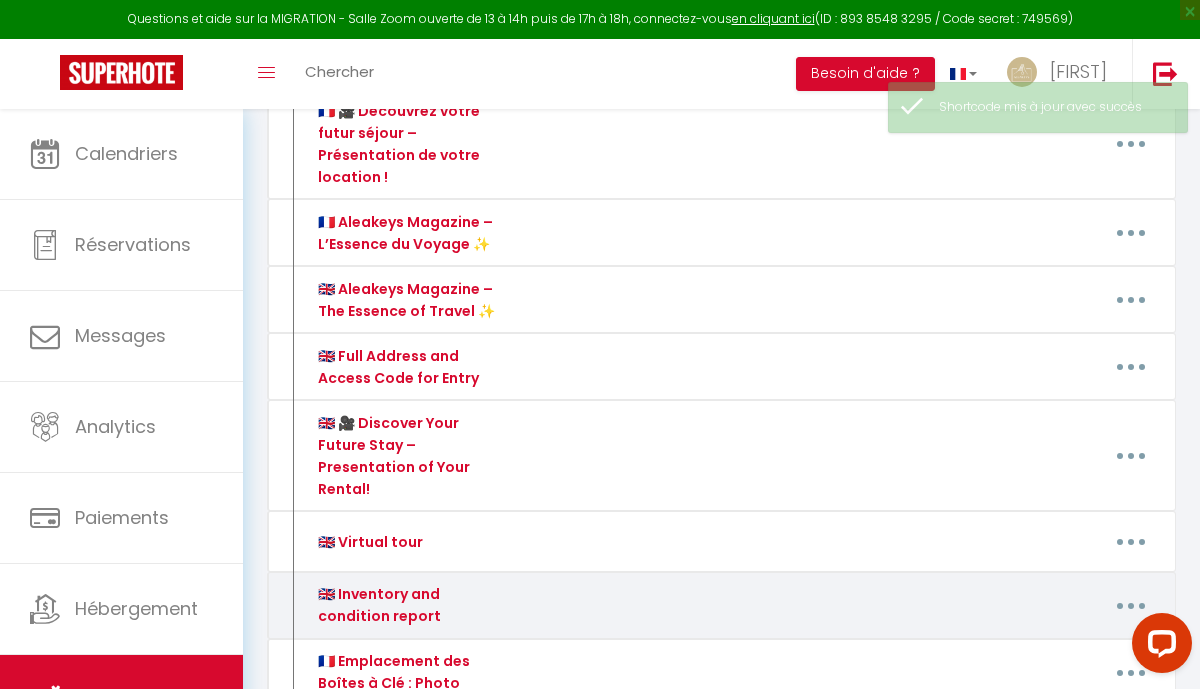 click at bounding box center [1131, 606] 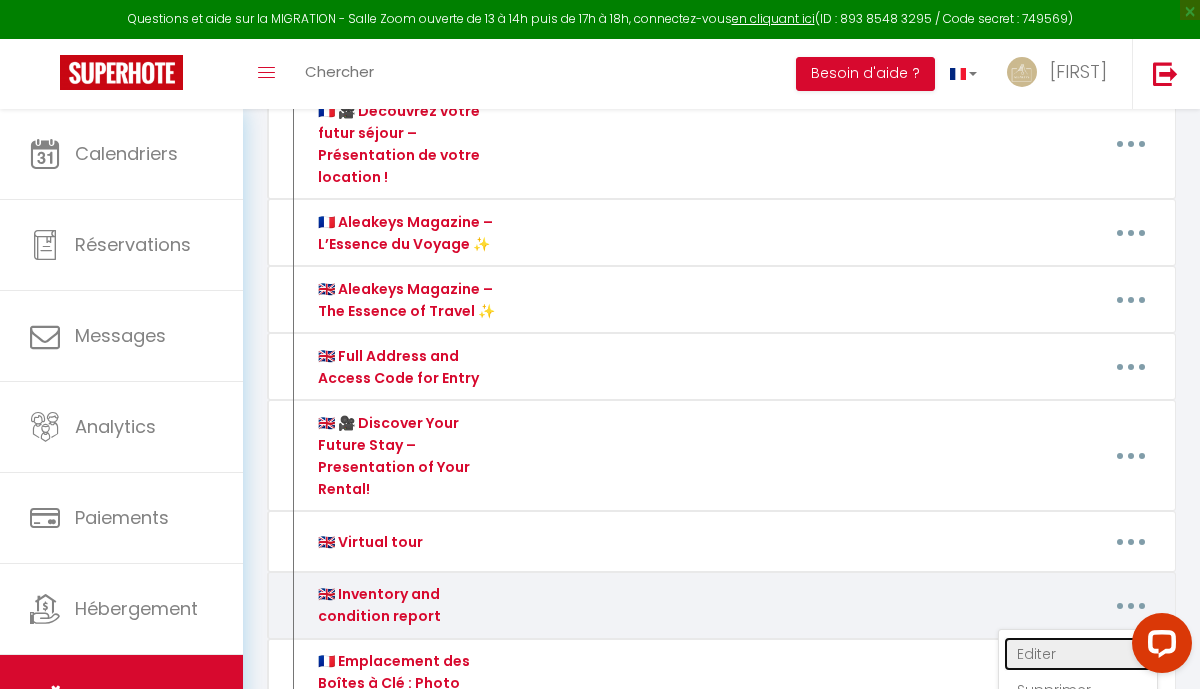 click on "Editer" at bounding box center [1078, 654] 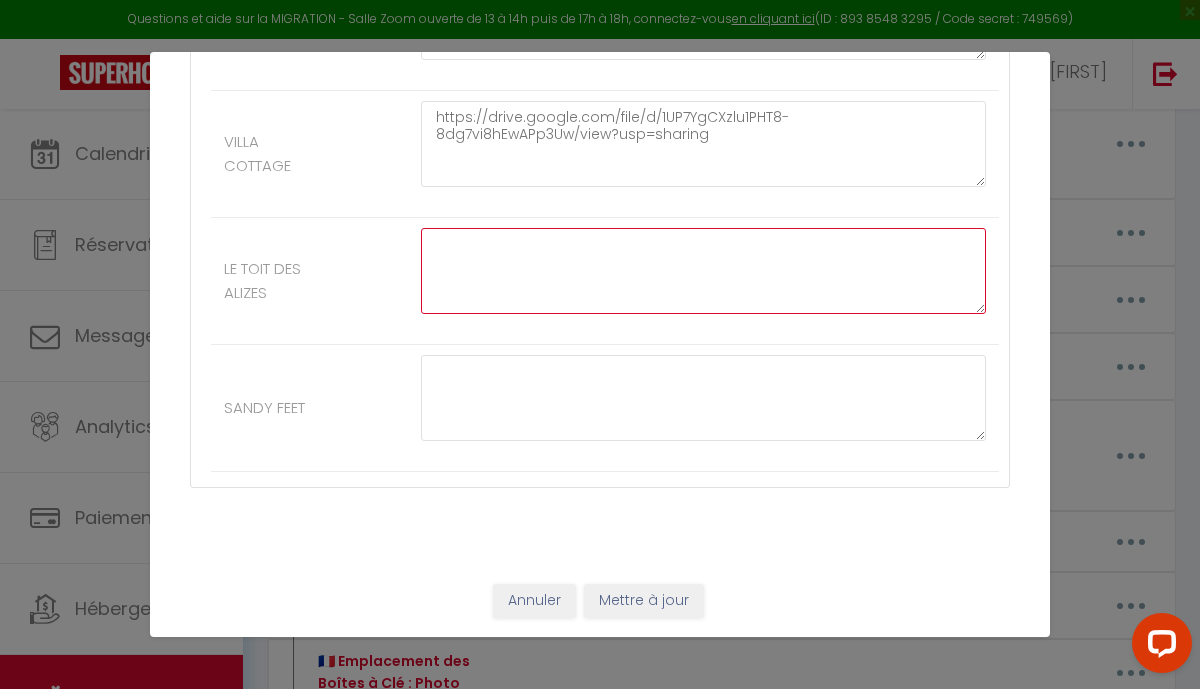 click at bounding box center [703, -2301] 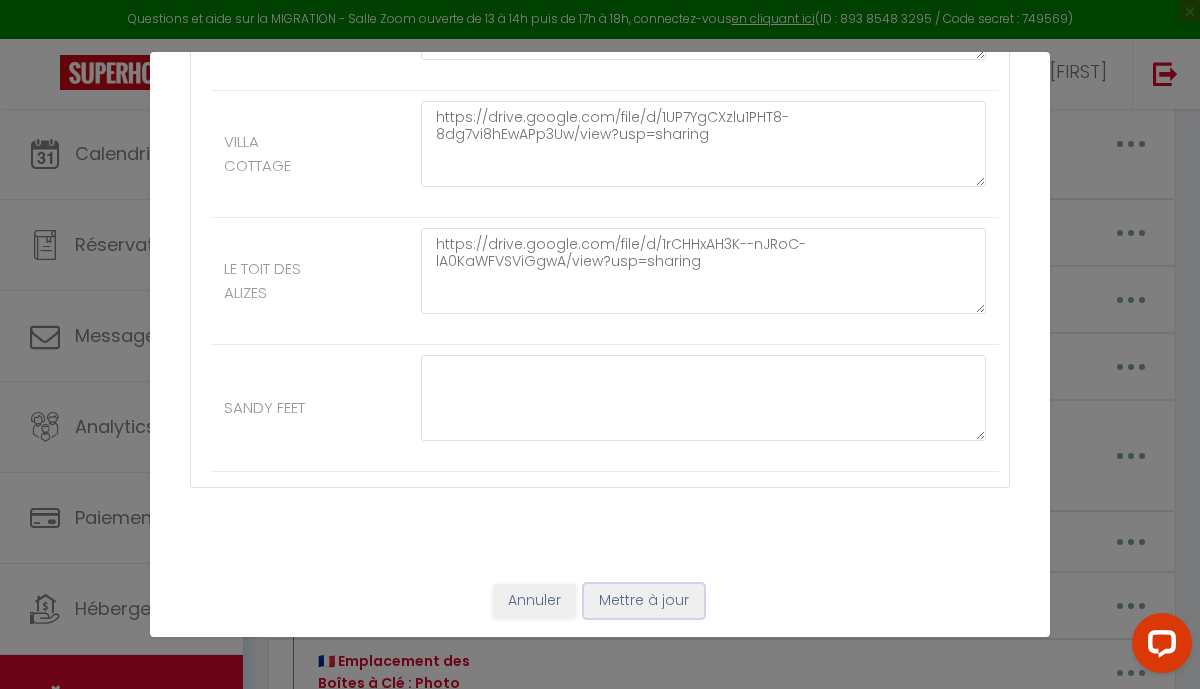 click on "Mettre à jour" at bounding box center (644, 601) 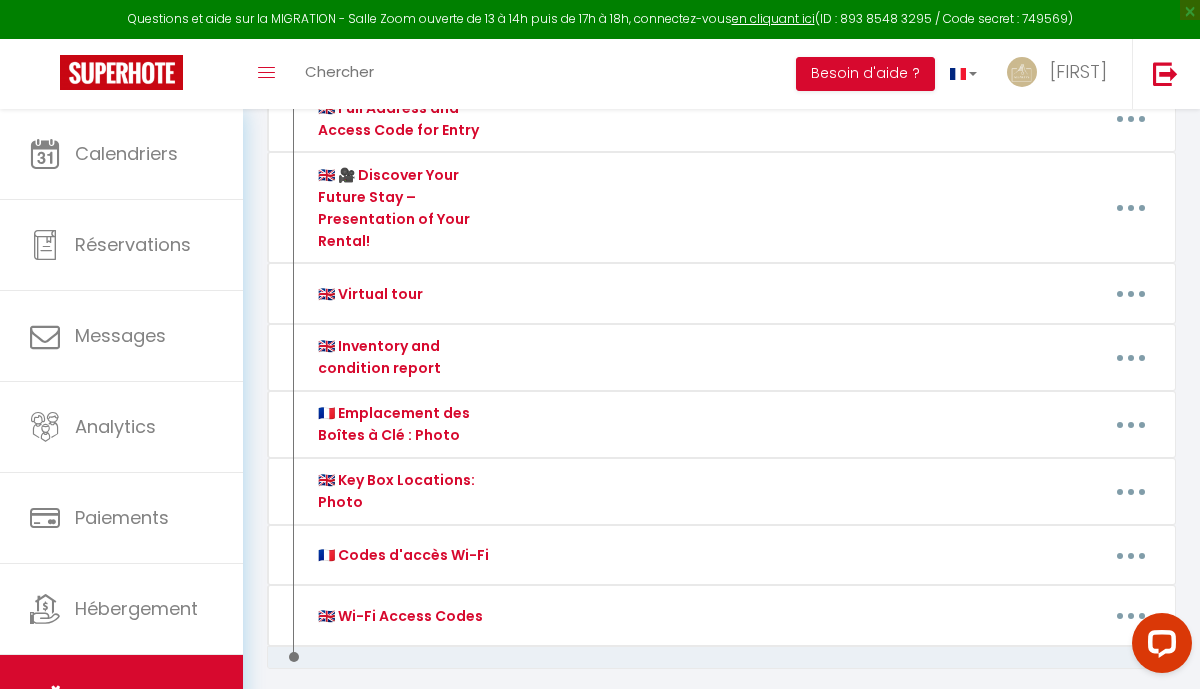 scroll, scrollTop: 748, scrollLeft: 0, axis: vertical 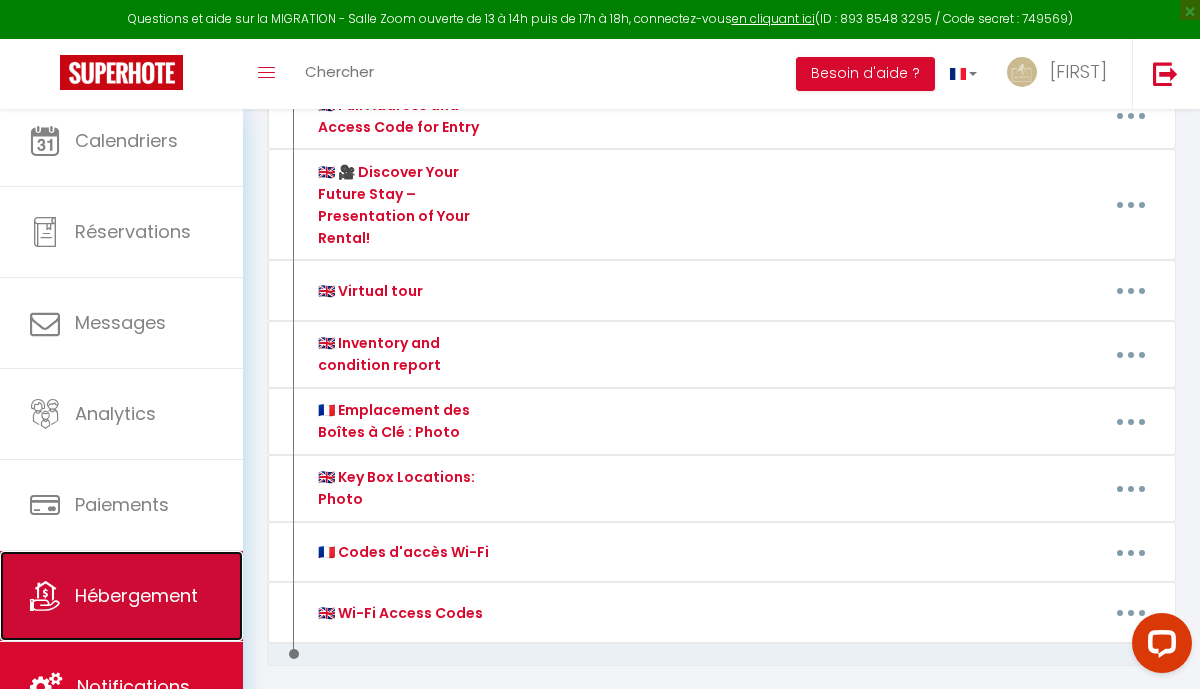click on "Hébergement" at bounding box center [136, 595] 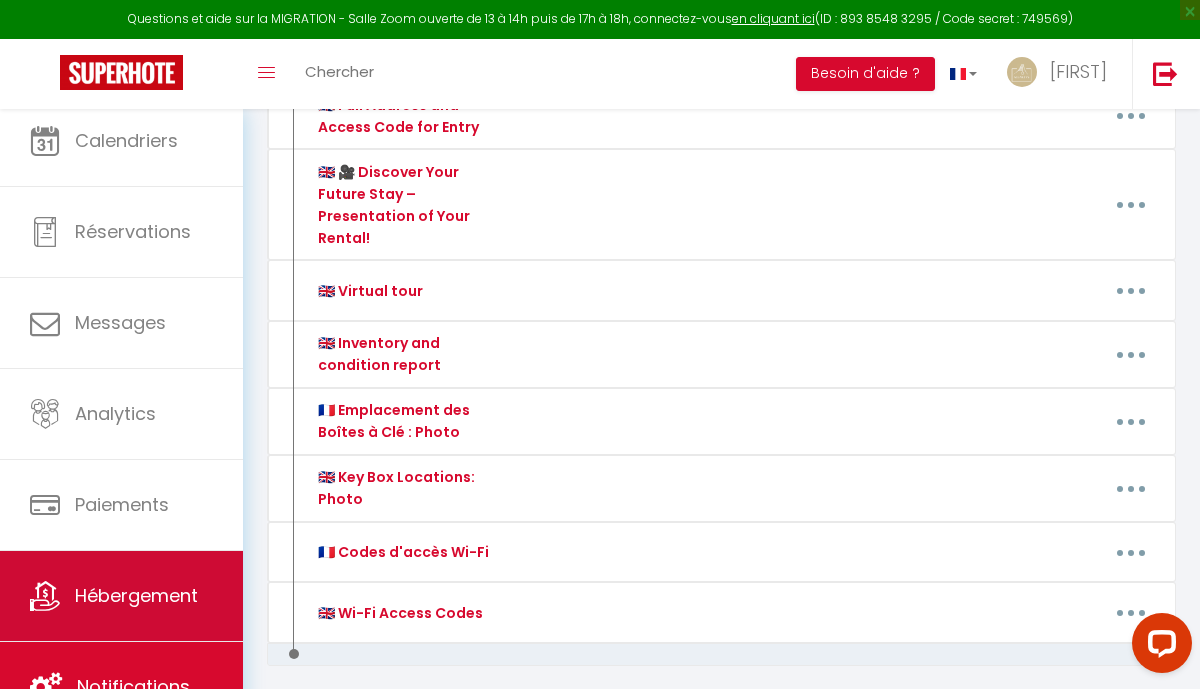 scroll, scrollTop: 0, scrollLeft: 0, axis: both 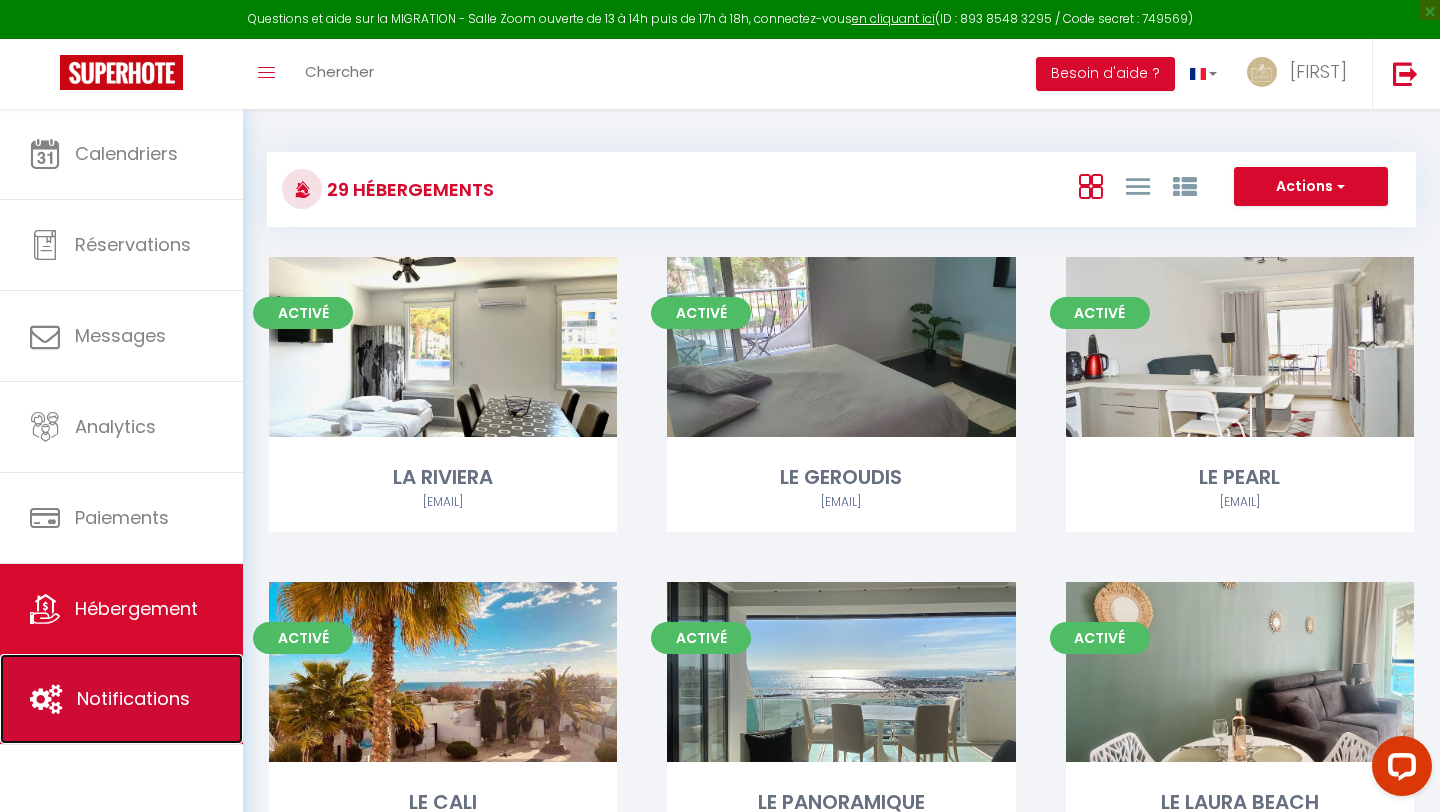 click on "Notifications" at bounding box center (121, 699) 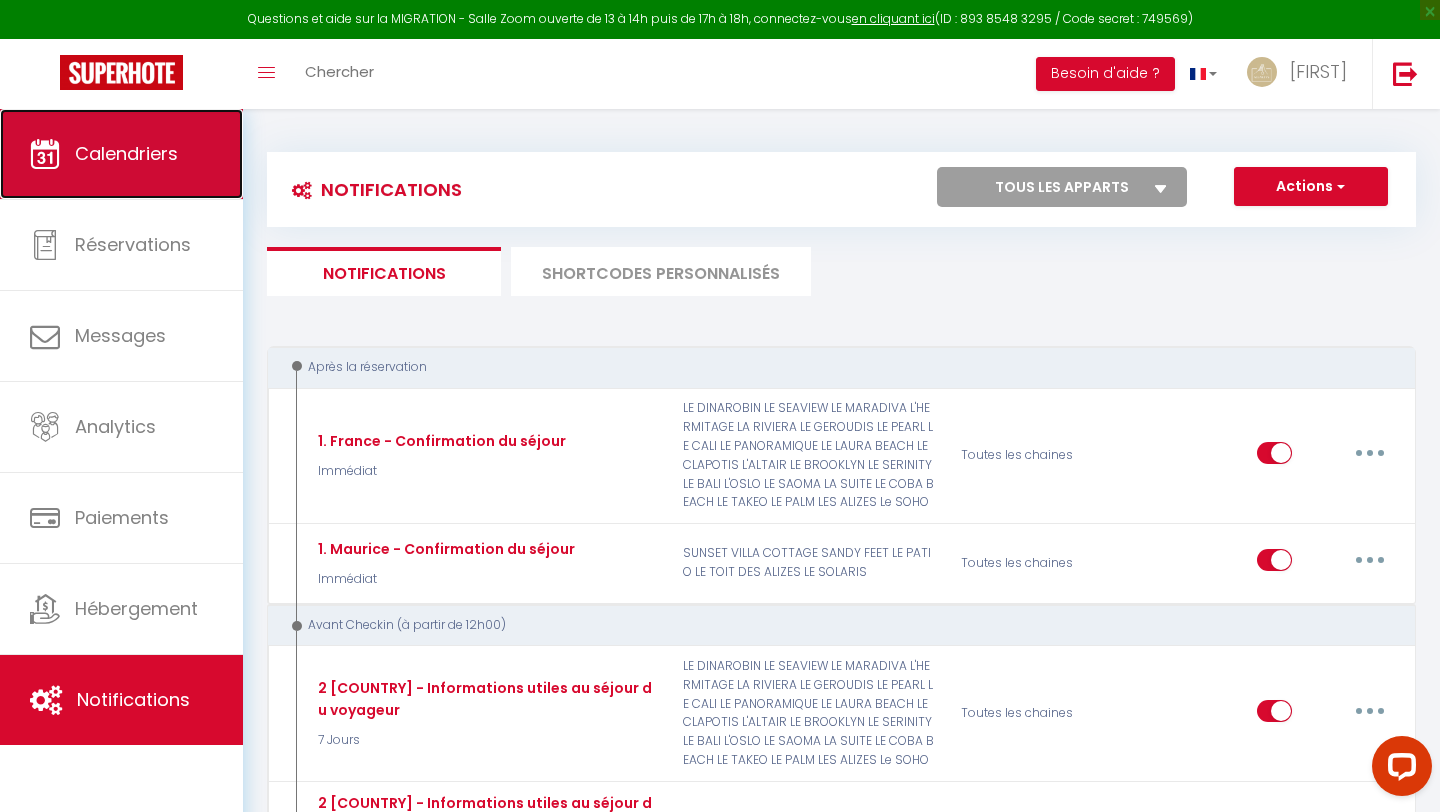 click on "Calendriers" at bounding box center (121, 154) 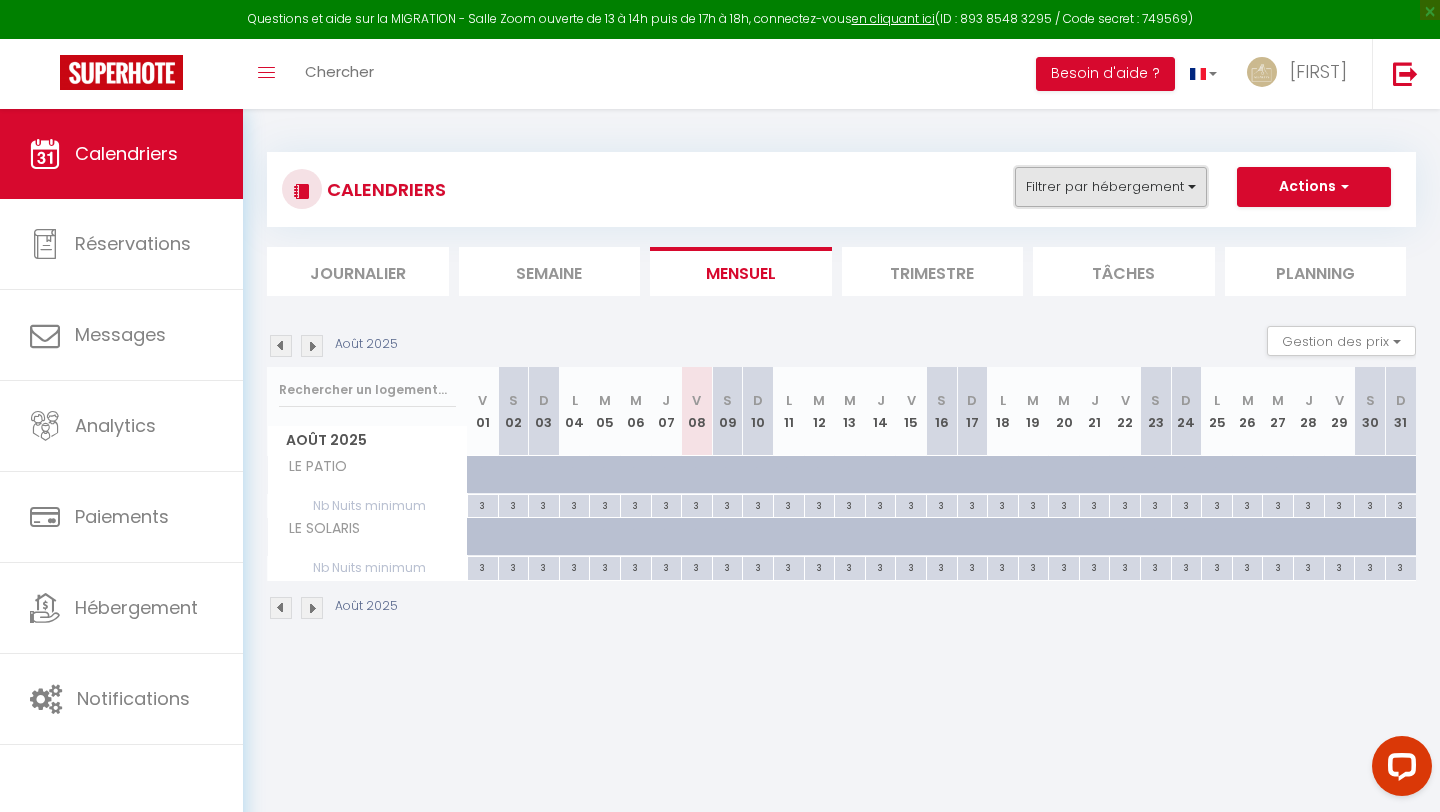 click on "Filtrer par hébergement" at bounding box center [1111, 187] 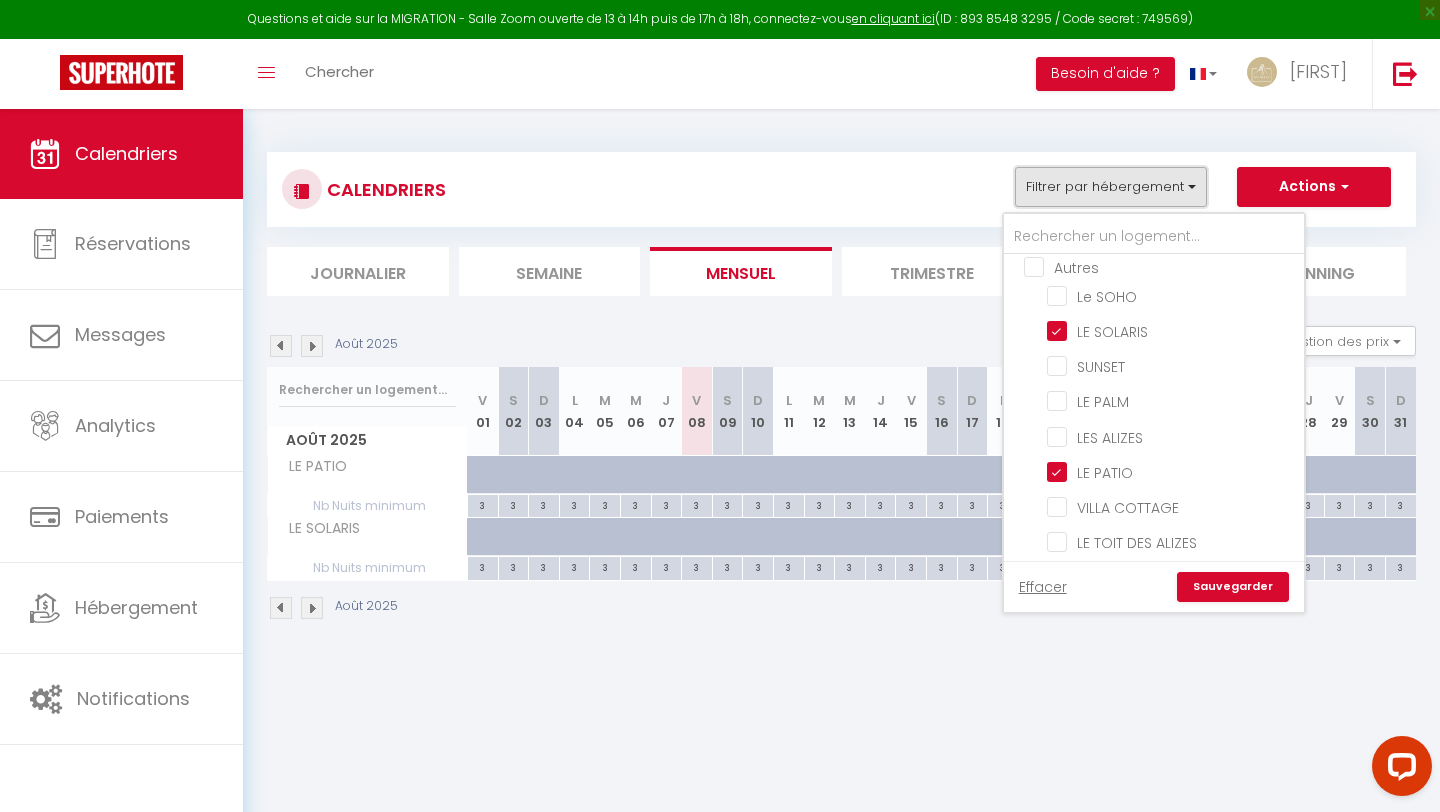 scroll, scrollTop: 785, scrollLeft: 0, axis: vertical 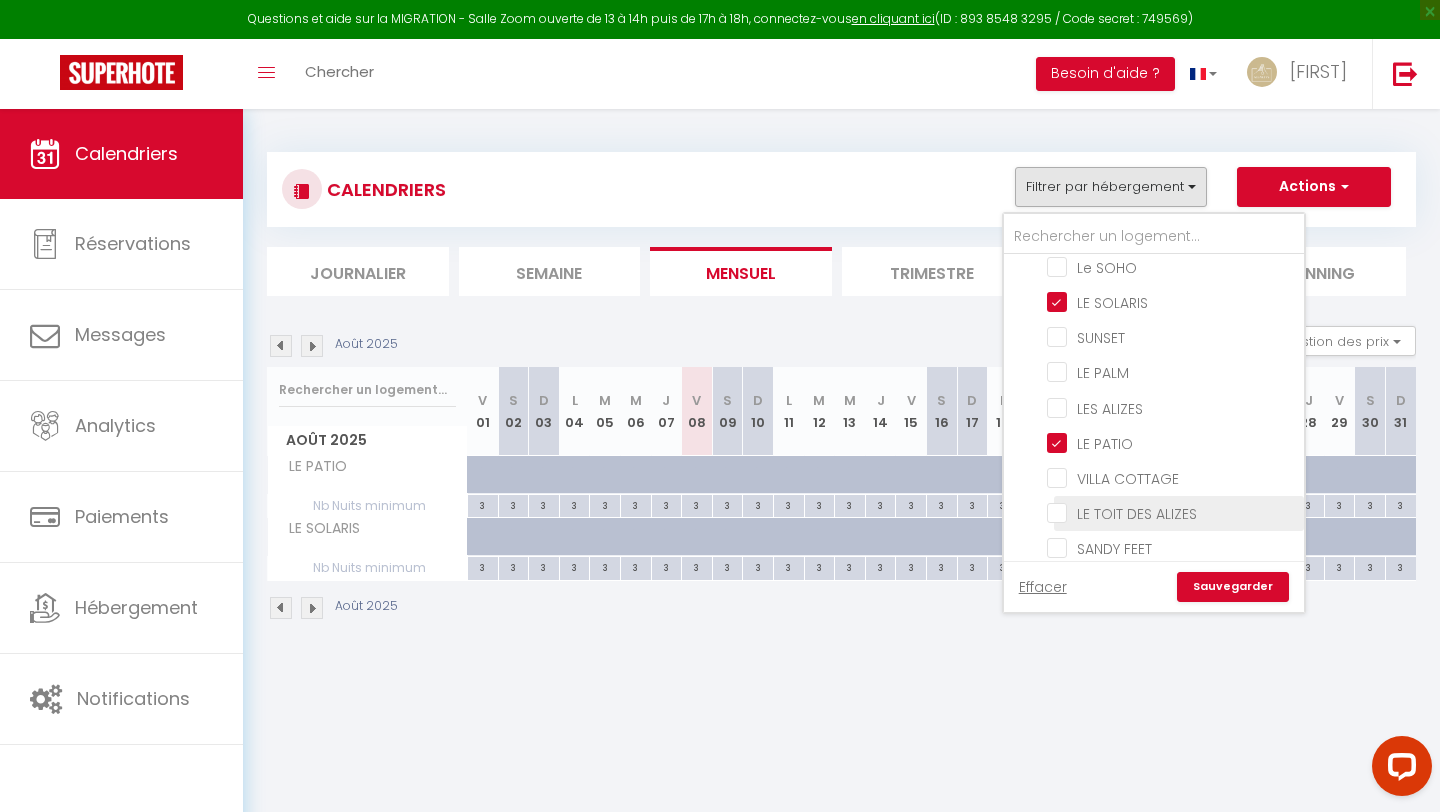 click on "LE TOIT DES ALIZES" at bounding box center (1172, 512) 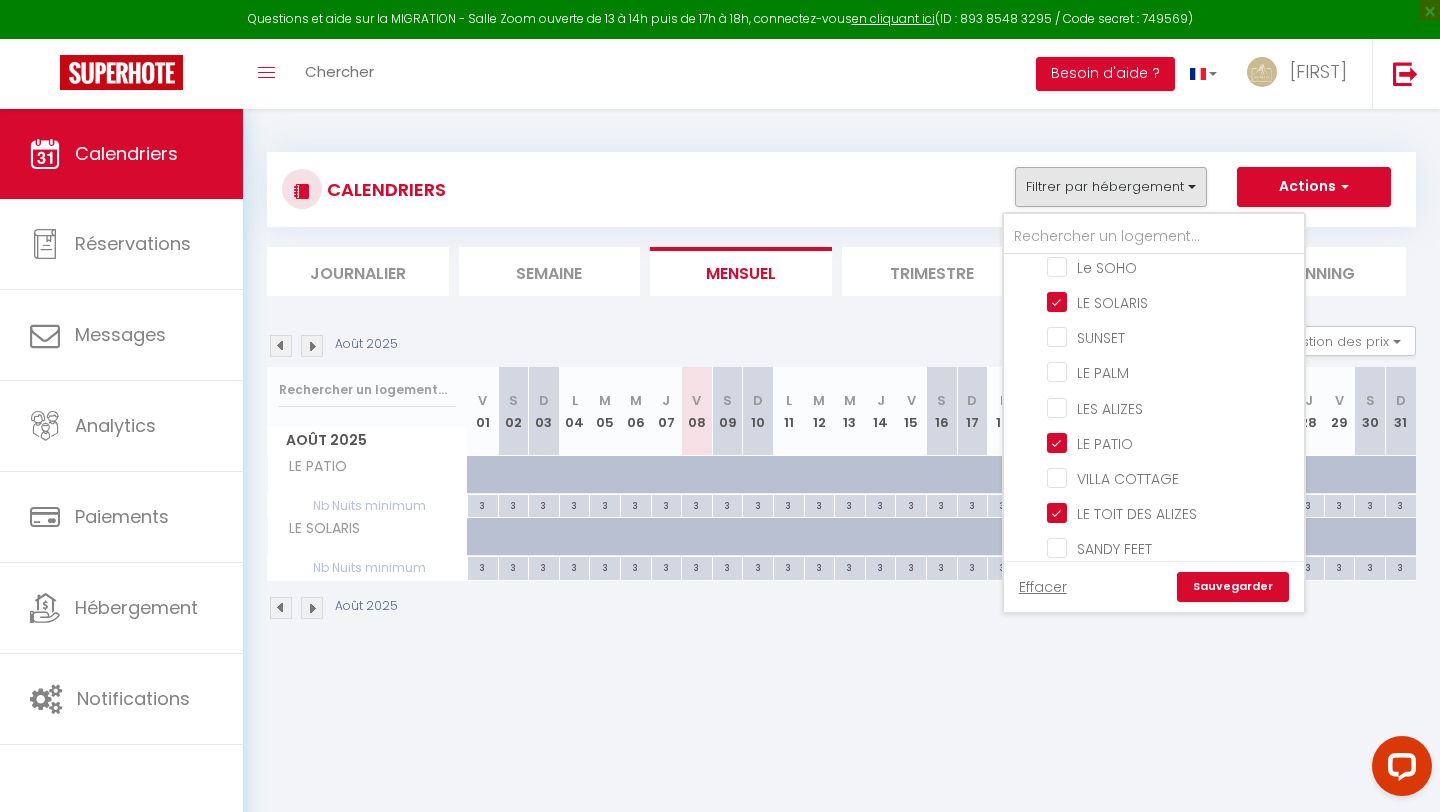 click on "Sauvegarder" at bounding box center (1233, 587) 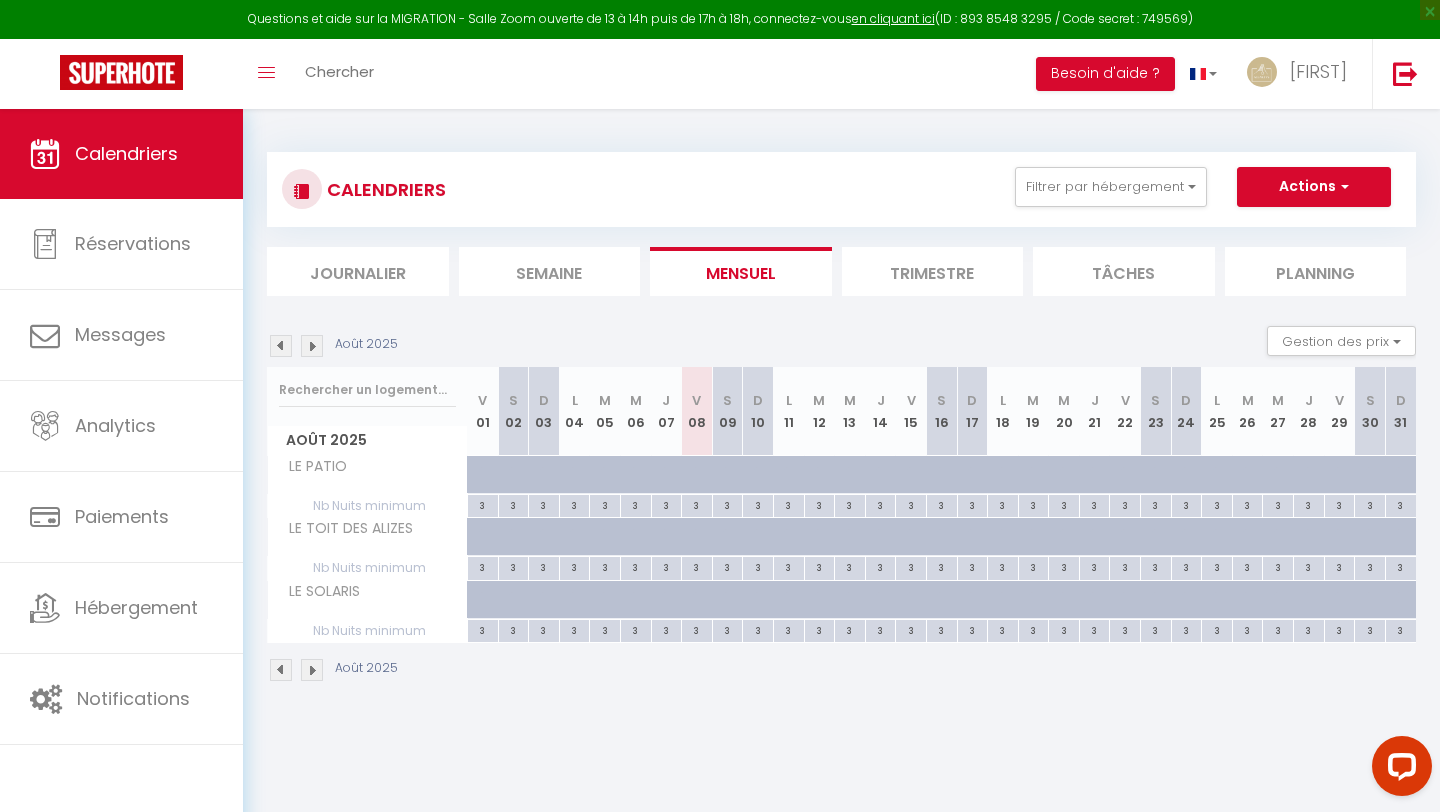 click at bounding box center [312, 346] 